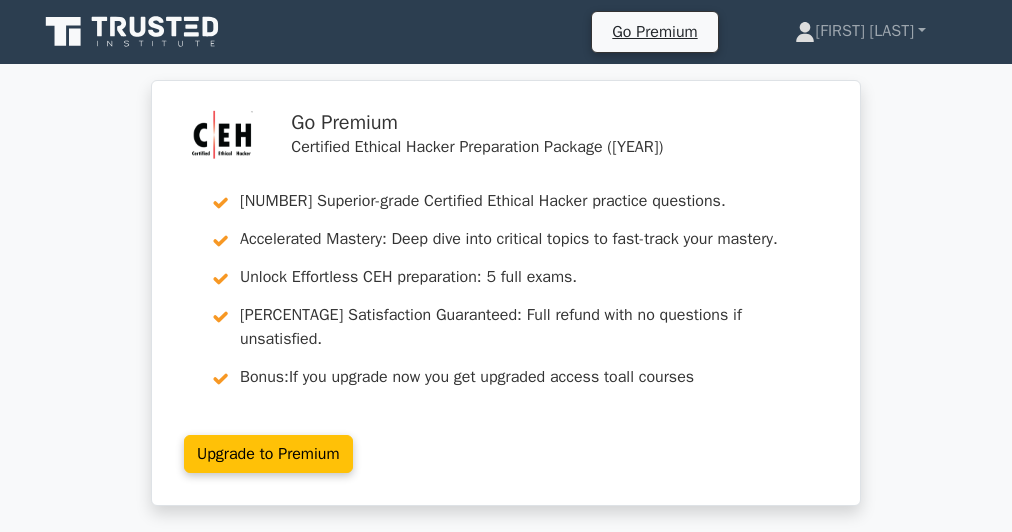 scroll, scrollTop: 0, scrollLeft: 0, axis: both 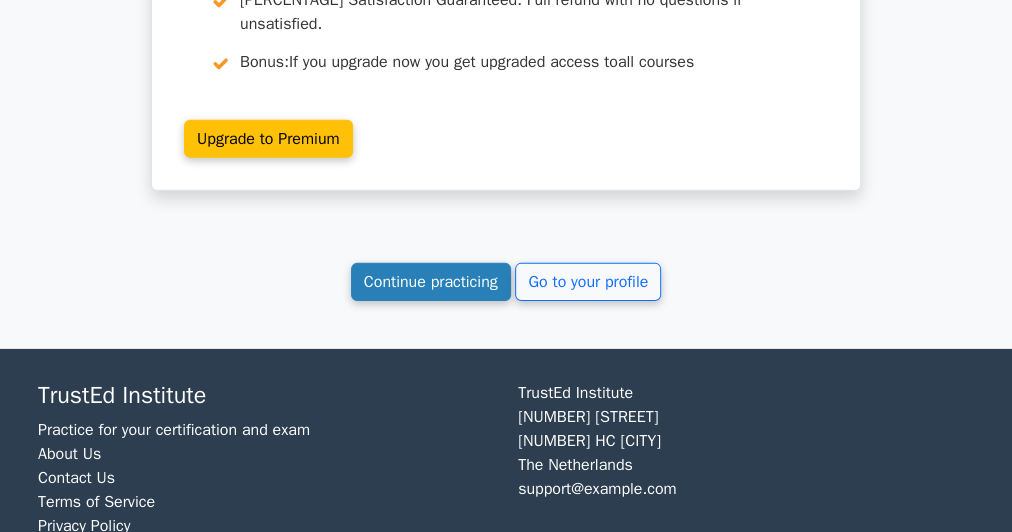 click on "Continue practicing" at bounding box center (431, 282) 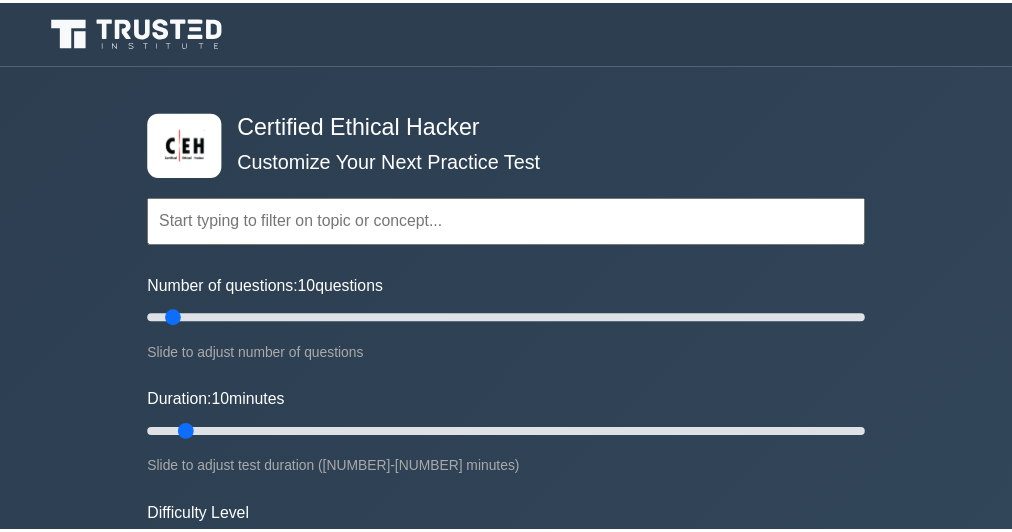 scroll, scrollTop: 0, scrollLeft: 0, axis: both 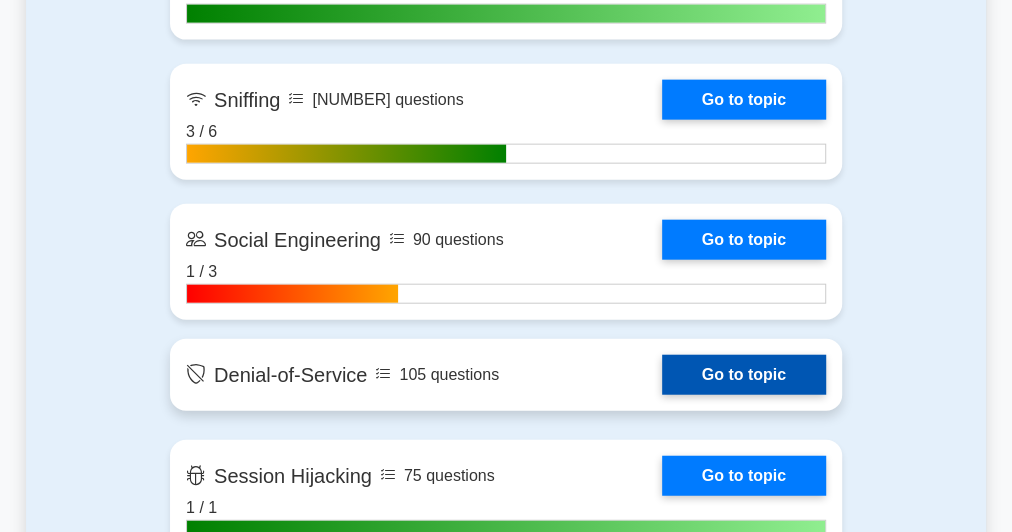 click on "Go to topic" at bounding box center [744, 375] 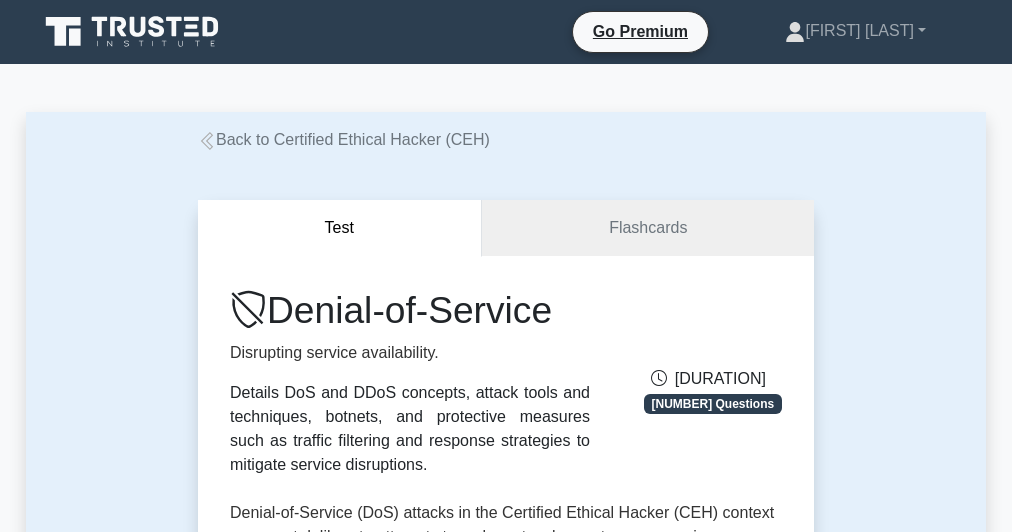 scroll, scrollTop: 0, scrollLeft: 0, axis: both 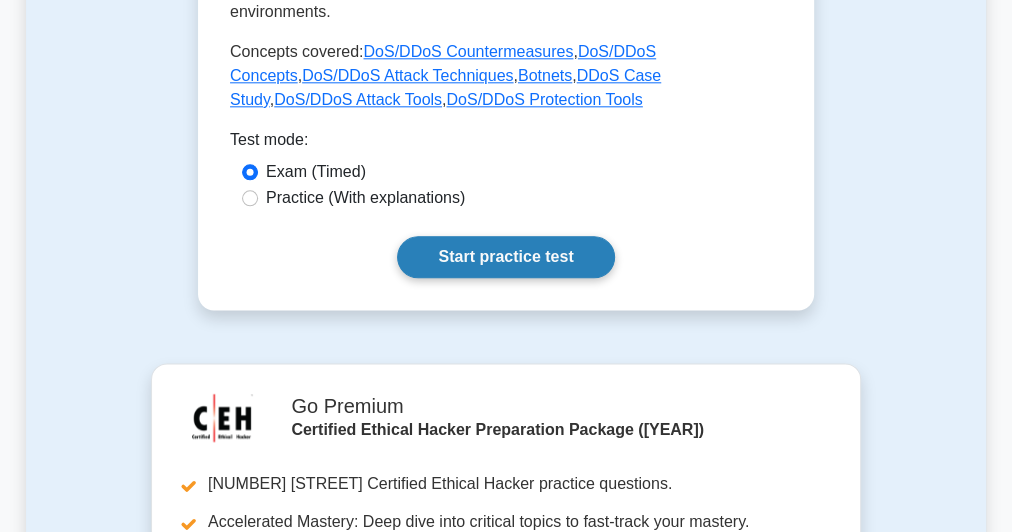 click on "Start practice test" at bounding box center (505, 257) 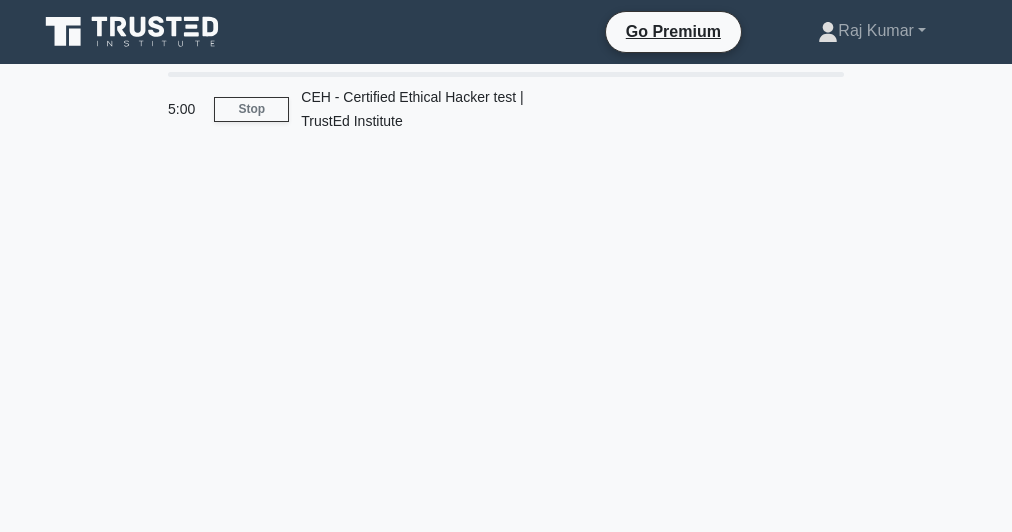 scroll, scrollTop: 0, scrollLeft: 0, axis: both 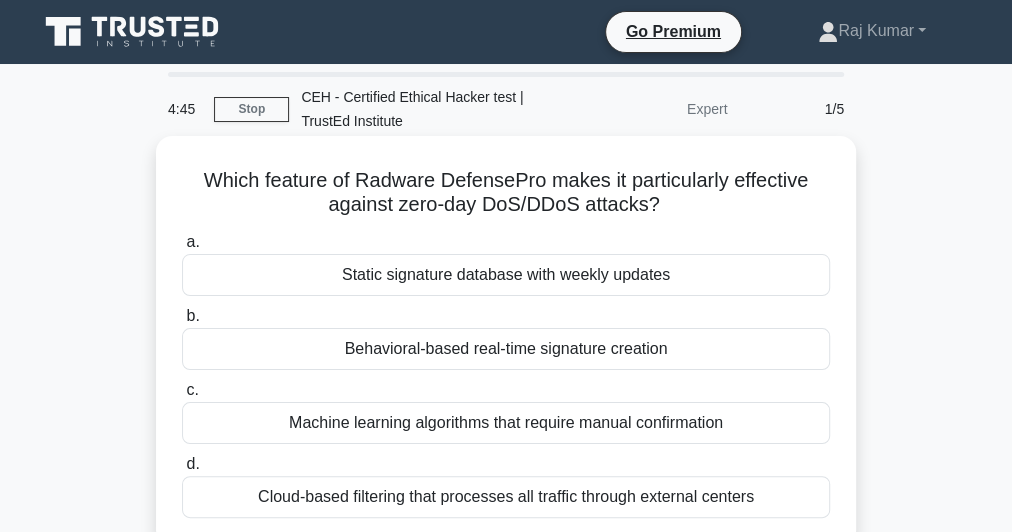 click on "Behavioral-based real-time signature creation" at bounding box center (506, 349) 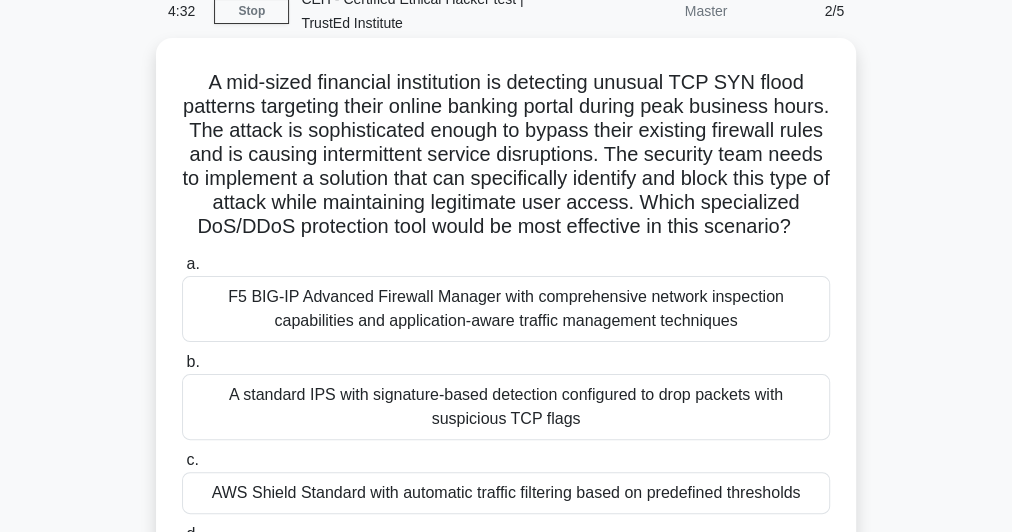 scroll, scrollTop: 240, scrollLeft: 0, axis: vertical 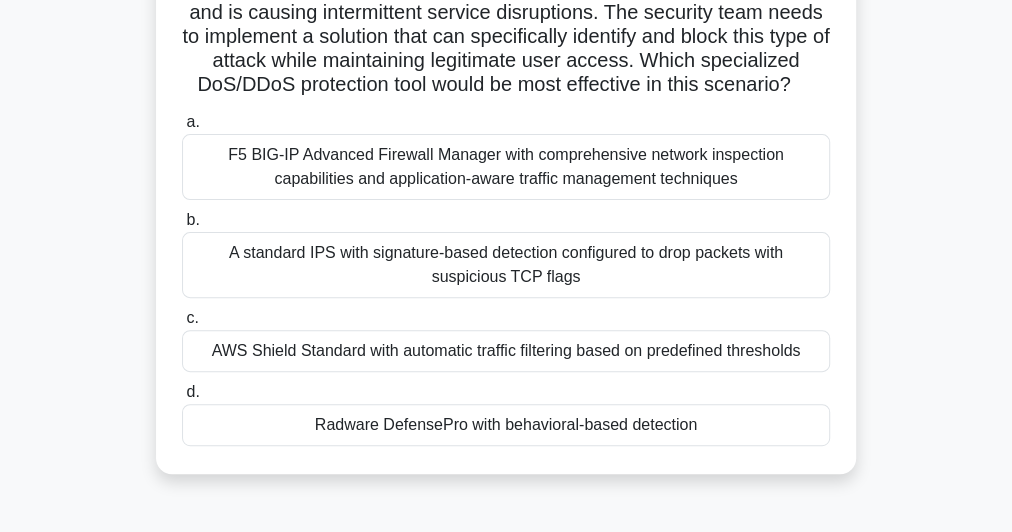 click on "Radware DefensePro with behavioral-based detection" at bounding box center [506, 425] 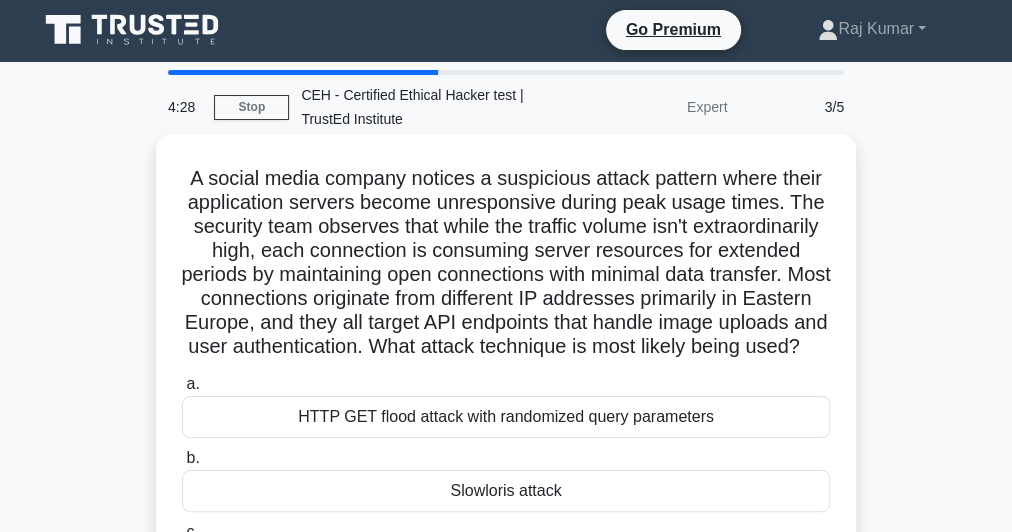 scroll, scrollTop: 0, scrollLeft: 0, axis: both 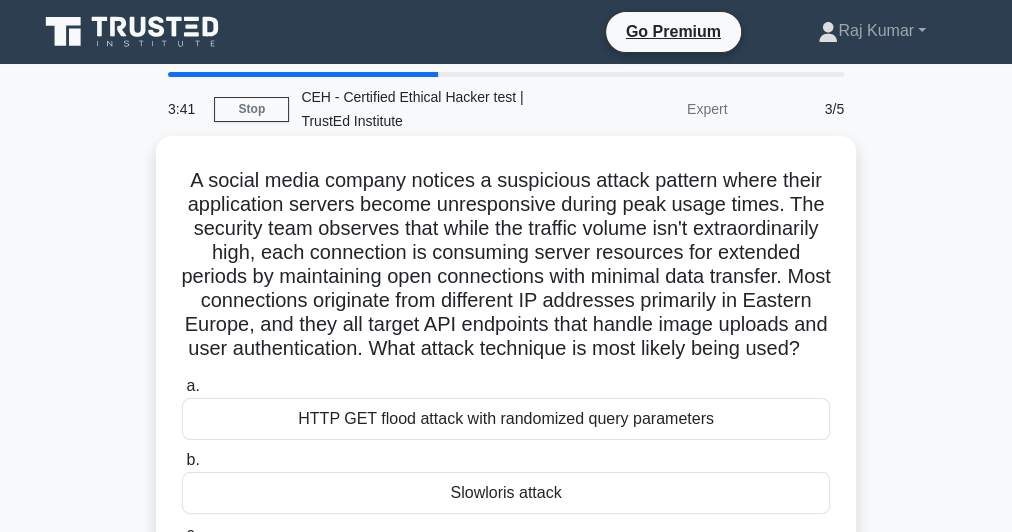 click on "A social media company notices a suspicious attack pattern where their application servers become unresponsive during peak usage times. The security team observes that while the traffic volume isn't extraordinarily high, each connection is consuming server resources for extended periods by maintaining open connections with minimal data transfer. Most connections originate from different IP addresses primarily in Eastern Europe, and they all target API endpoints that handle image uploads and user authentication. What attack technique is most likely being used?
.spinner_0XTQ{transform-origin:center;animation:spinner_y6GP .75s linear infinite}@keyframes spinner_y6GP{100%{transform:rotate(360deg)}}" at bounding box center [506, 265] 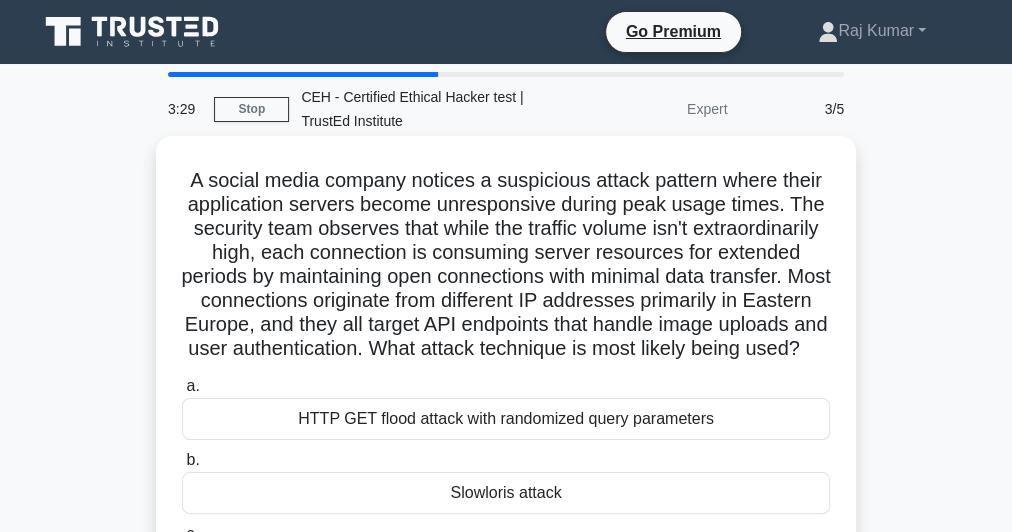 scroll, scrollTop: 240, scrollLeft: 0, axis: vertical 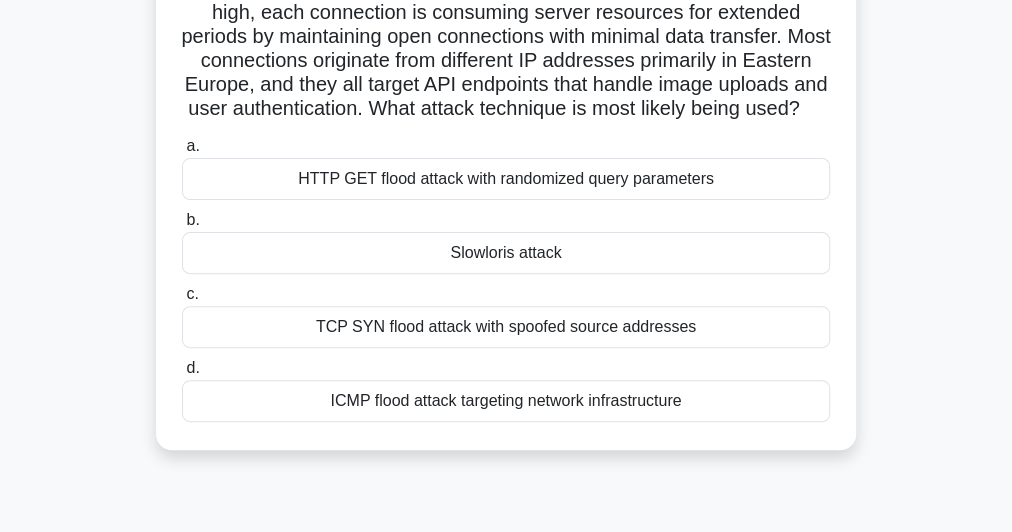 click on "Slowloris attack" at bounding box center (506, 253) 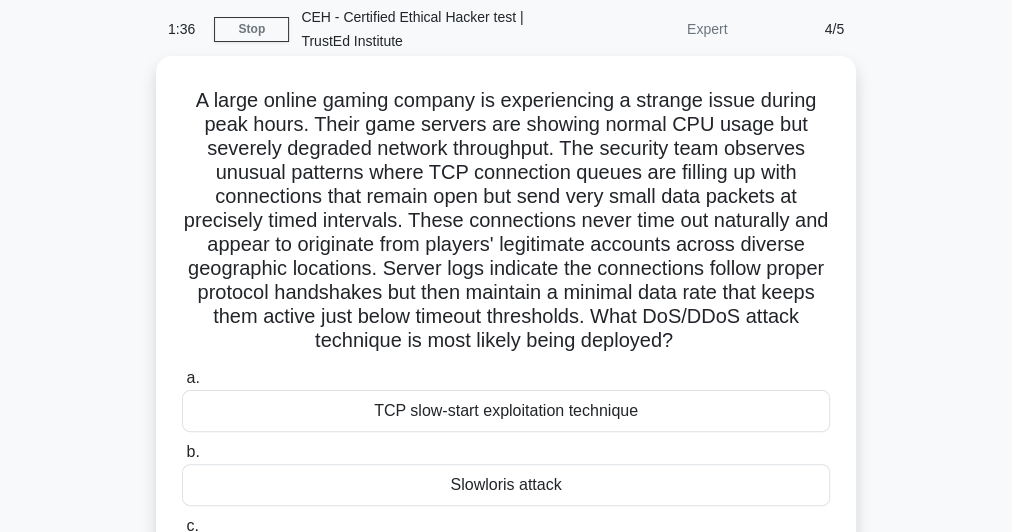 scroll, scrollTop: 240, scrollLeft: 0, axis: vertical 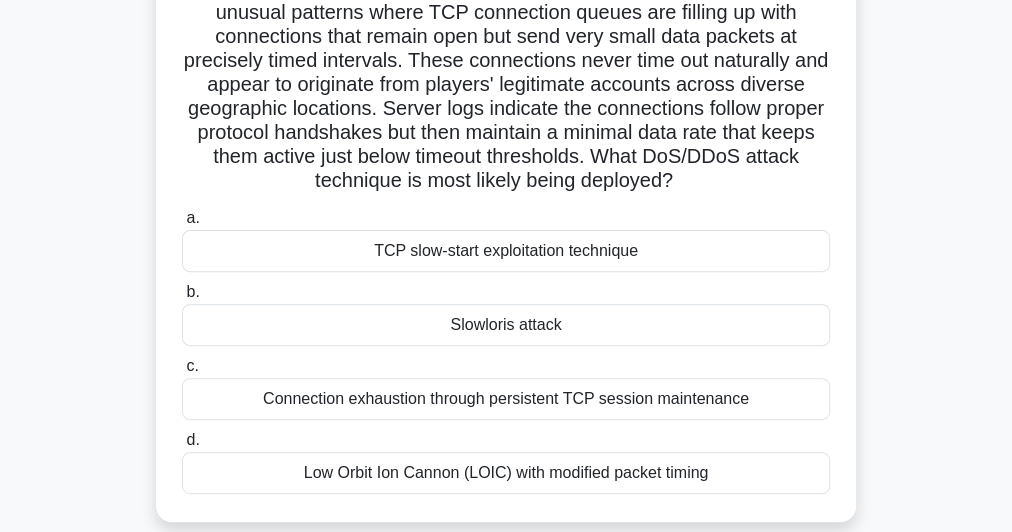 click on "TCP slow-start exploitation technique" at bounding box center (506, 251) 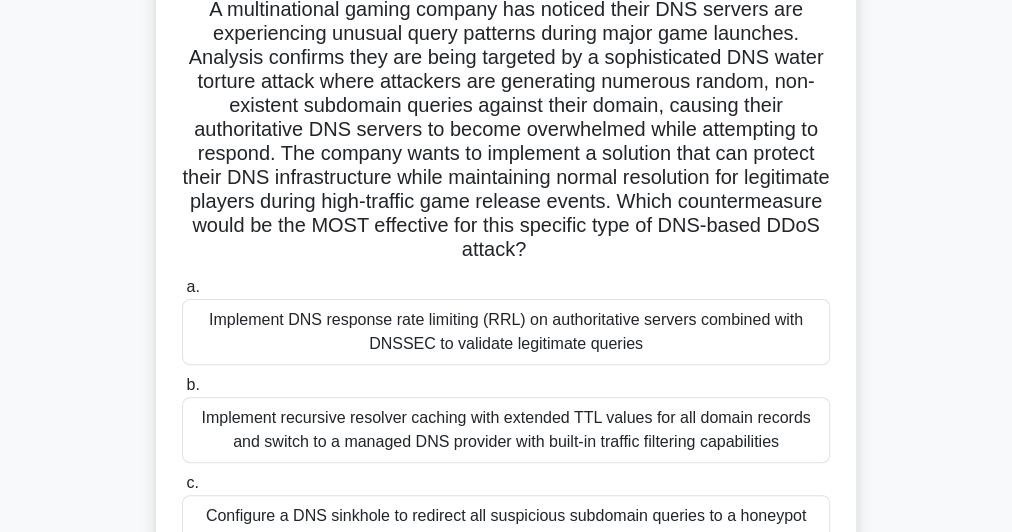 scroll, scrollTop: 240, scrollLeft: 0, axis: vertical 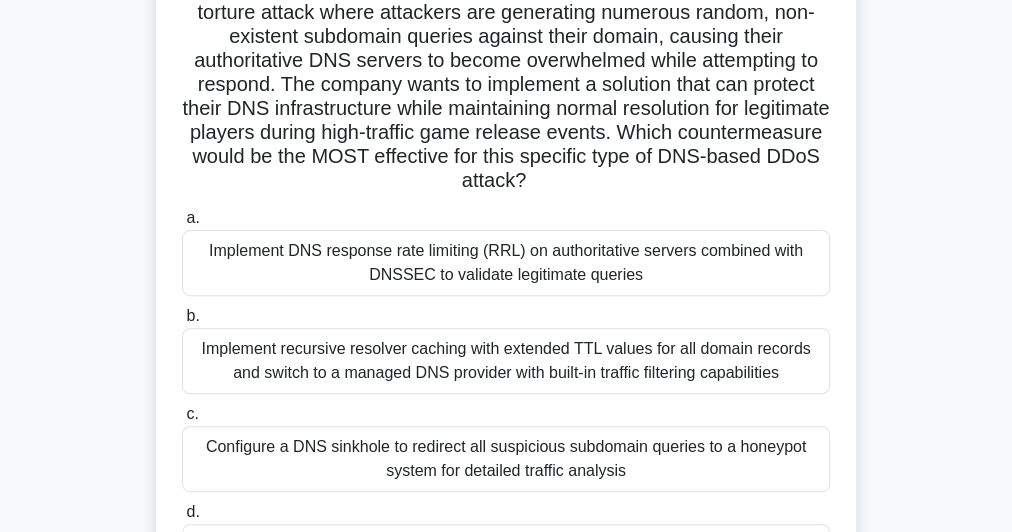 click on "Implement recursive resolver caching with extended TTL values for all domain records and switch to a managed DNS provider with built-in traffic filtering capabilities" at bounding box center (506, 361) 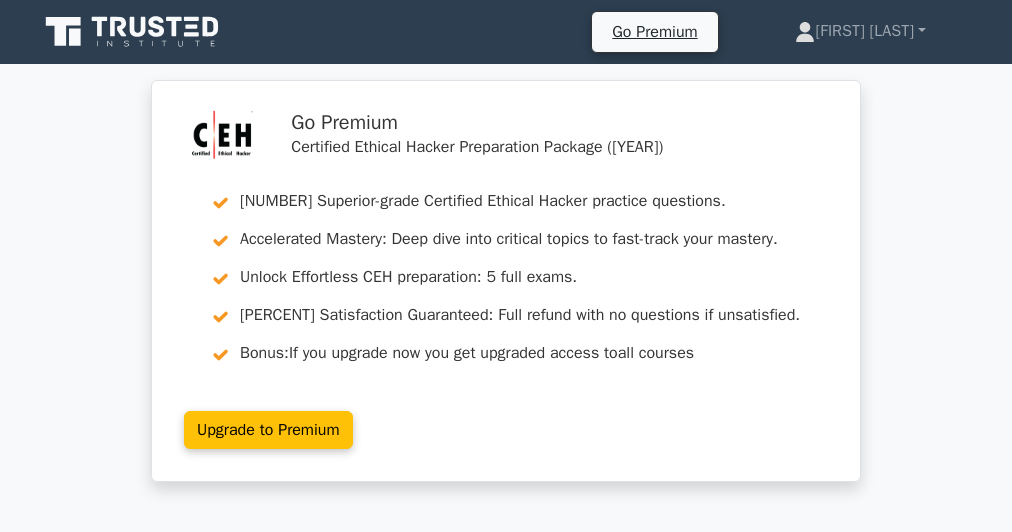 scroll, scrollTop: 0, scrollLeft: 0, axis: both 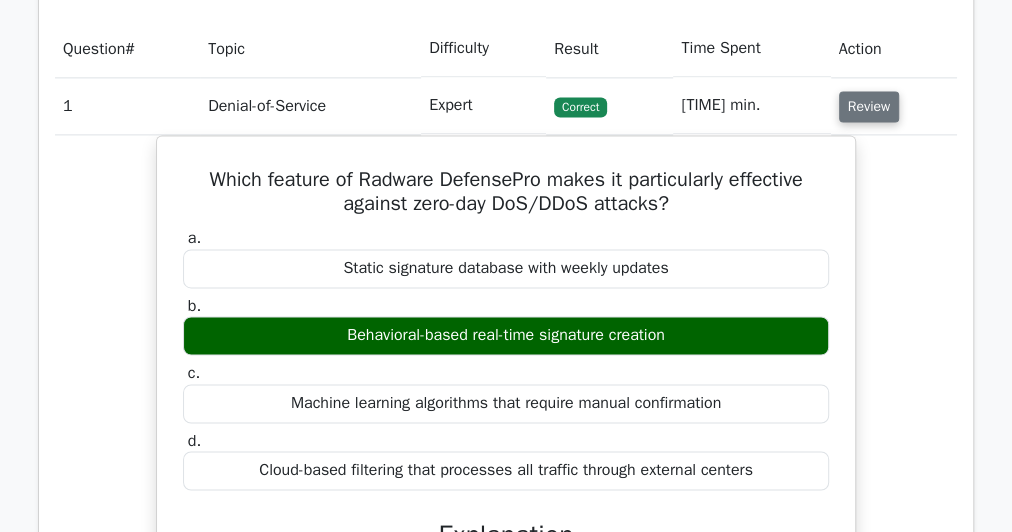 click on "Review" at bounding box center (869, 106) 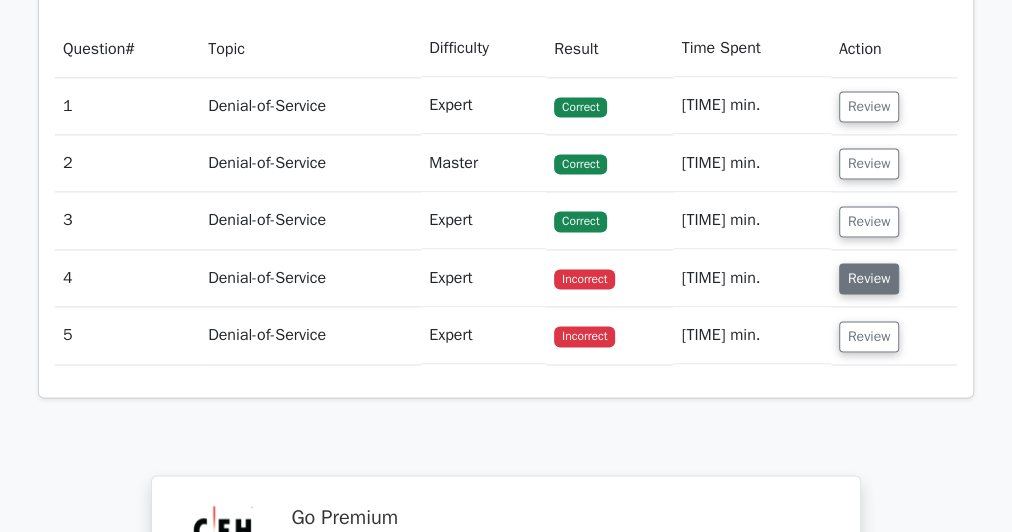 click on "Review" at bounding box center [869, 278] 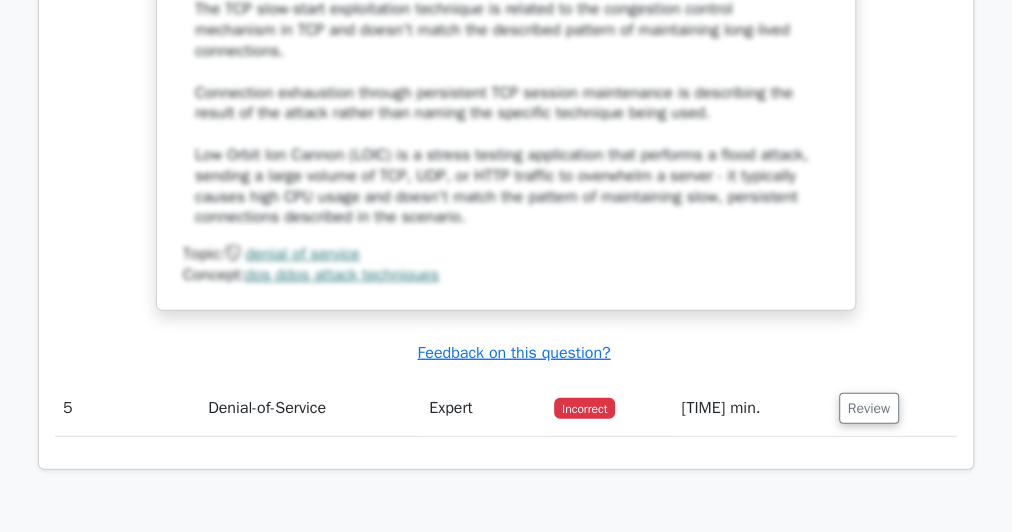 scroll, scrollTop: 2720, scrollLeft: 0, axis: vertical 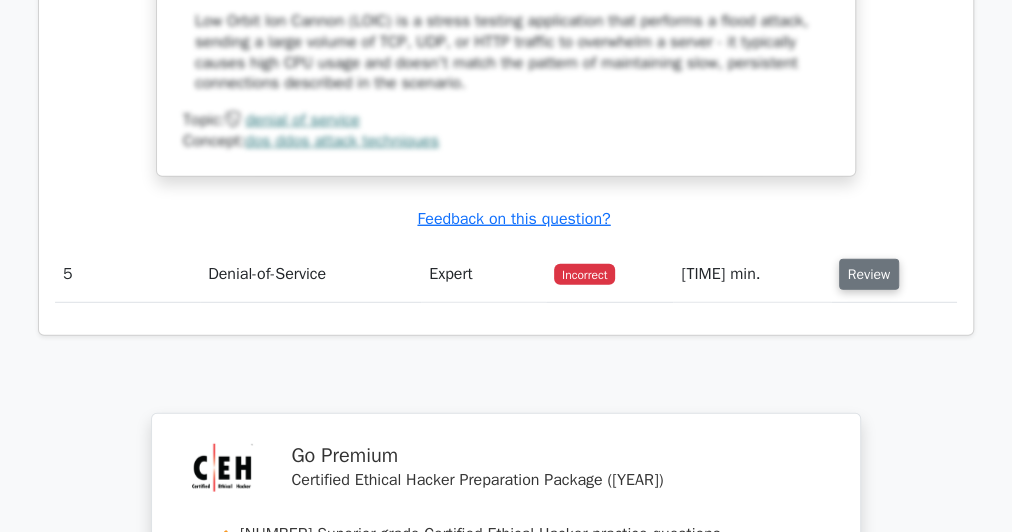 click on "Review" at bounding box center [869, 274] 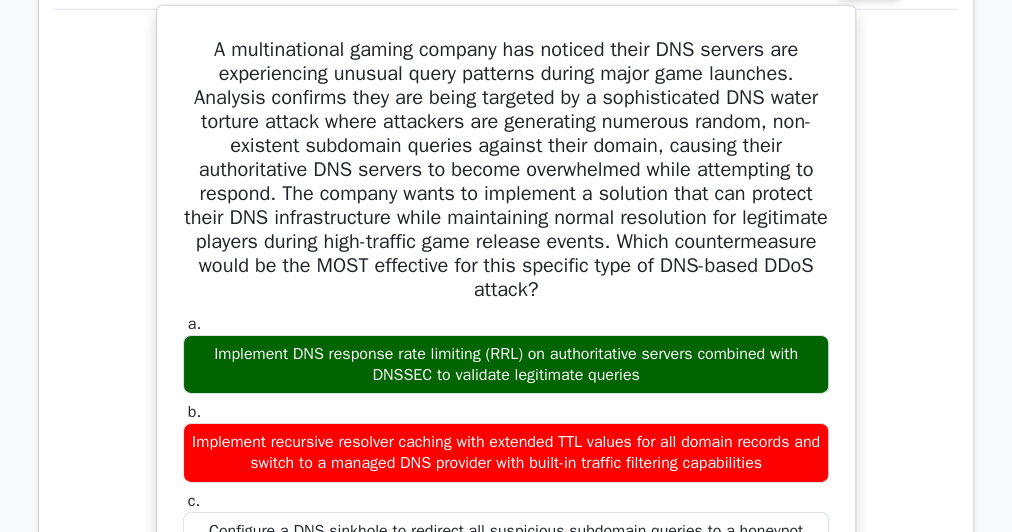 scroll, scrollTop: 3120, scrollLeft: 0, axis: vertical 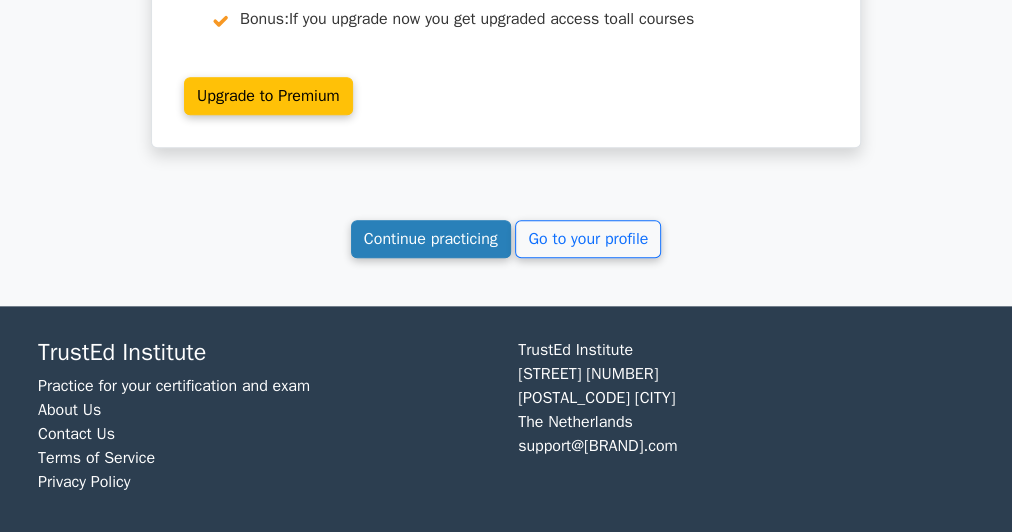 click on "Continue practicing" at bounding box center [431, 239] 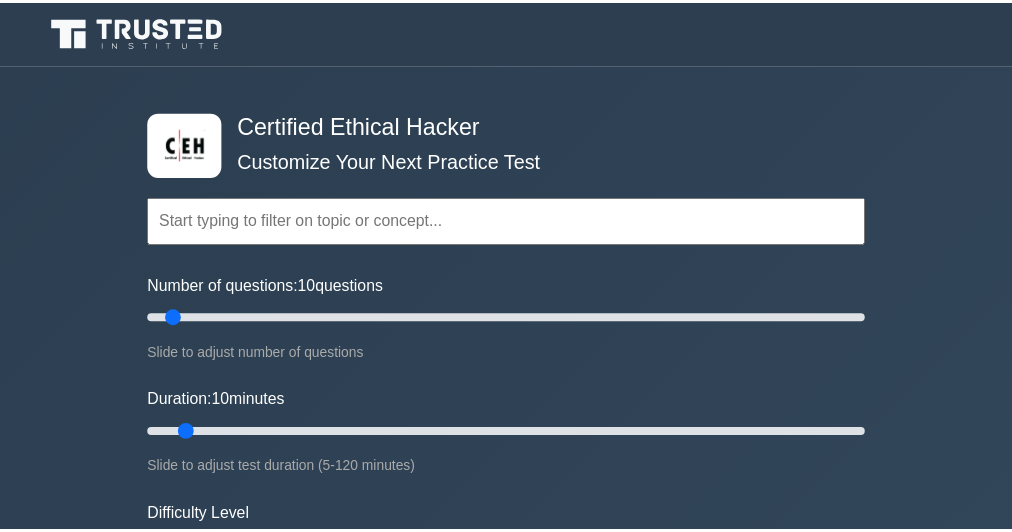 scroll, scrollTop: 0, scrollLeft: 0, axis: both 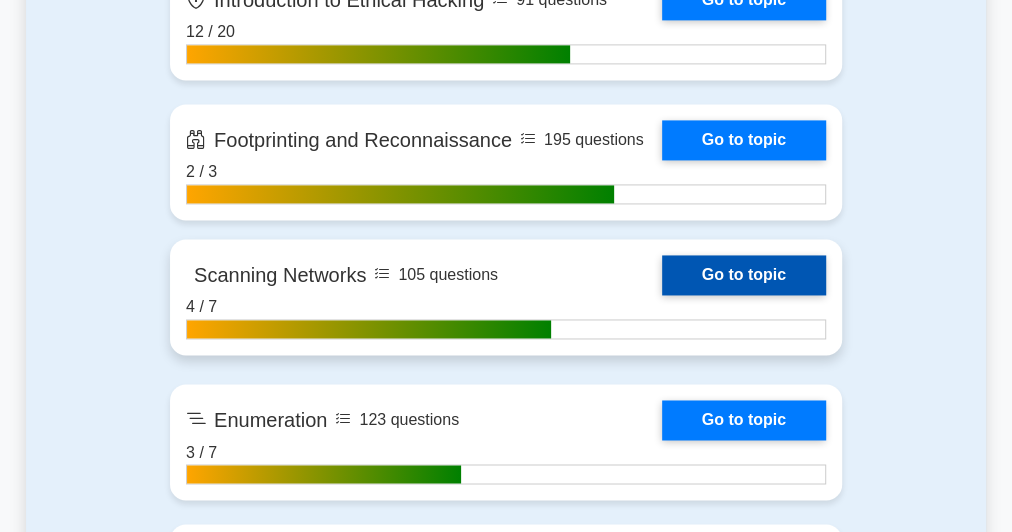 click on "Go to topic" at bounding box center [744, 275] 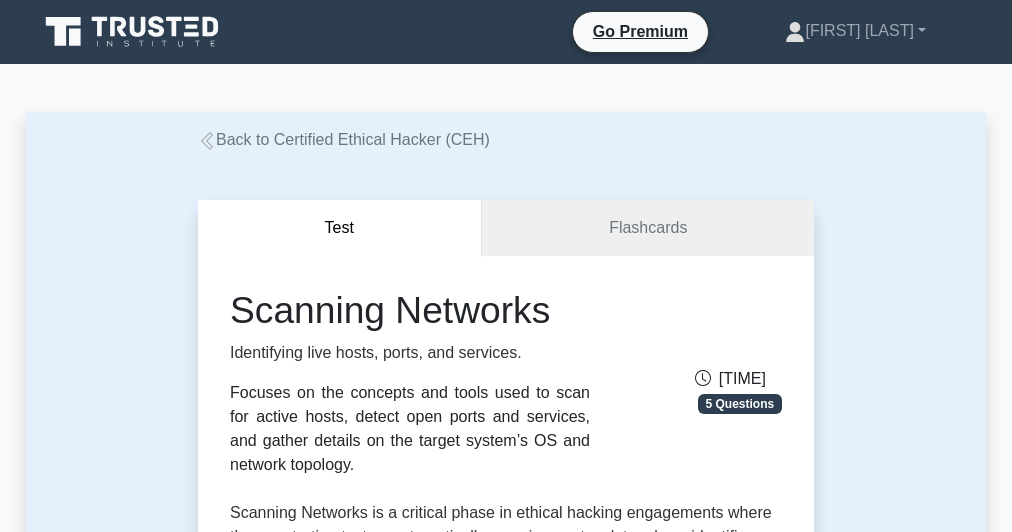 scroll, scrollTop: 0, scrollLeft: 0, axis: both 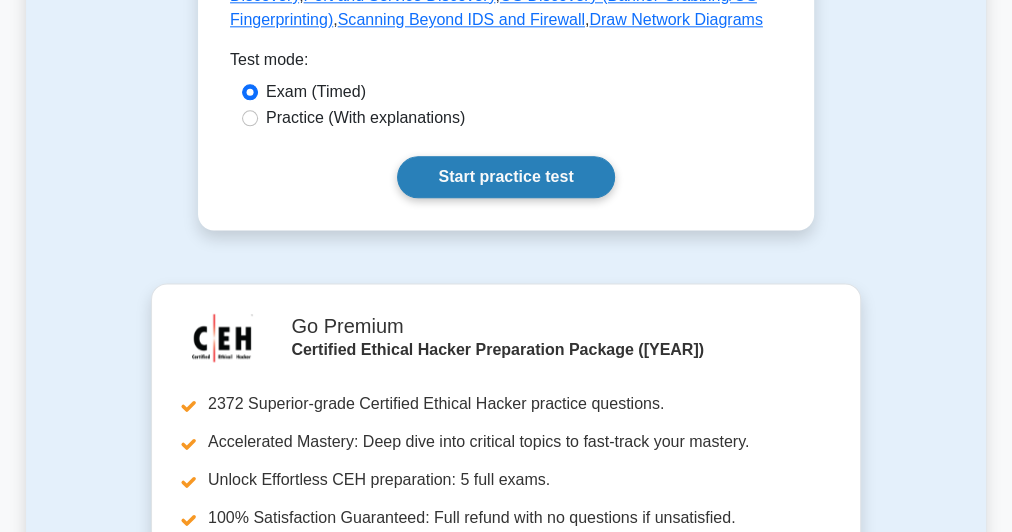 click on "Start practice test" at bounding box center (505, 177) 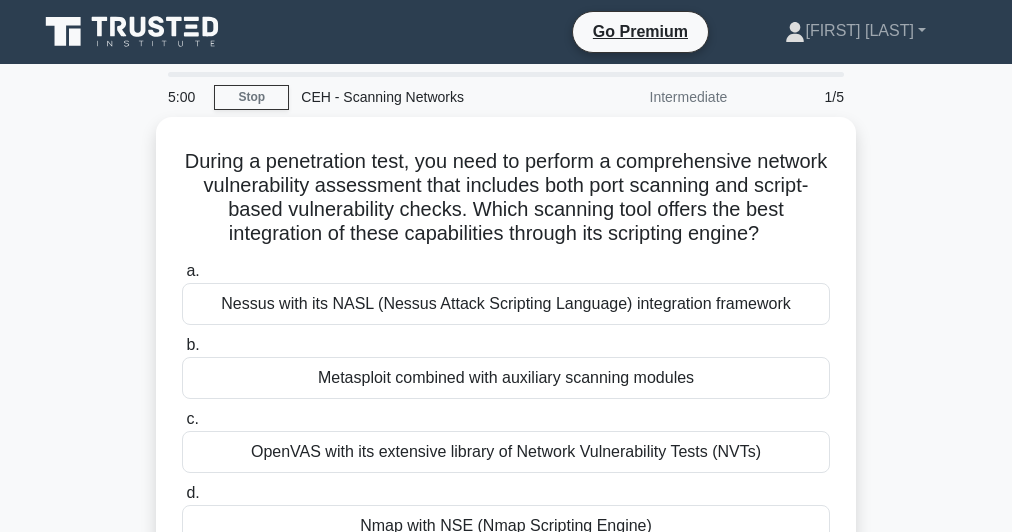 scroll, scrollTop: 0, scrollLeft: 0, axis: both 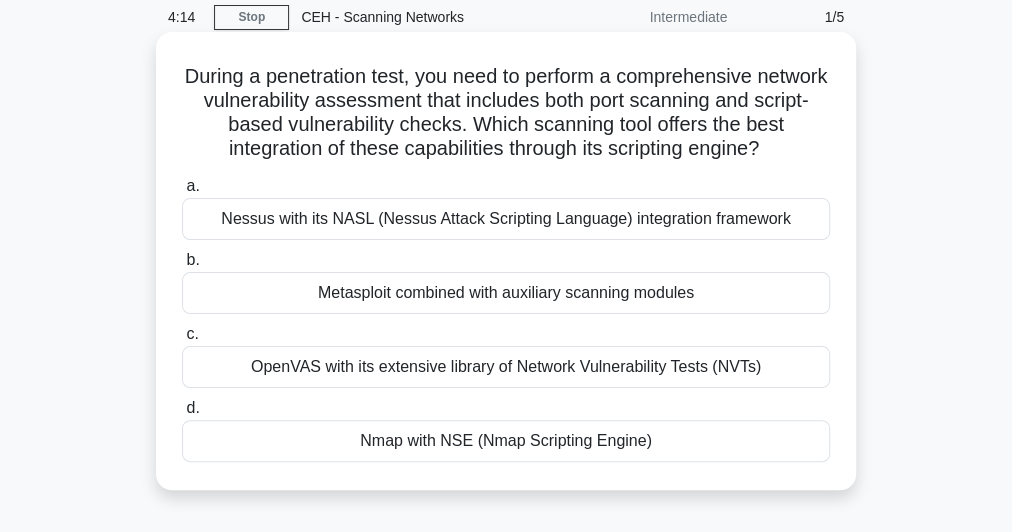click on "Nmap with NSE (Nmap Scripting Engine)" at bounding box center (506, 441) 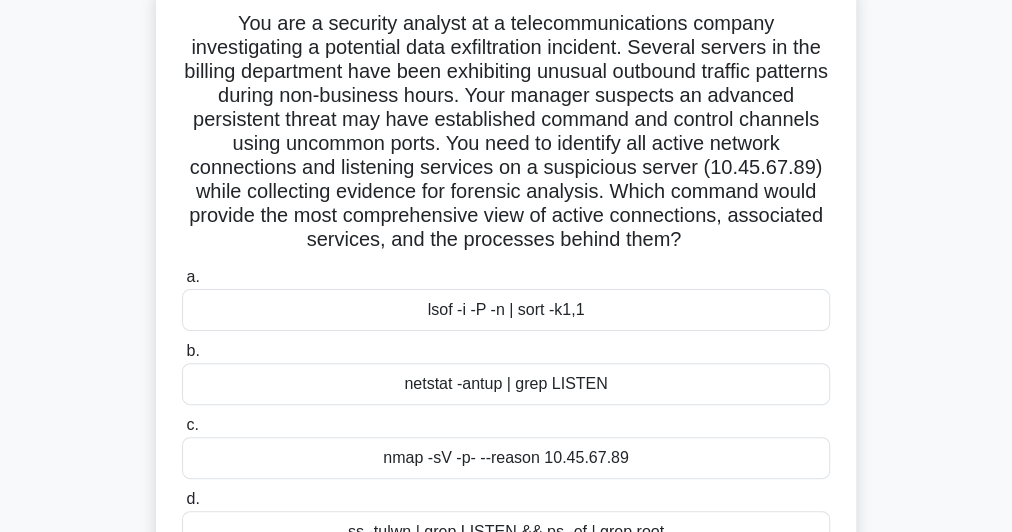 scroll, scrollTop: 0, scrollLeft: 0, axis: both 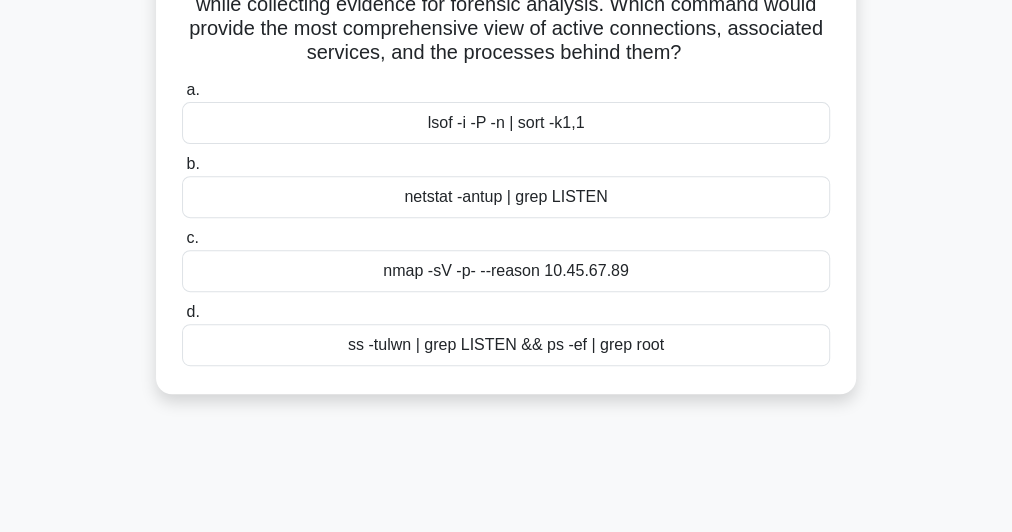 click on "nmap -sV -p- --reason 10.45.67.89" at bounding box center (506, 271) 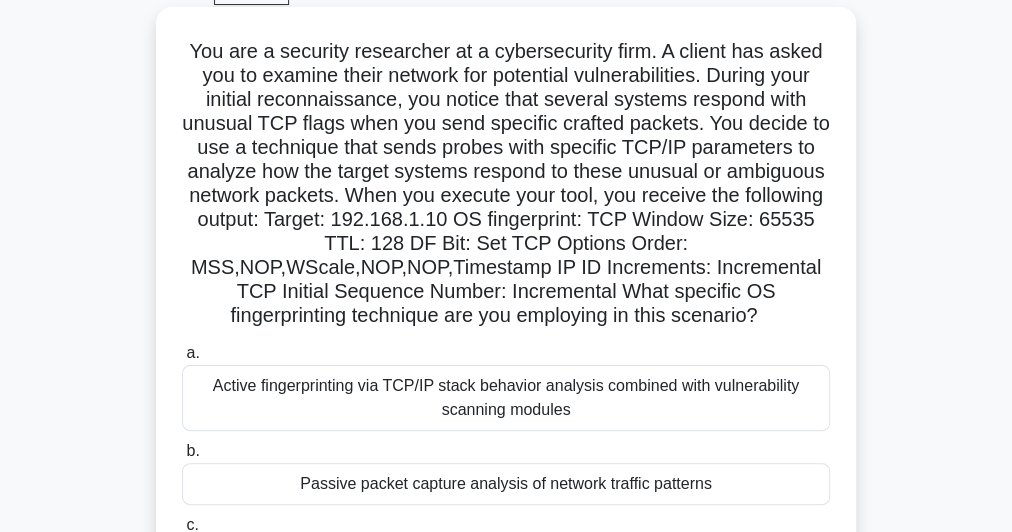 scroll, scrollTop: 240, scrollLeft: 0, axis: vertical 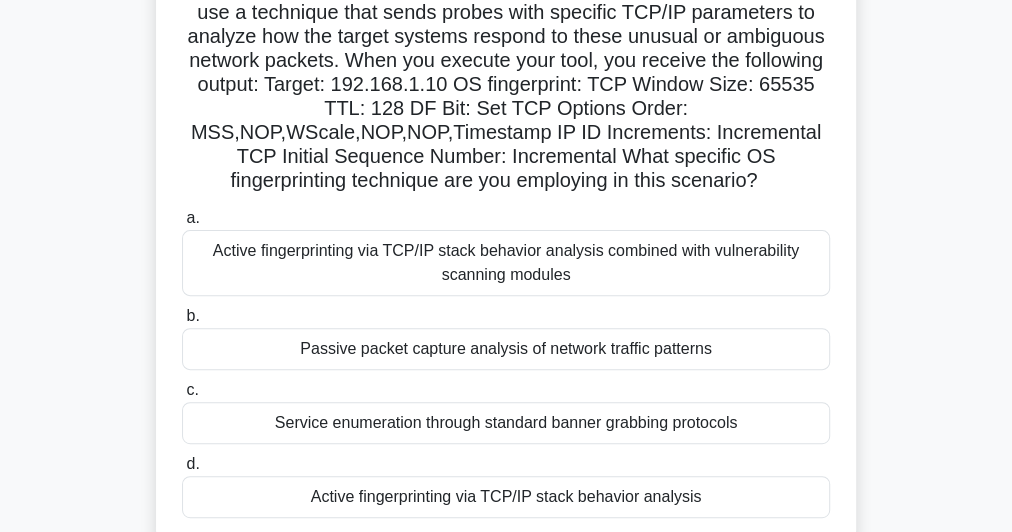 click on "Service enumeration through standard banner grabbing protocols" at bounding box center [506, 423] 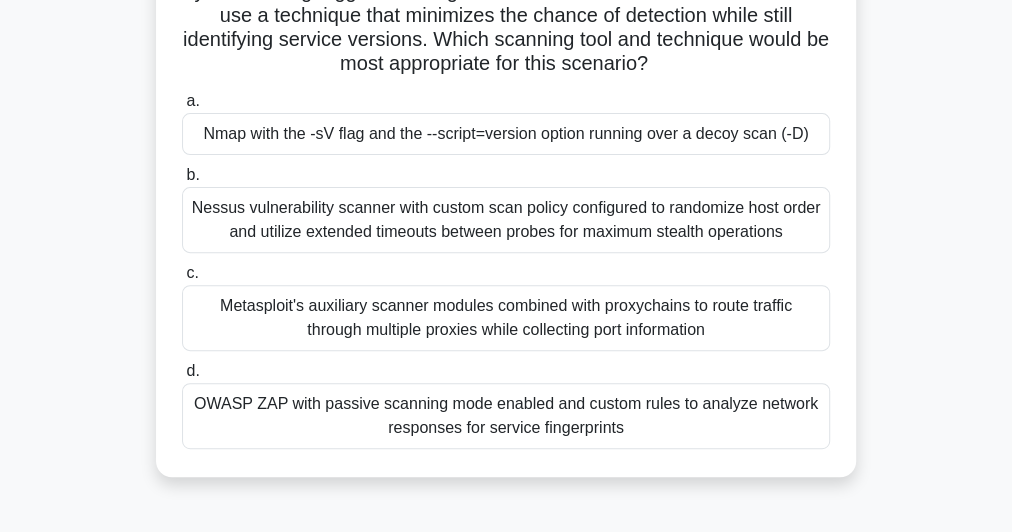 scroll, scrollTop: 240, scrollLeft: 0, axis: vertical 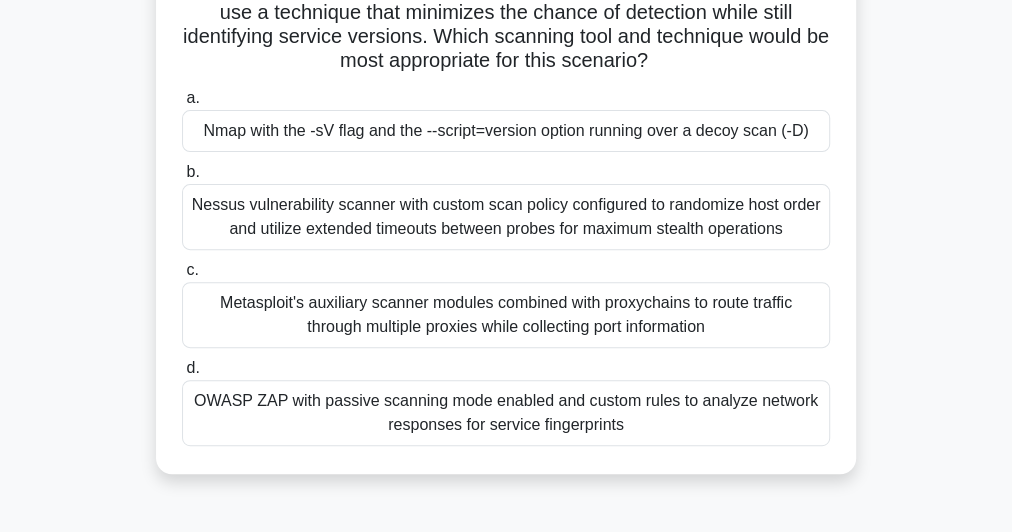 click on "Metasploit's auxiliary scanner modules combined with proxychains to route traffic through multiple proxies while collecting port information" at bounding box center (506, 315) 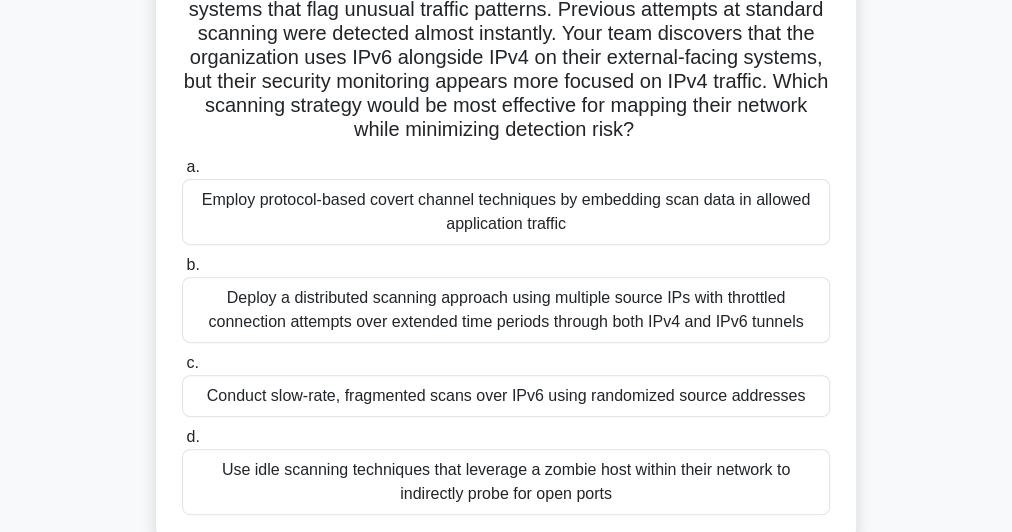 scroll, scrollTop: 400, scrollLeft: 0, axis: vertical 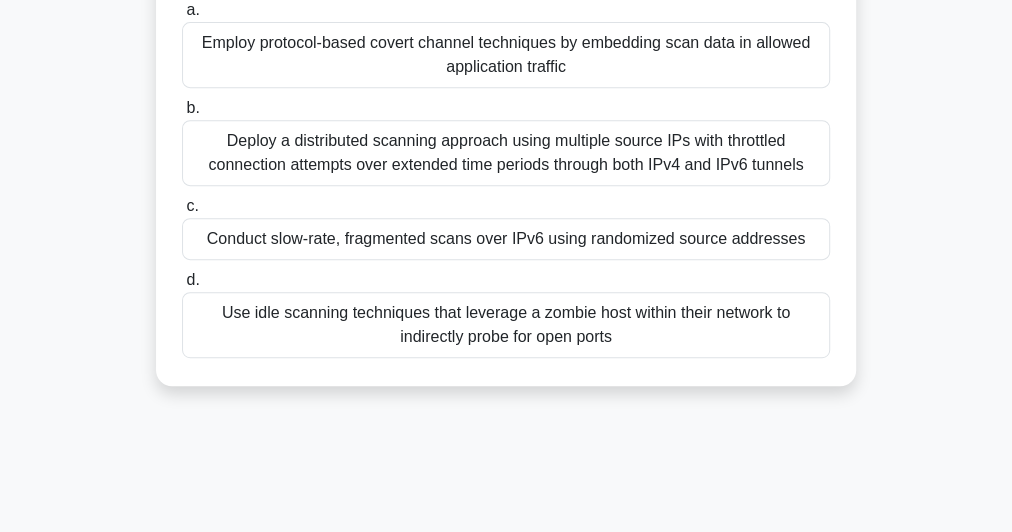 click on "Deploy a distributed scanning approach using multiple source IPs with throttled connection attempts over extended time periods through both IPv4 and IPv6 tunnels" at bounding box center (506, 153) 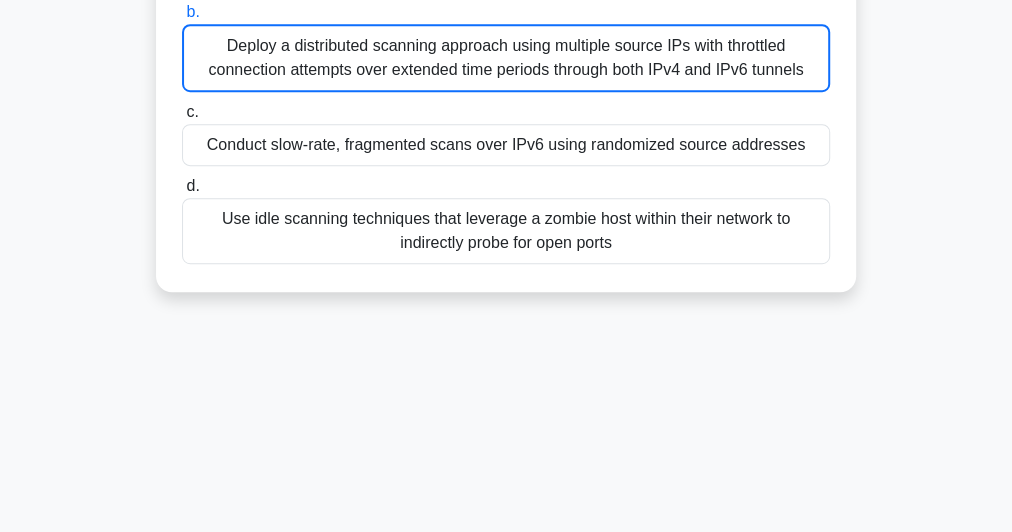 scroll, scrollTop: 548, scrollLeft: 0, axis: vertical 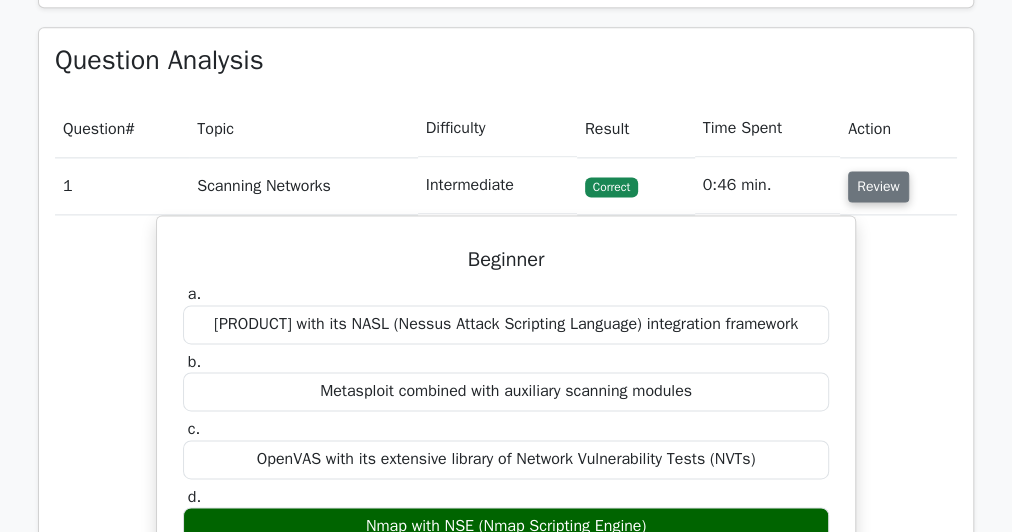 click on "Review" at bounding box center [878, 186] 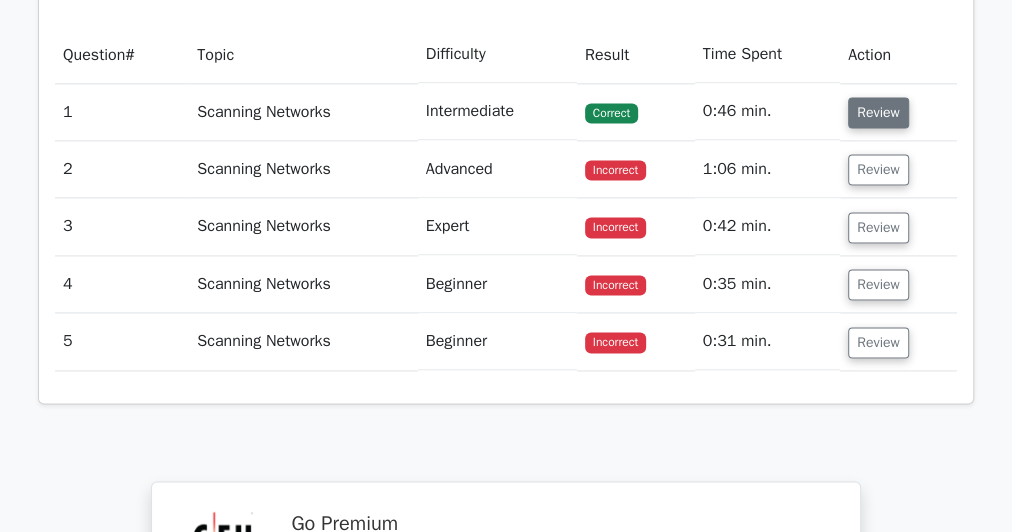 scroll, scrollTop: 1440, scrollLeft: 0, axis: vertical 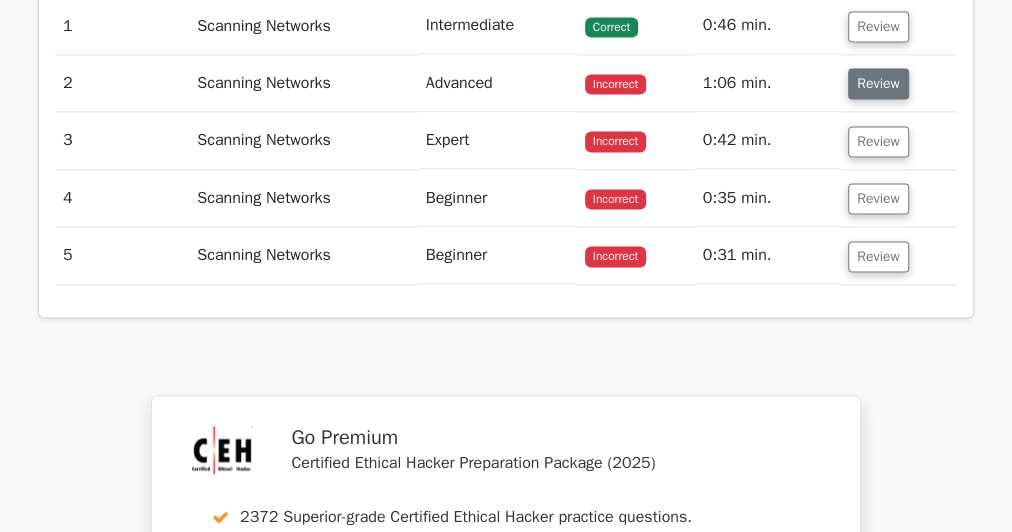 click on "Review" at bounding box center [878, 83] 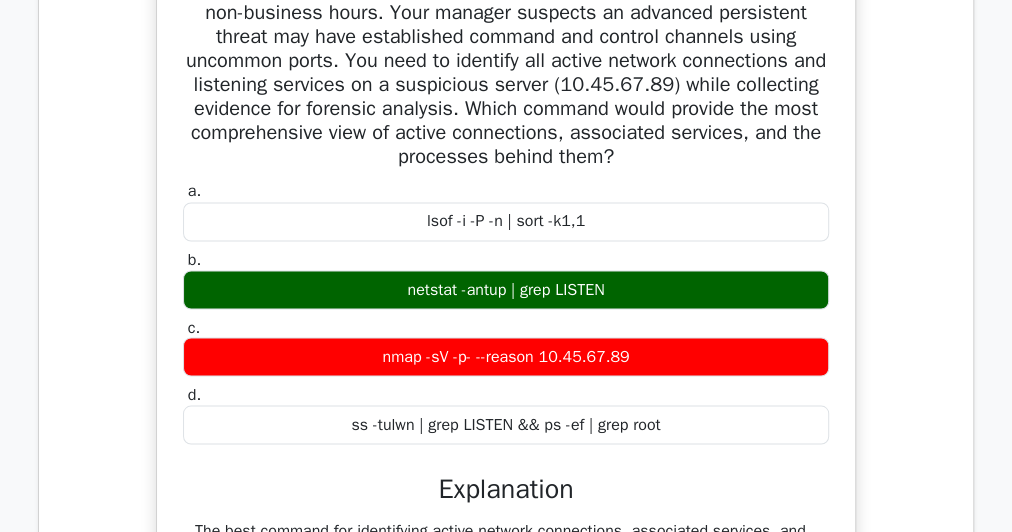 scroll, scrollTop: 1440, scrollLeft: 0, axis: vertical 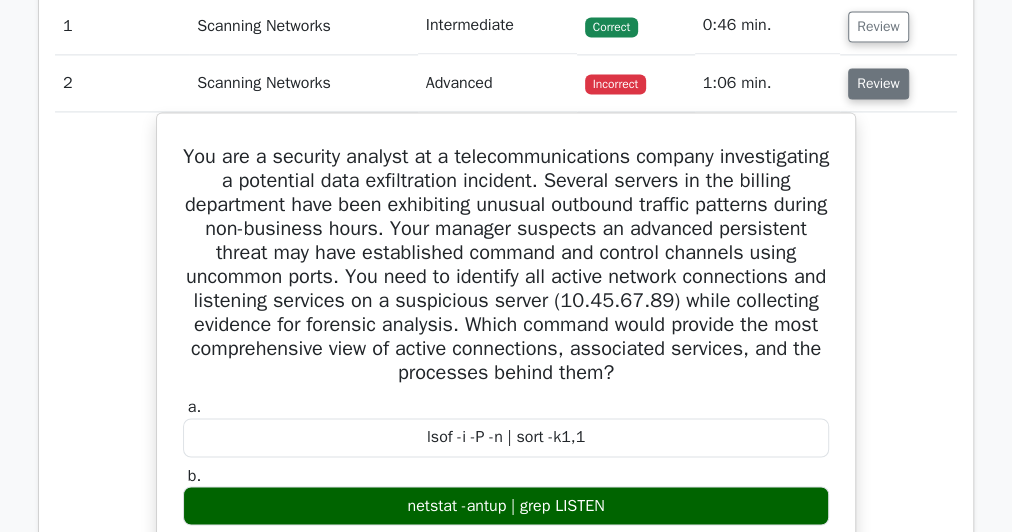 click on "Review" at bounding box center (878, 83) 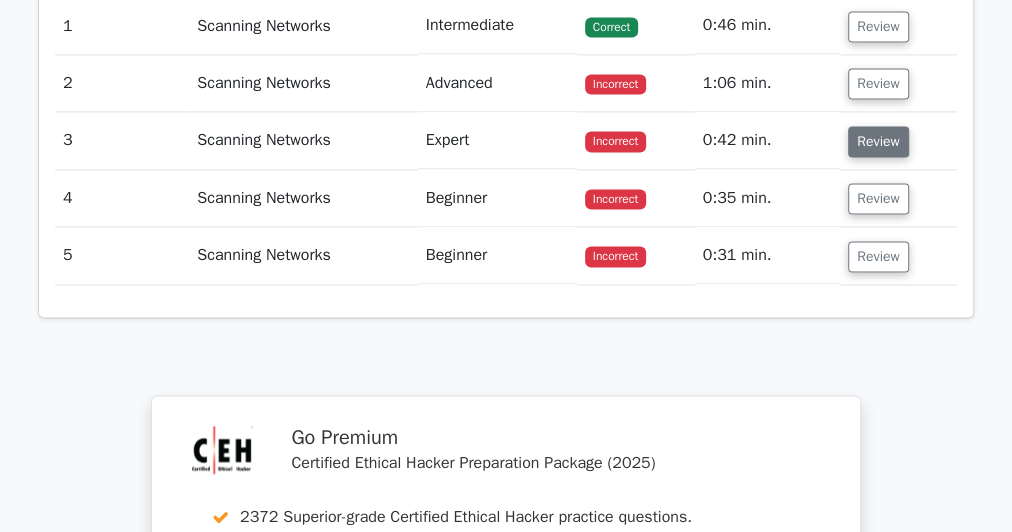 click on "Review" at bounding box center (878, 141) 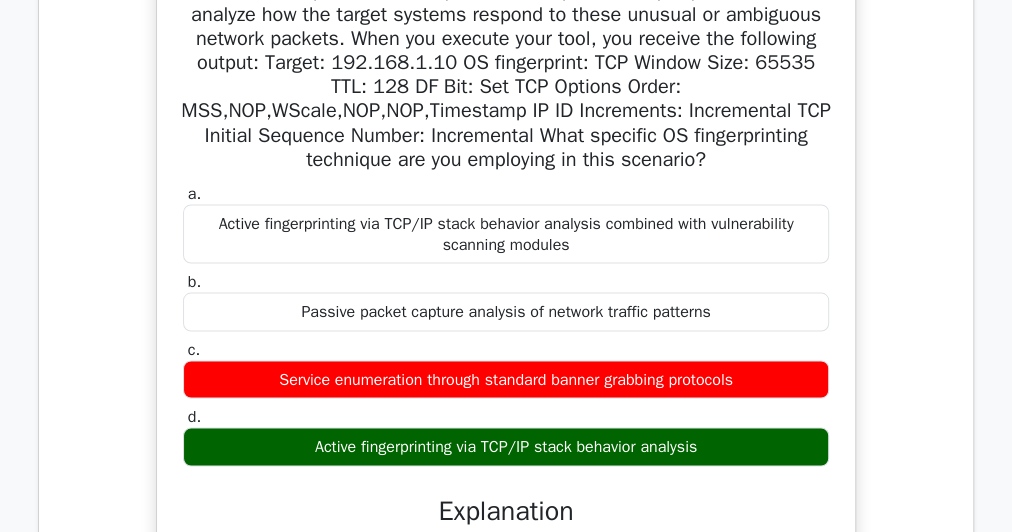 scroll, scrollTop: 1360, scrollLeft: 0, axis: vertical 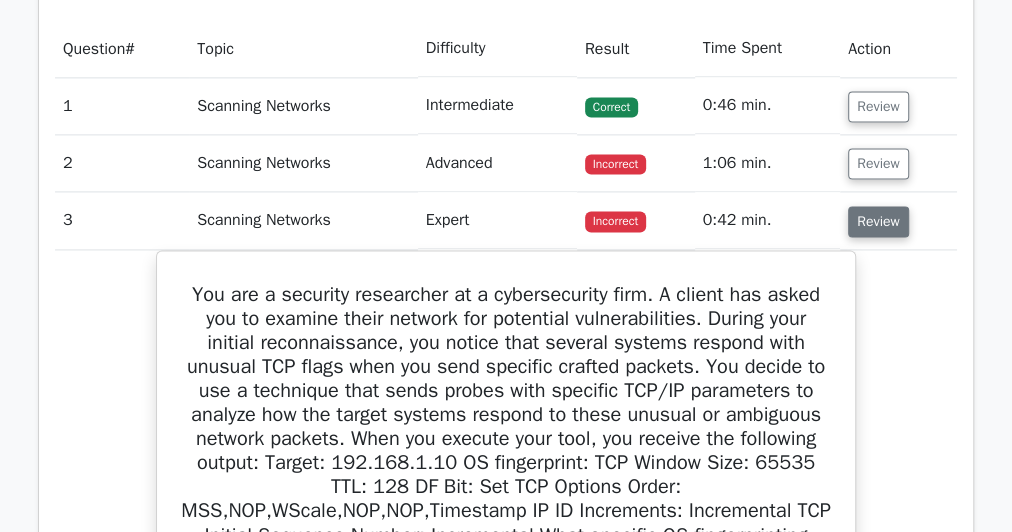 click on "Review" at bounding box center [878, 221] 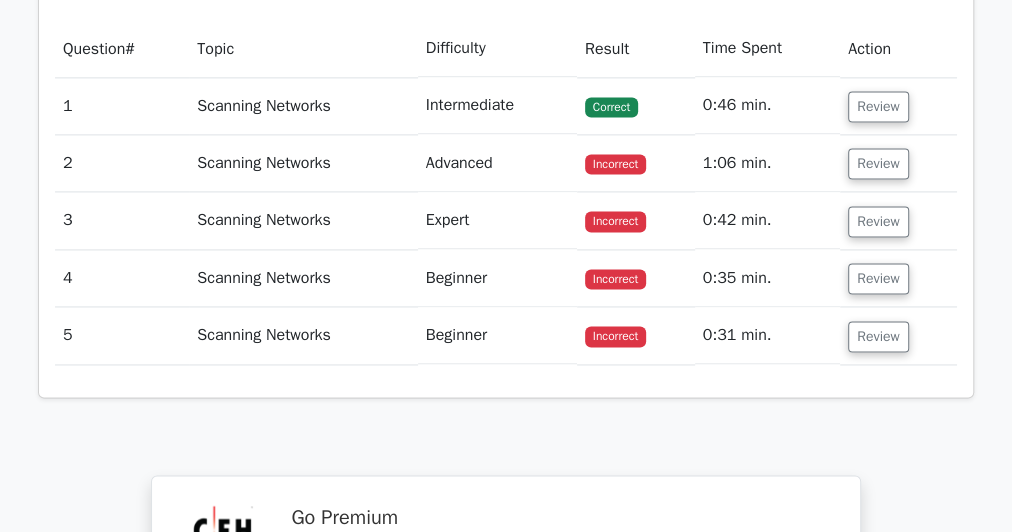 click on "Review" at bounding box center [898, 105] 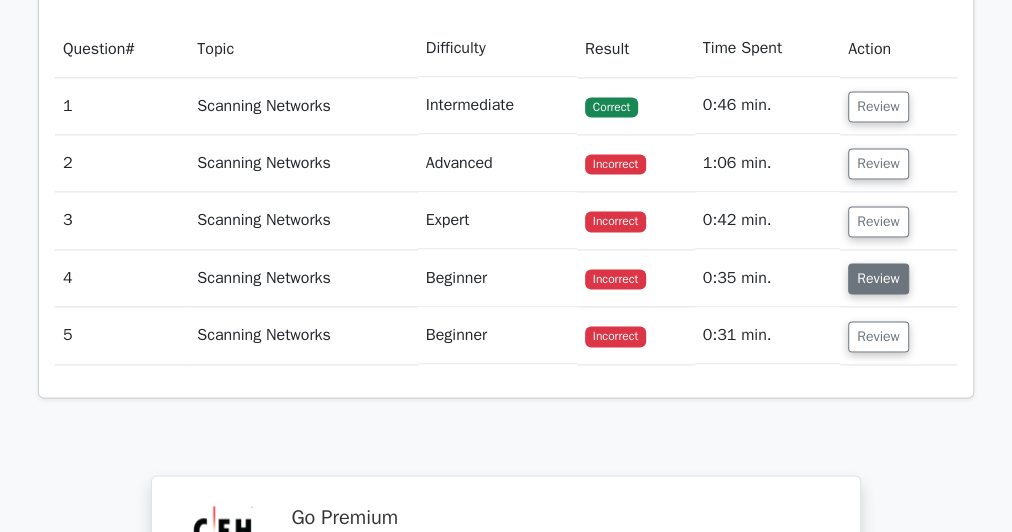 click on "Review" at bounding box center (878, 278) 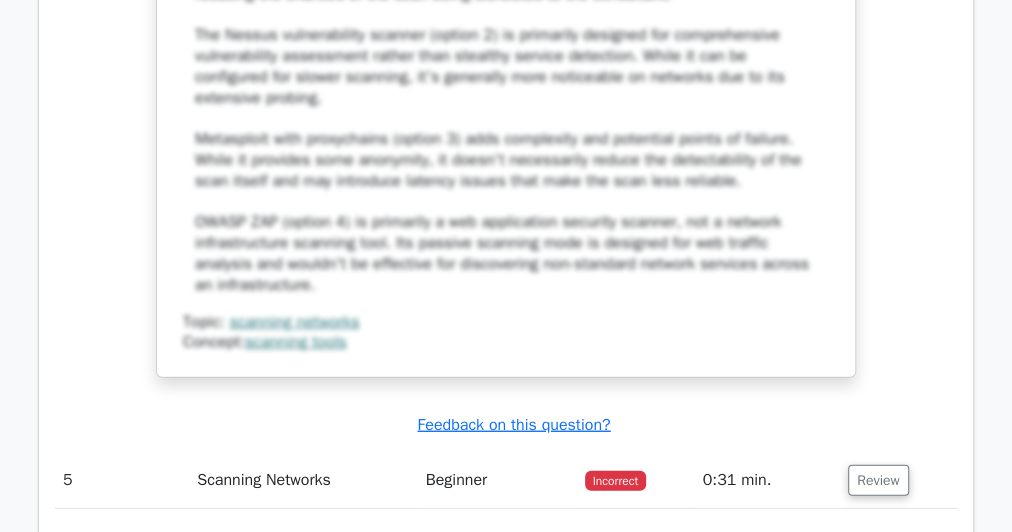scroll, scrollTop: 2800, scrollLeft: 0, axis: vertical 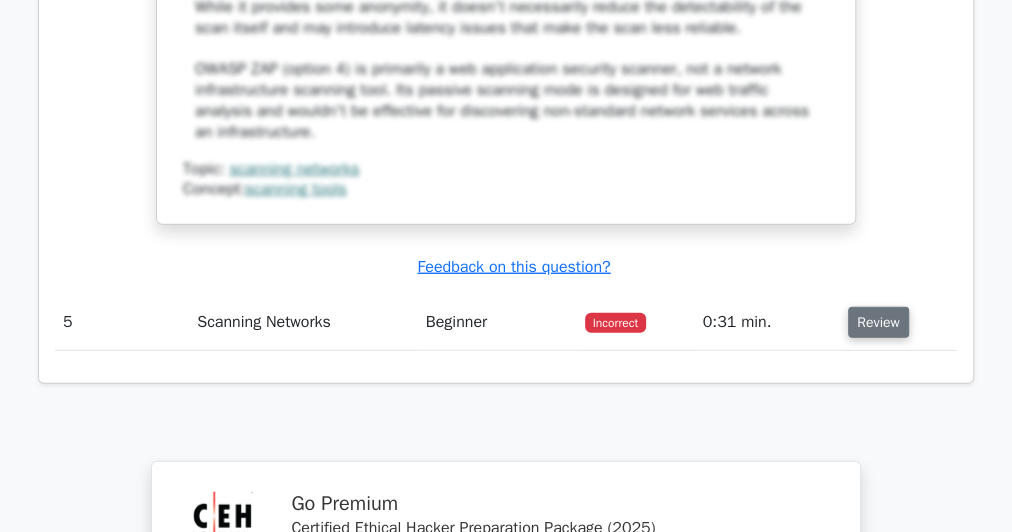 click on "Review" at bounding box center [878, 322] 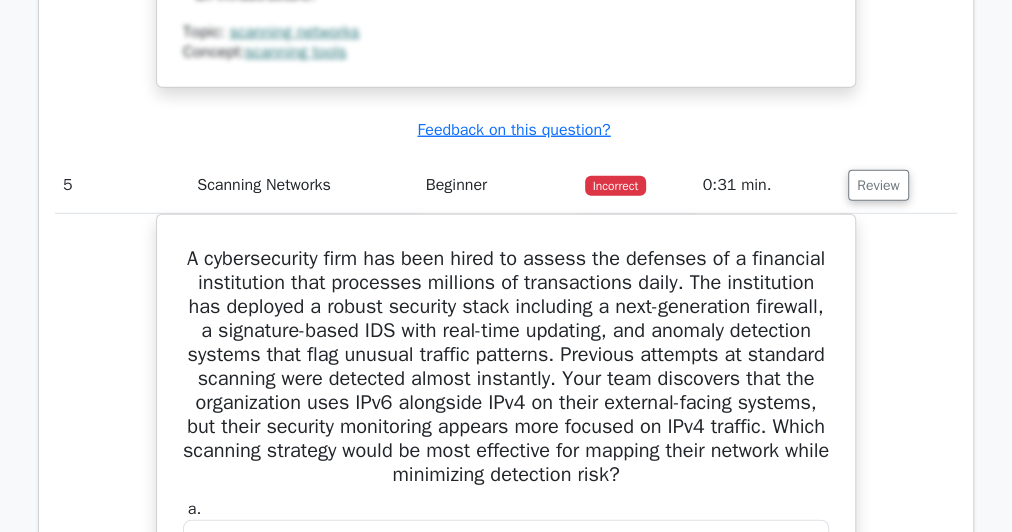 scroll, scrollTop: 2958, scrollLeft: 0, axis: vertical 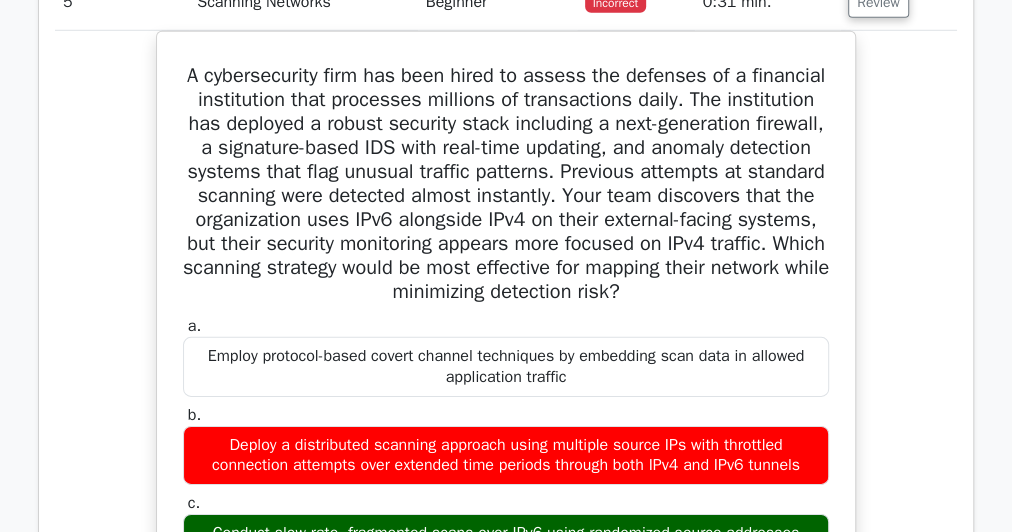 click on "A cybersecurity firm has been hired to assess the defenses of a financial institution that processes millions of transactions daily. The institution has deployed a robust security stack including a next-generation firewall, a signature-based IDS with real-time updating, and anomaly detection systems that flag unusual traffic patterns. Previous attempts at standard scanning were detected almost instantly. Your team discovers that the organization uses IPv6 alongside IPv4 on their external-facing systems, but their security monitoring appears more focused on IPv4 traffic. Which scanning strategy would be most effective for mapping their network while minimizing detection risk?" at bounding box center [506, 184] 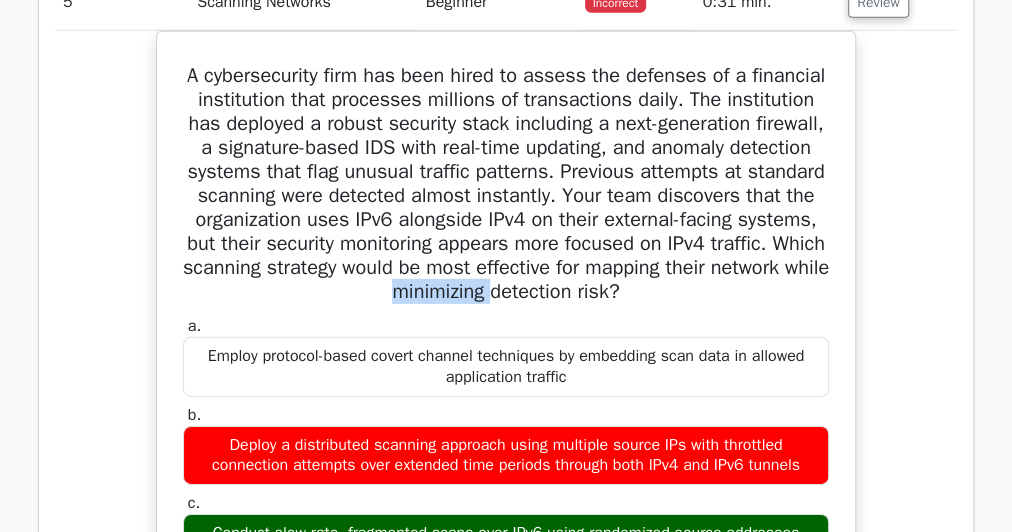 click on "A cybersecurity firm has been hired to assess the defenses of a financial institution that processes millions of transactions daily. The institution has deployed a robust security stack including a next-generation firewall, a signature-based IDS with real-time updating, and anomaly detection systems that flag unusual traffic patterns. Previous attempts at standard scanning were detected almost instantly. Your team discovers that the organization uses IPv6 alongside IPv4 on their external-facing systems, but their security monitoring appears more focused on IPv4 traffic. Which scanning strategy would be most effective for mapping their network while minimizing detection risk?" at bounding box center (506, 184) 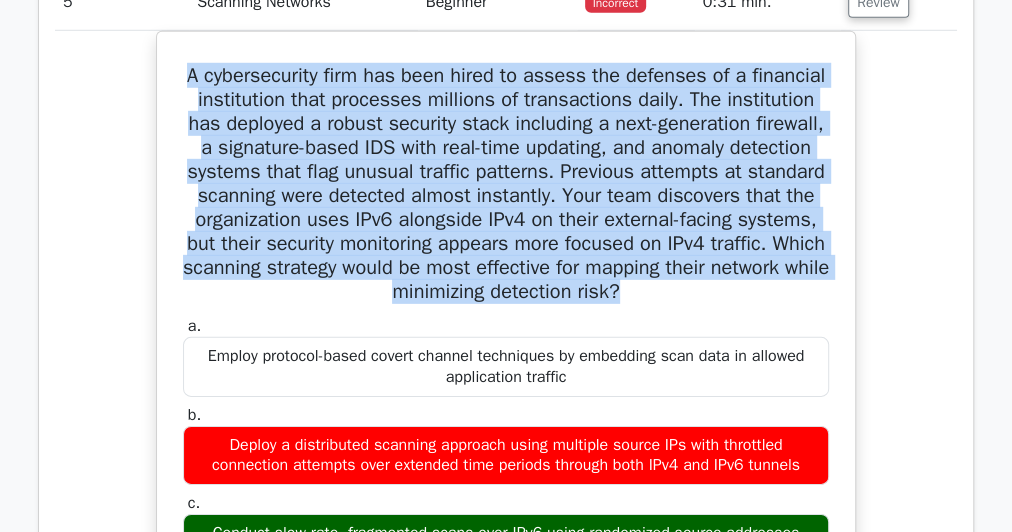 click on "A cybersecurity firm has been hired to assess the defenses of a financial institution that processes millions of transactions daily. The institution has deployed a robust security stack including a next-generation firewall, a signature-based IDS with real-time updating, and anomaly detection systems that flag unusual traffic patterns. Previous attempts at standard scanning were detected almost instantly. Your team discovers that the organization uses IPv6 alongside IPv4 on their external-facing systems, but their security monitoring appears more focused on IPv4 traffic. Which scanning strategy would be most effective for mapping their network while minimizing detection risk?" at bounding box center [506, 184] 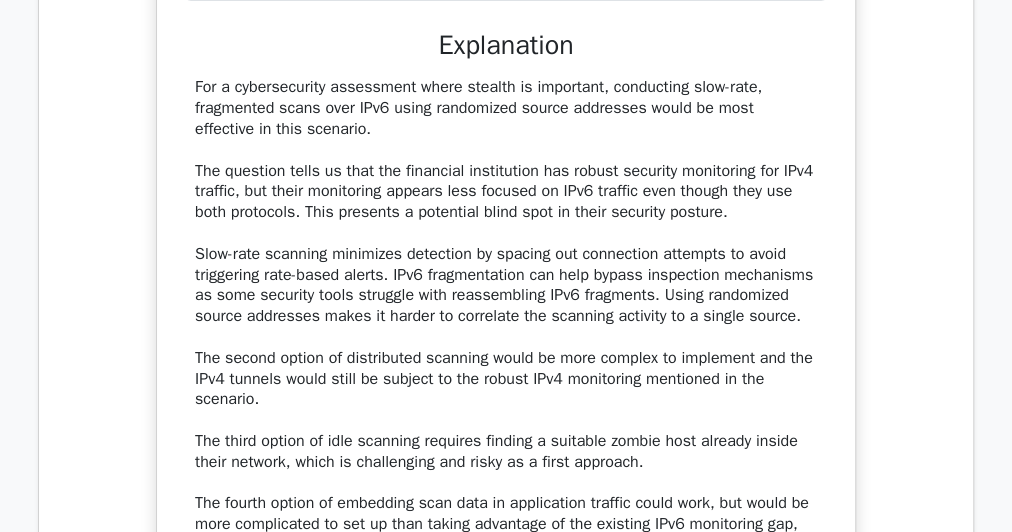 scroll, scrollTop: 3598, scrollLeft: 0, axis: vertical 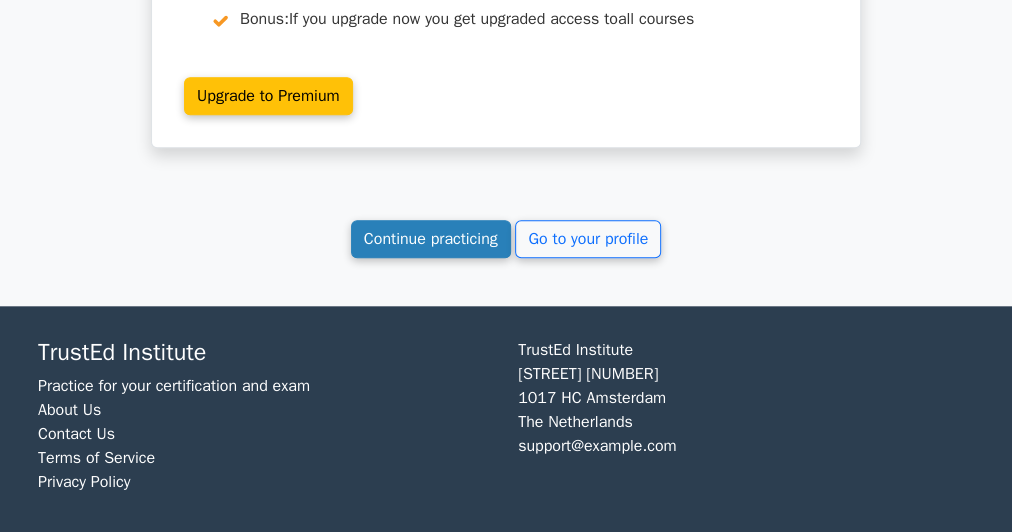 click on "Continue practicing" at bounding box center (431, 239) 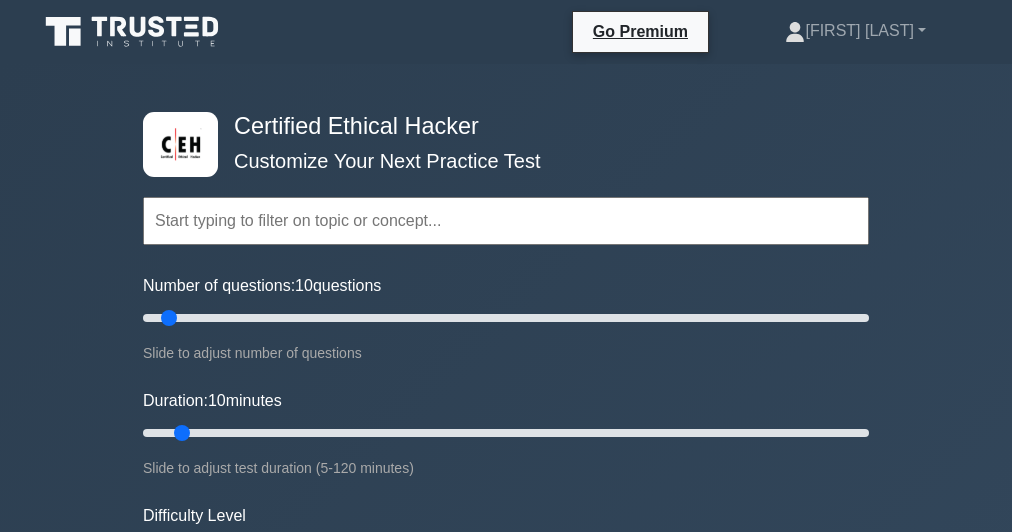 scroll, scrollTop: 0, scrollLeft: 0, axis: both 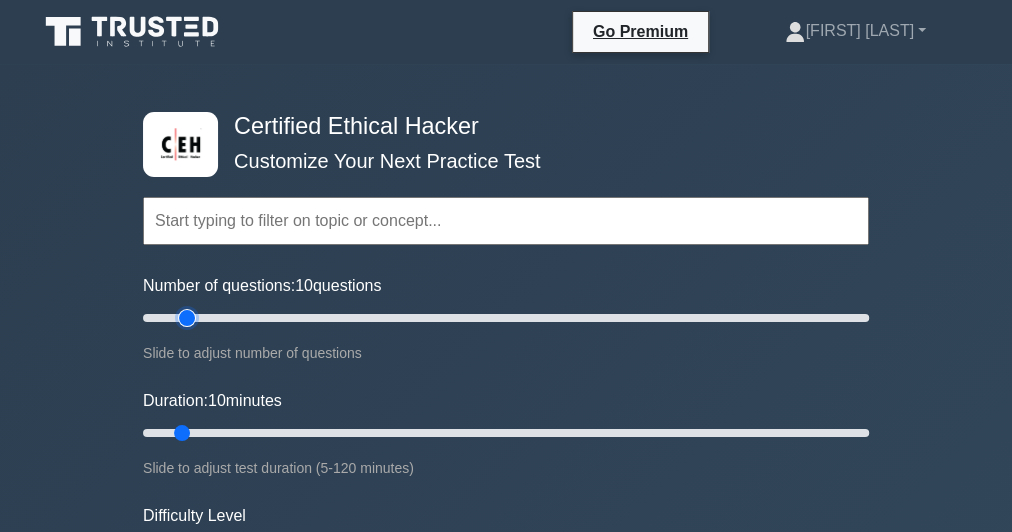 type on "[NUMBER]" 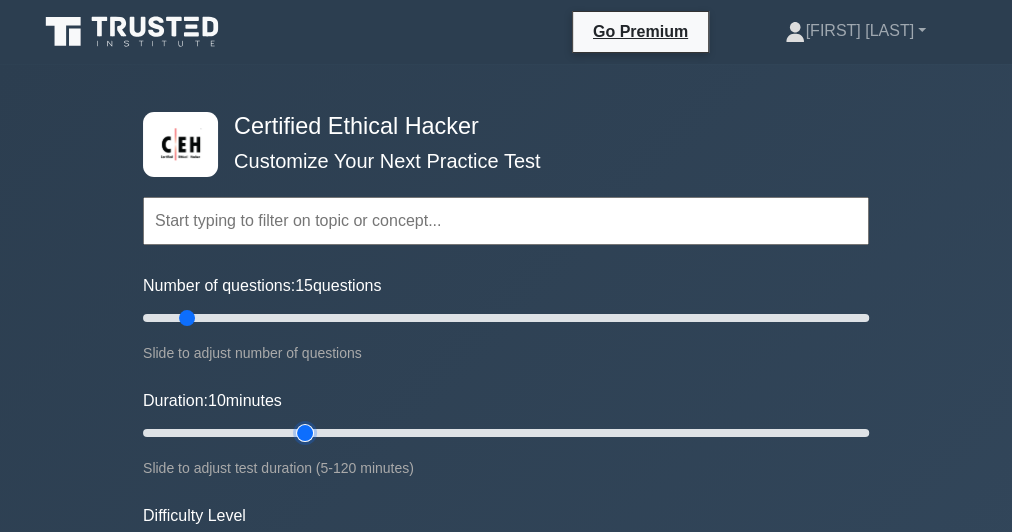 click on "Duration:  10  minutes" at bounding box center [506, 433] 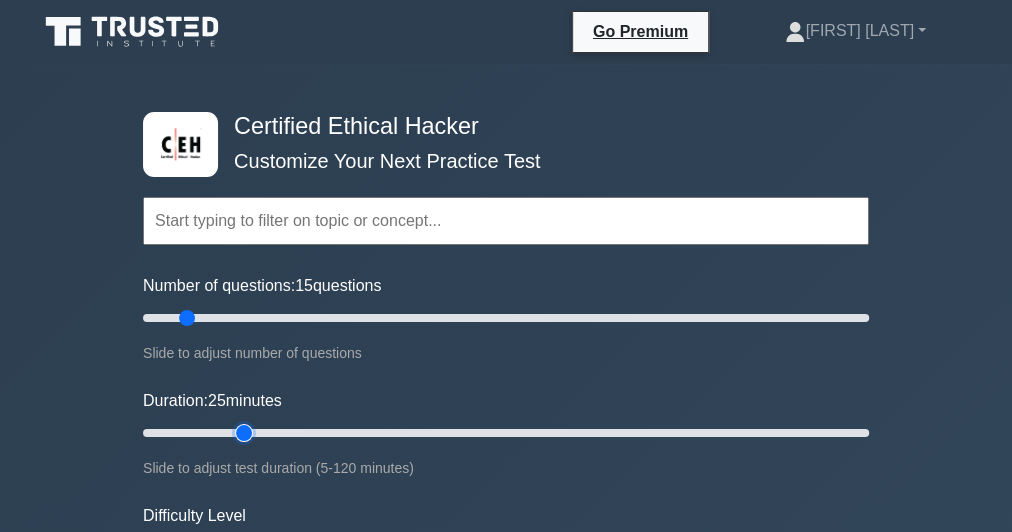 drag, startPoint x: 300, startPoint y: 430, endPoint x: 257, endPoint y: 430, distance: 43 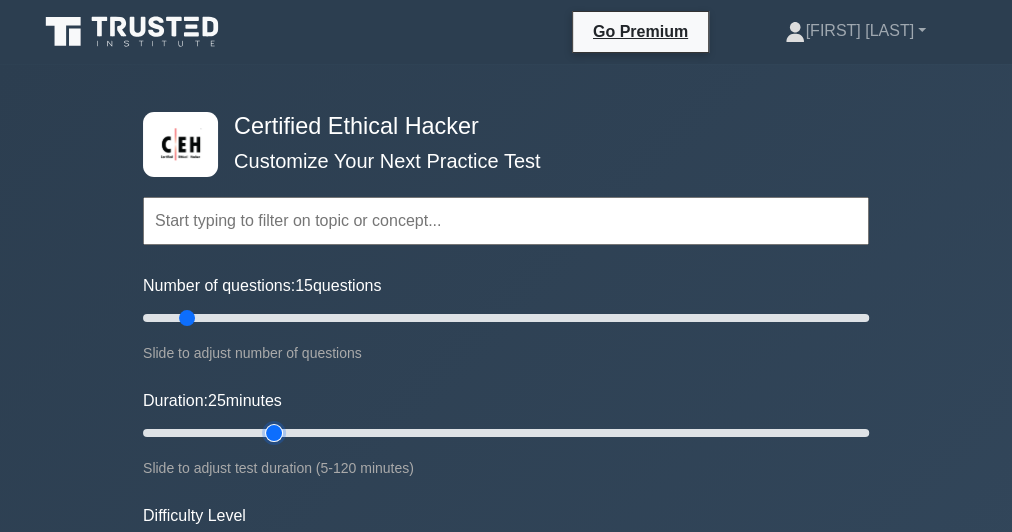type on "25" 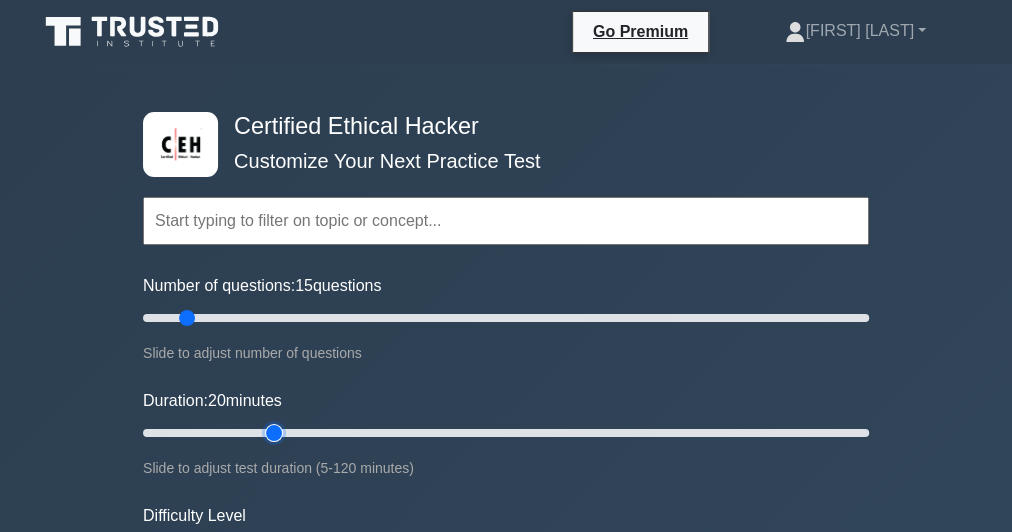click on "Duration:  20  minutes" at bounding box center [506, 433] 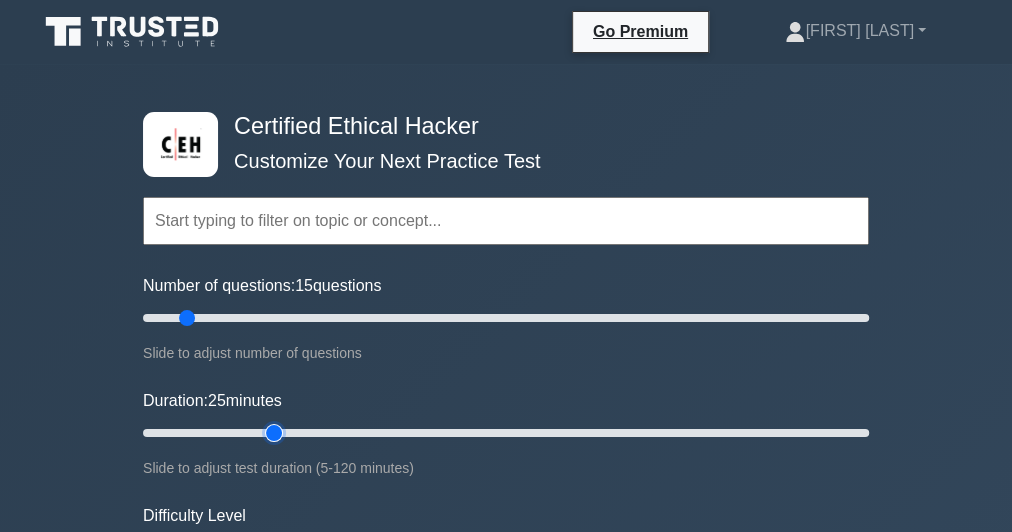click on "Duration:  25  minutes" at bounding box center (506, 433) 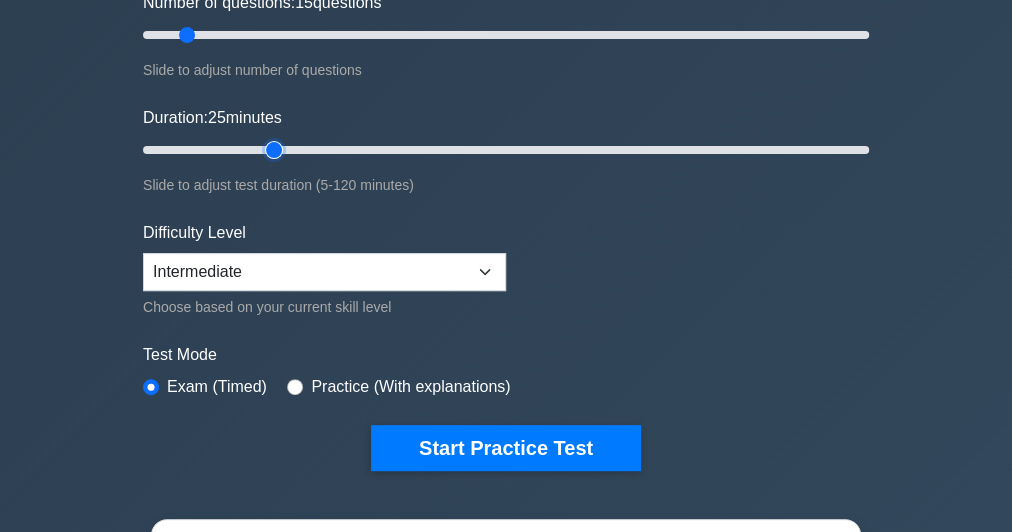 scroll, scrollTop: 480, scrollLeft: 0, axis: vertical 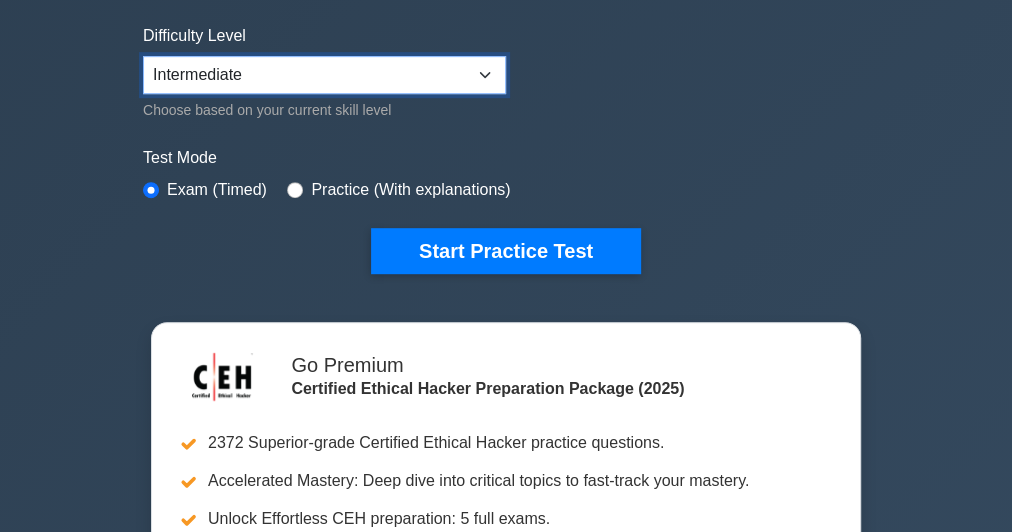 click on "Beginner
Intermediate
Expert" at bounding box center [324, 75] 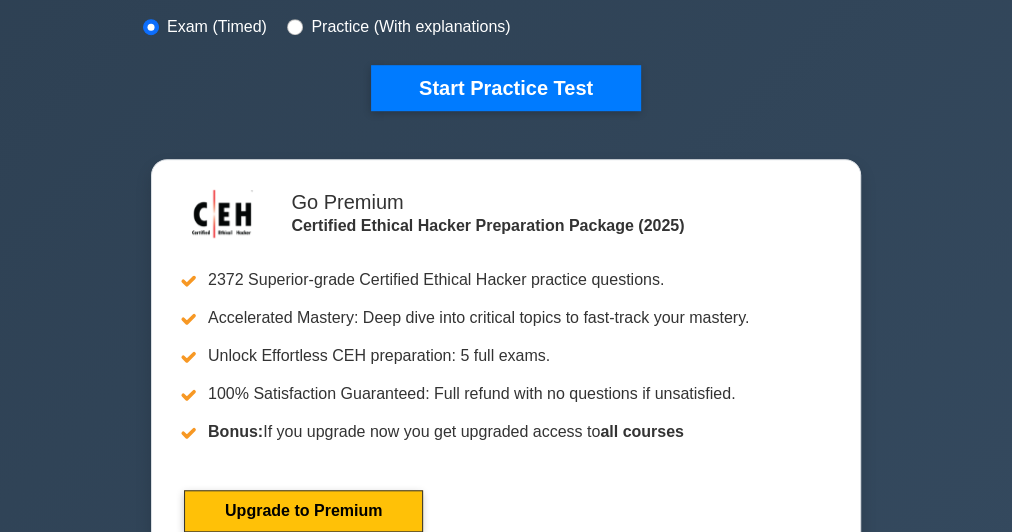 scroll, scrollTop: 560, scrollLeft: 0, axis: vertical 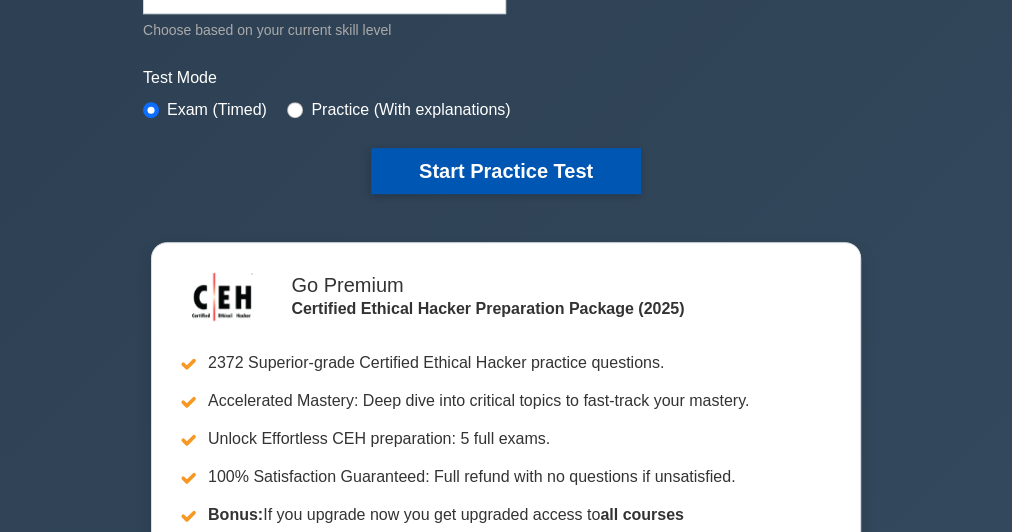 click on "Start Practice Test" at bounding box center [506, 171] 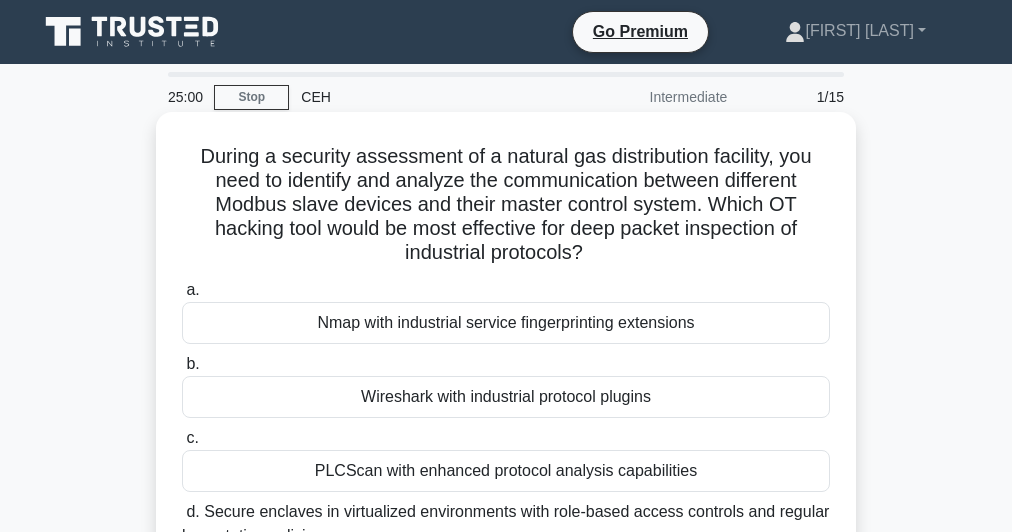 scroll, scrollTop: 0, scrollLeft: 0, axis: both 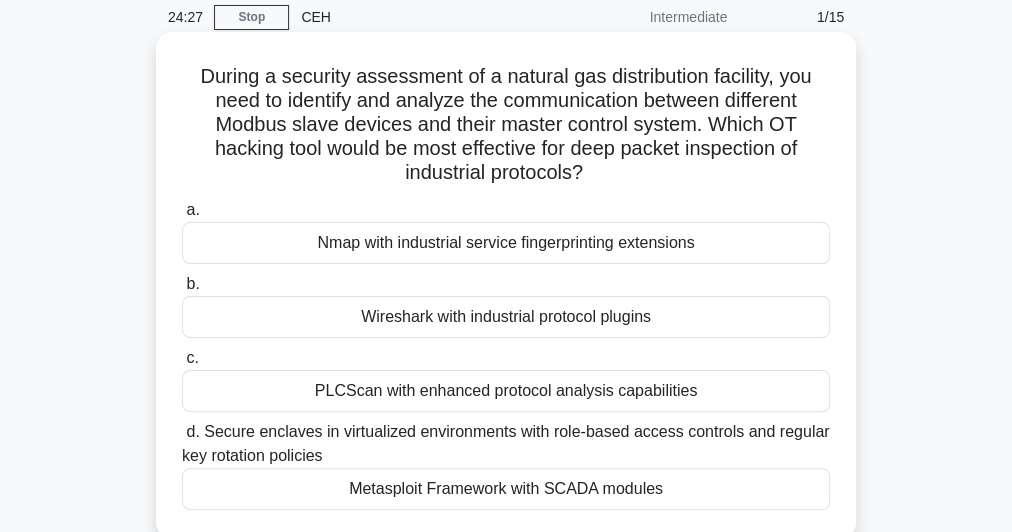 click on "During a security assessment of a natural gas distribution facility, you need to identify and analyze the communication between different Modbus slave devices and their master control system. Which OT hacking tool would be most effective for deep packet inspection of industrial protocols?
.spinner_0XTQ{transform-origin:center;animation:spinner_y6GP .75s linear infinite}@keyframes spinner_y6GP{100%{transform:rotate(360deg)}}" at bounding box center [506, 125] 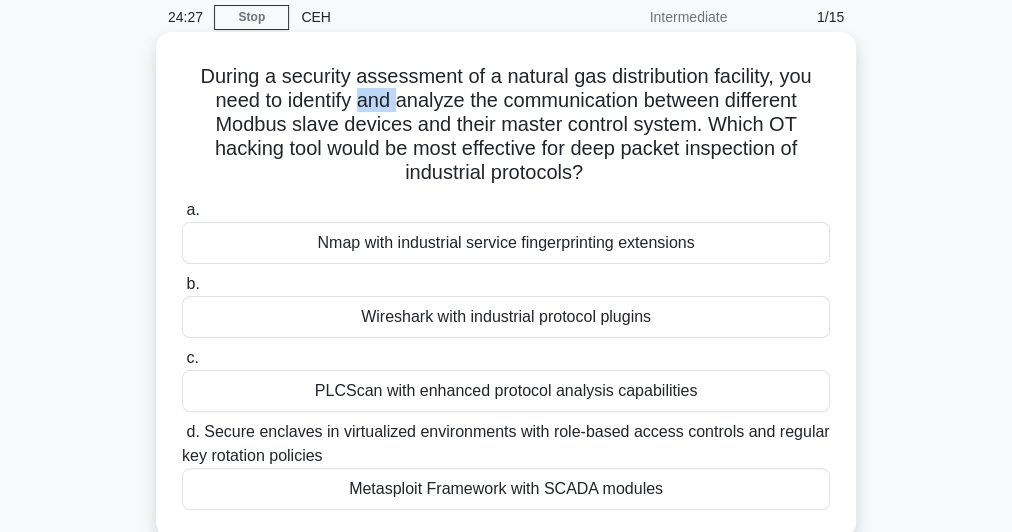 click on "During a security assessment of a natural gas distribution facility, you need to identify and analyze the communication between different Modbus slave devices and their master control system. Which OT hacking tool would be most effective for deep packet inspection of industrial protocols?
.spinner_0XTQ{transform-origin:center;animation:spinner_y6GP .75s linear infinite}@keyframes spinner_y6GP{100%{transform:rotate(360deg)}}" at bounding box center (506, 125) 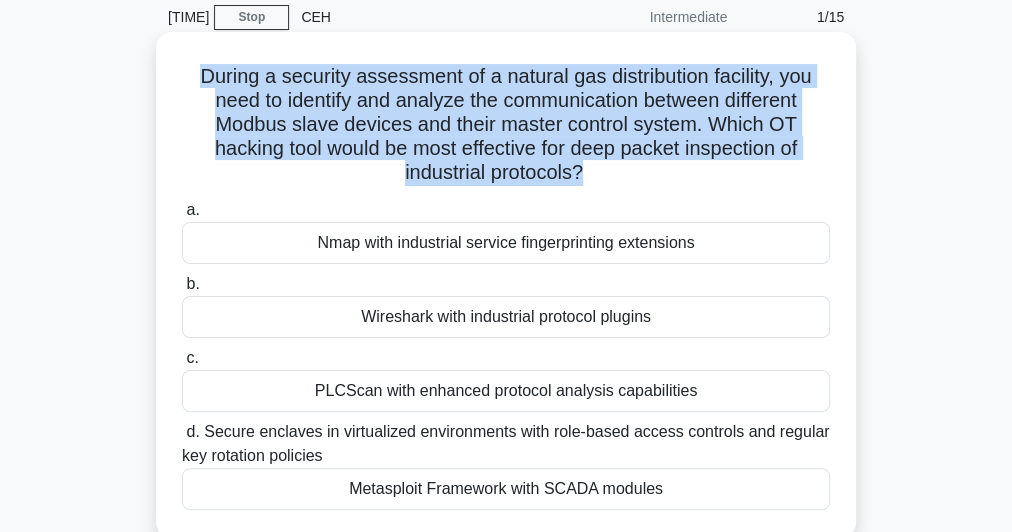 click on "During a security assessment of a natural gas distribution facility, you need to identify and analyze the communication between different Modbus slave devices and their master control system. Which OT hacking tool would be most effective for deep packet inspection of industrial protocols?
.spinner_0XTQ{transform-origin:center;animation:spinner_y6GP .75s linear infinite}@keyframes spinner_y6GP{100%{transform:rotate(360deg)}}" at bounding box center (506, 125) 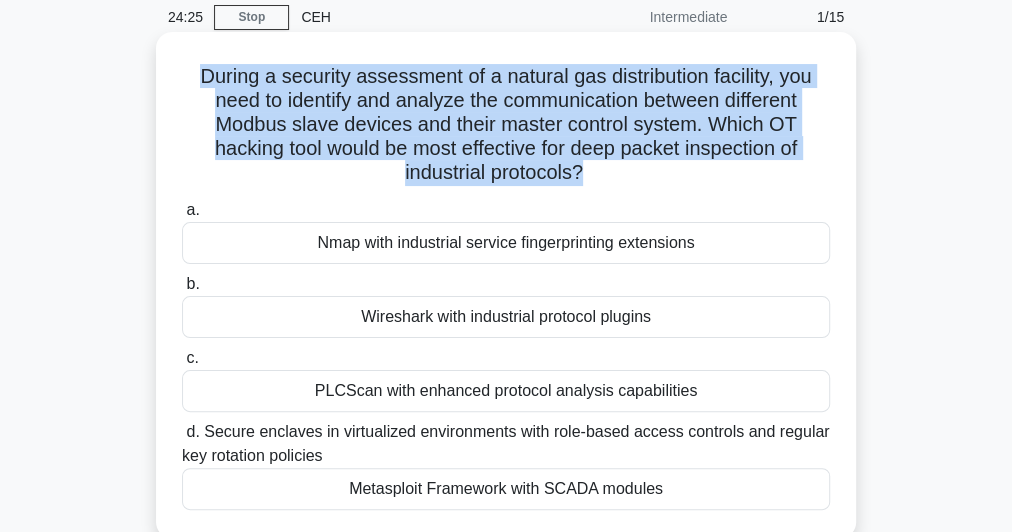 copy on "During a security assessment of a natural gas distribution facility, you need to identify and analyze the communication between different Modbus slave devices and their master control system. Which OT hacking tool would be most effective for deep packet inspection of industrial protocols?
.spinner_0XTQ{transform-origin:center;animation:spinner_y6GP .75s linear infinite}@keyframes spinner_y6GP{100%{transform:rotate(360deg)}}" 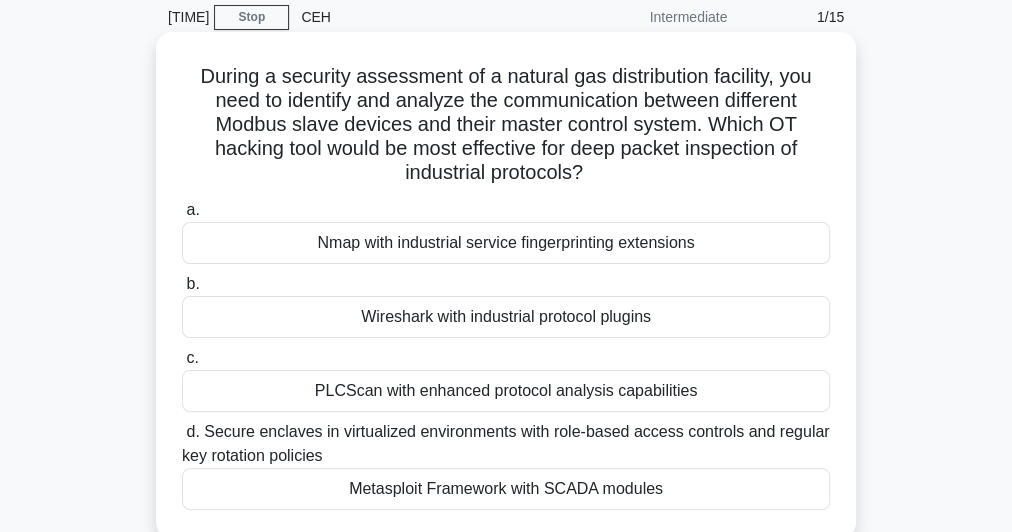 click on "Wireshark with industrial protocol plugins" at bounding box center (506, 317) 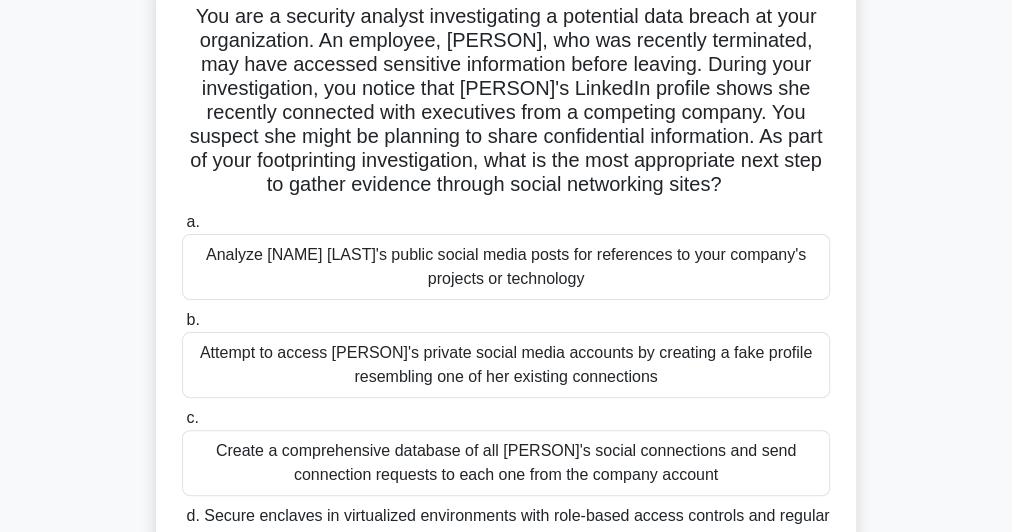 scroll, scrollTop: 240, scrollLeft: 0, axis: vertical 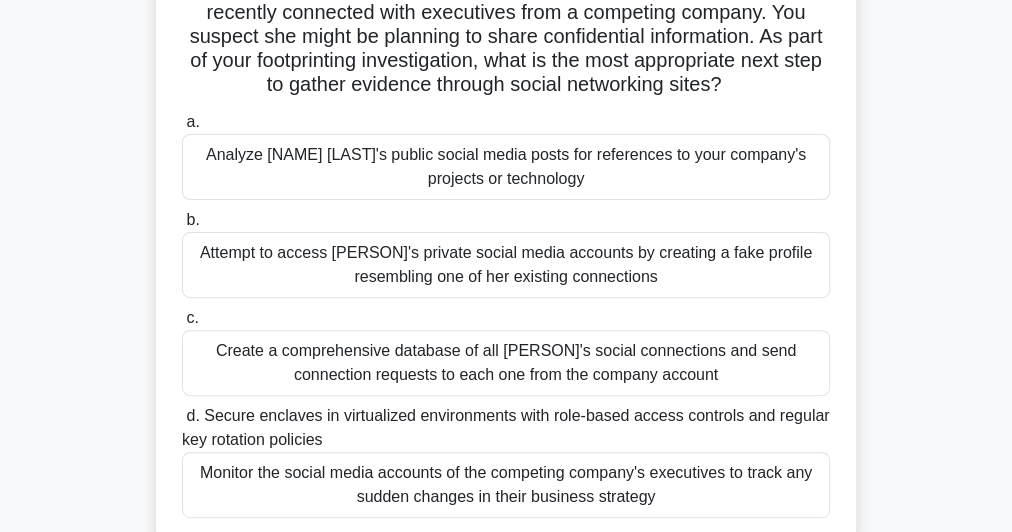 click on "Monitor the social media accounts of the competing company's executives to track any sudden changes in their business strategy" at bounding box center (506, 485) 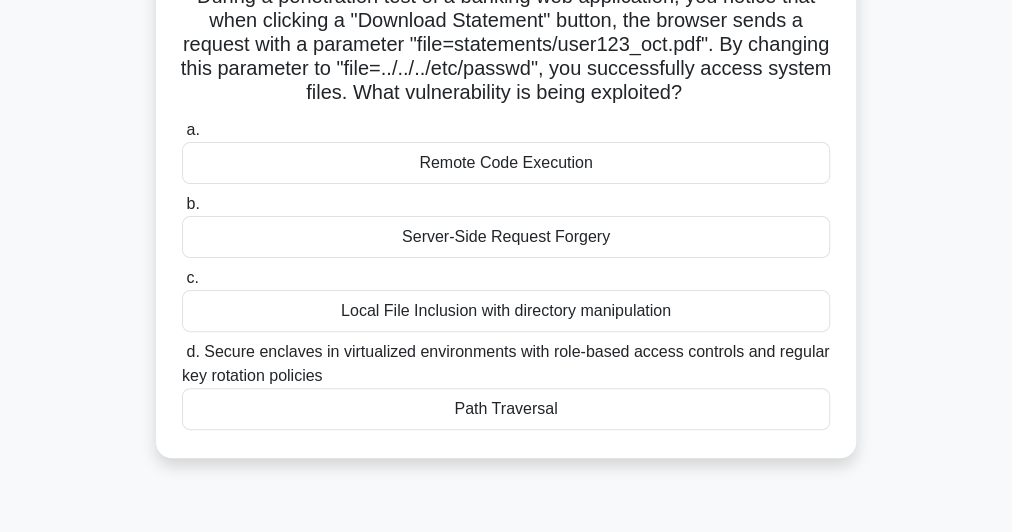 scroll, scrollTop: 80, scrollLeft: 0, axis: vertical 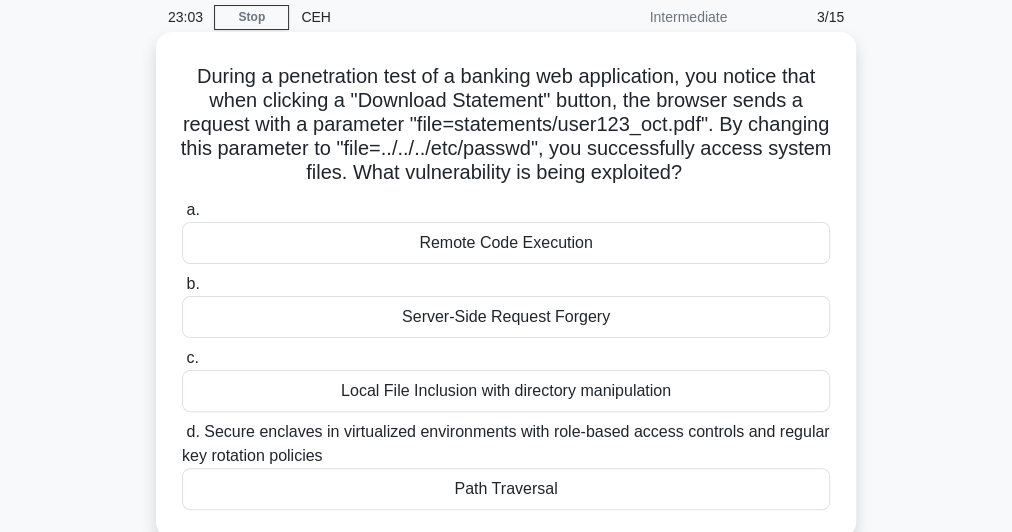 click on "Path Traversal" at bounding box center [506, 489] 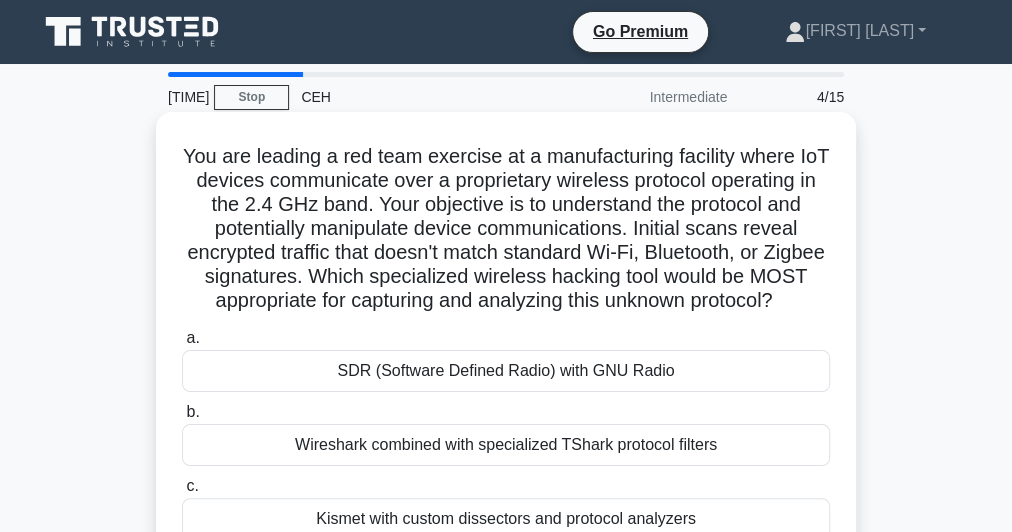 scroll, scrollTop: 320, scrollLeft: 0, axis: vertical 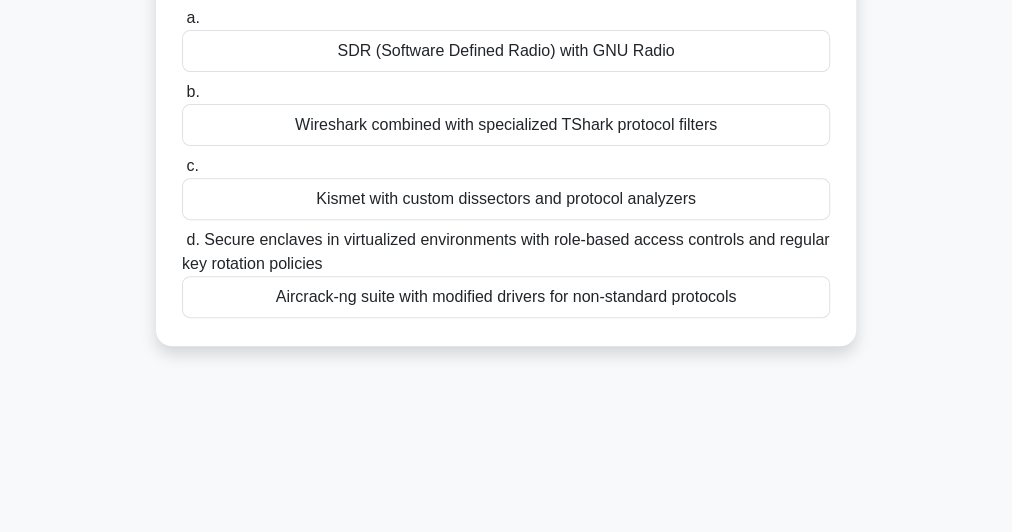 click on "Aircrack-ng suite with modified drivers for non-standard protocols" at bounding box center (506, 297) 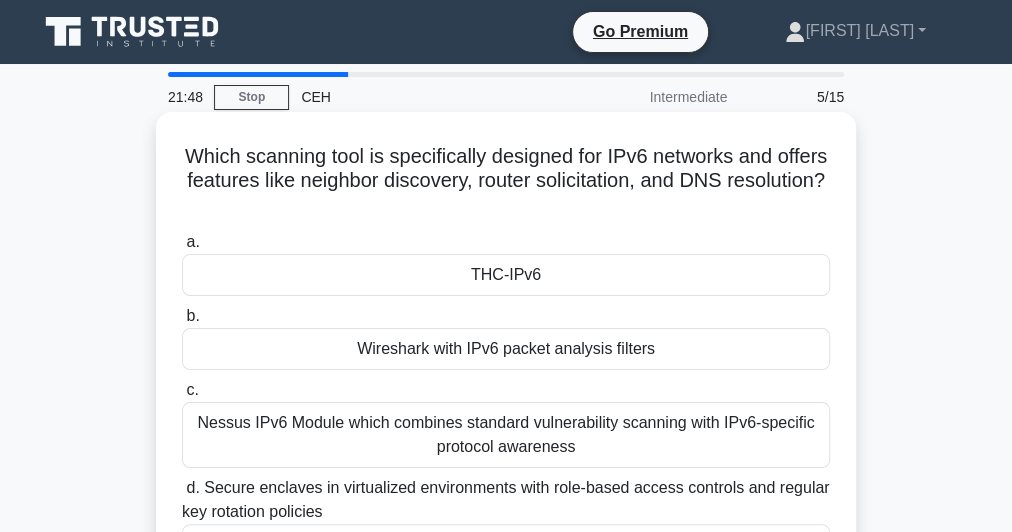 scroll, scrollTop: 80, scrollLeft: 0, axis: vertical 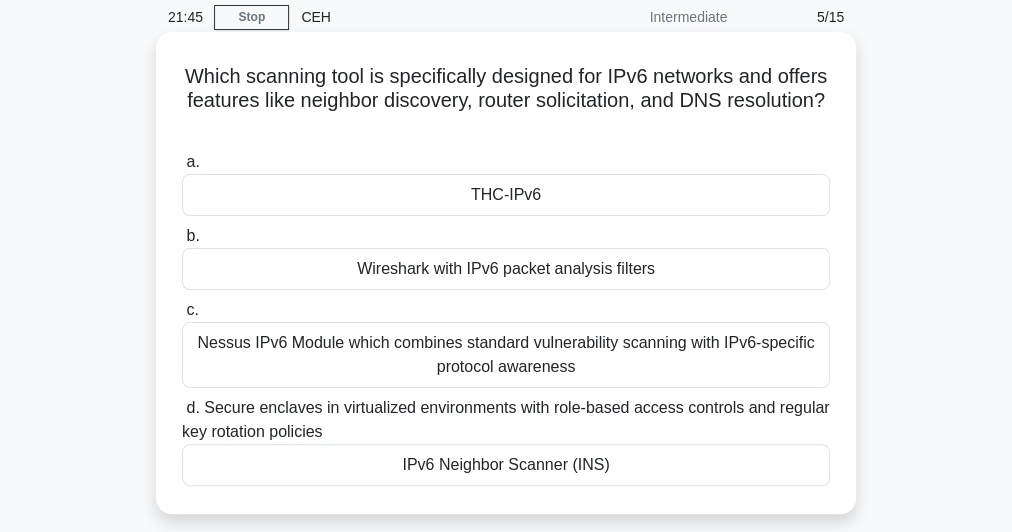 click on "Which scanning tool is specifically designed for IPv6 networks and offers features like neighbor discovery, router solicitation, and DNS resolution?
.spinner_0XTQ{transform-origin:center;animation:spinner_y6GP .75s linear infinite}@keyframes spinner_y6GP{100%{transform:rotate(360deg)}}" at bounding box center [506, 101] 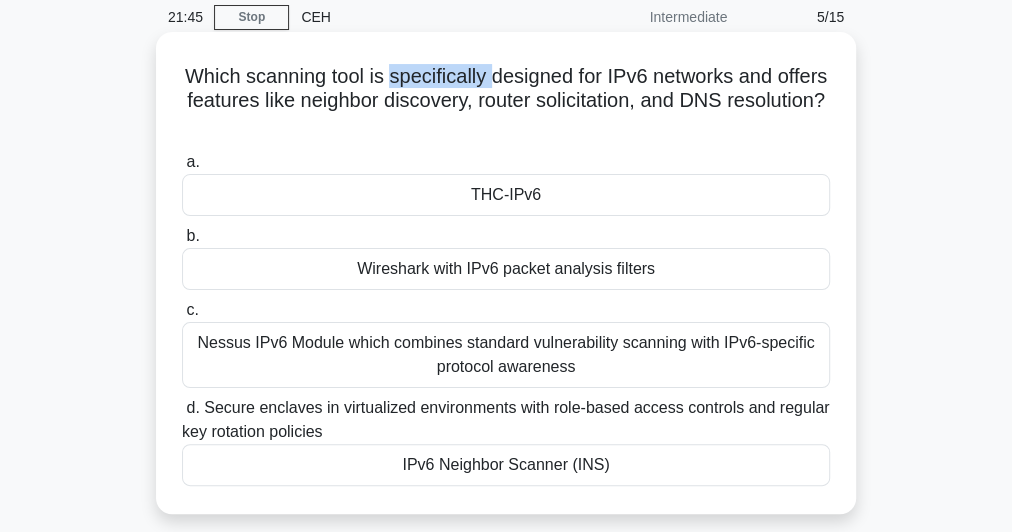 click on "Which scanning tool is specifically designed for IPv6 networks and offers features like neighbor discovery, router solicitation, and DNS resolution?
.spinner_0XTQ{transform-origin:center;animation:spinner_y6GP .75s linear infinite}@keyframes spinner_y6GP{100%{transform:rotate(360deg)}}" at bounding box center (506, 101) 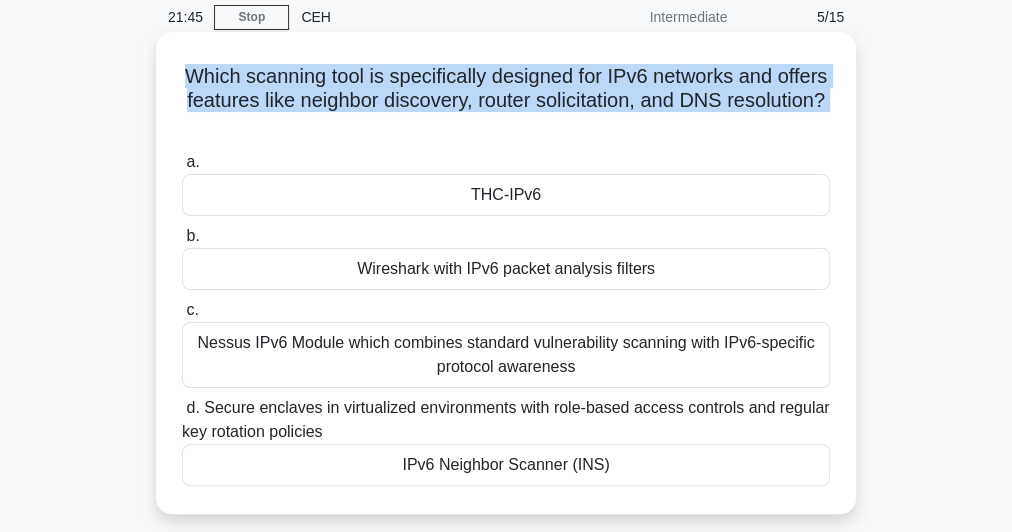 click on "Which scanning tool is specifically designed for IPv6 networks and offers features like neighbor discovery, router solicitation, and DNS resolution?
.spinner_0XTQ{transform-origin:center;animation:spinner_y6GP .75s linear infinite}@keyframes spinner_y6GP{100%{transform:rotate(360deg)}}" at bounding box center [506, 101] 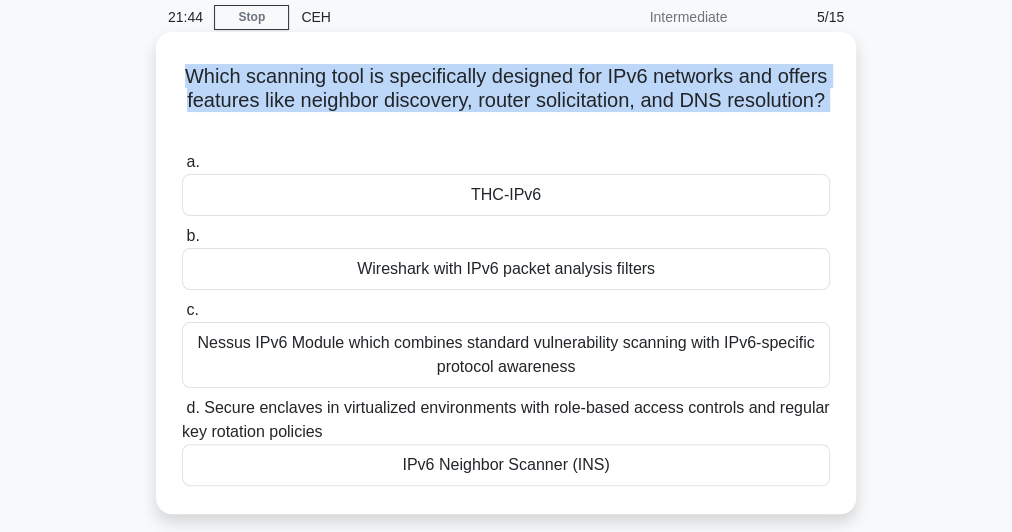 copy on "Which scanning tool is specifically designed for IPv6 networks and offers features like neighbor discovery, router solicitation, and DNS resolution?
.spinner_0XTQ{transform-origin:center;animation:spinner_y6GP .75s linear infinite}@keyframes spinner_y6GP{100%{transform:rotate(360deg)}}" 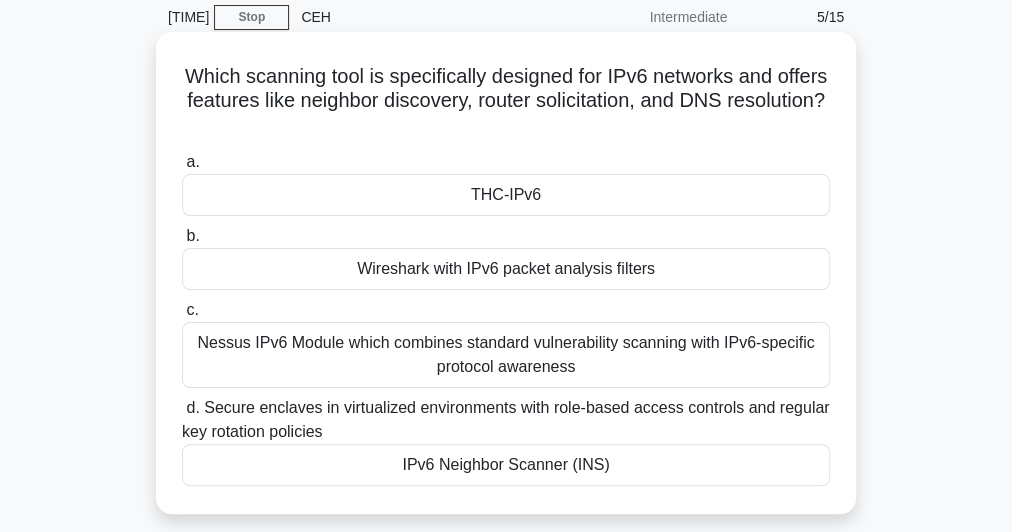 click on "THC-IPv6" at bounding box center (506, 195) 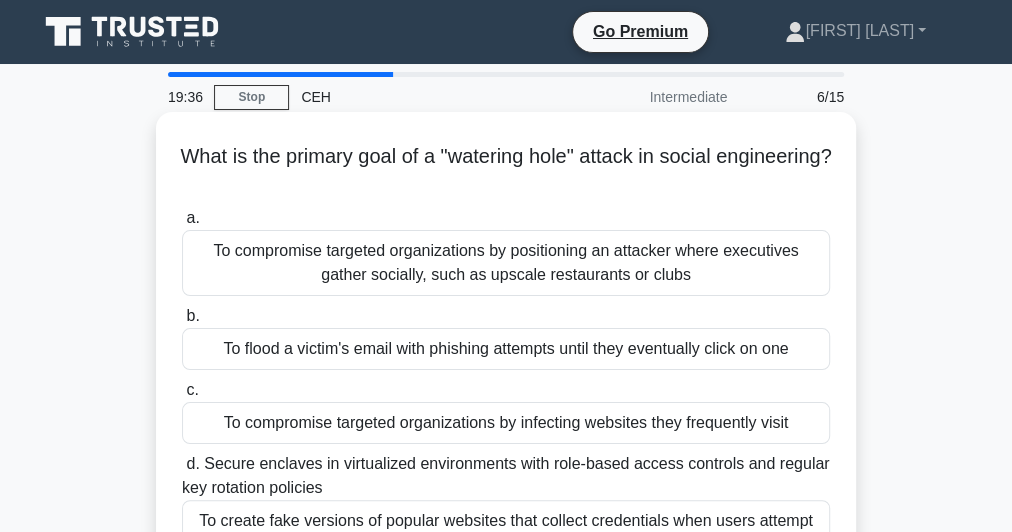 scroll, scrollTop: 80, scrollLeft: 0, axis: vertical 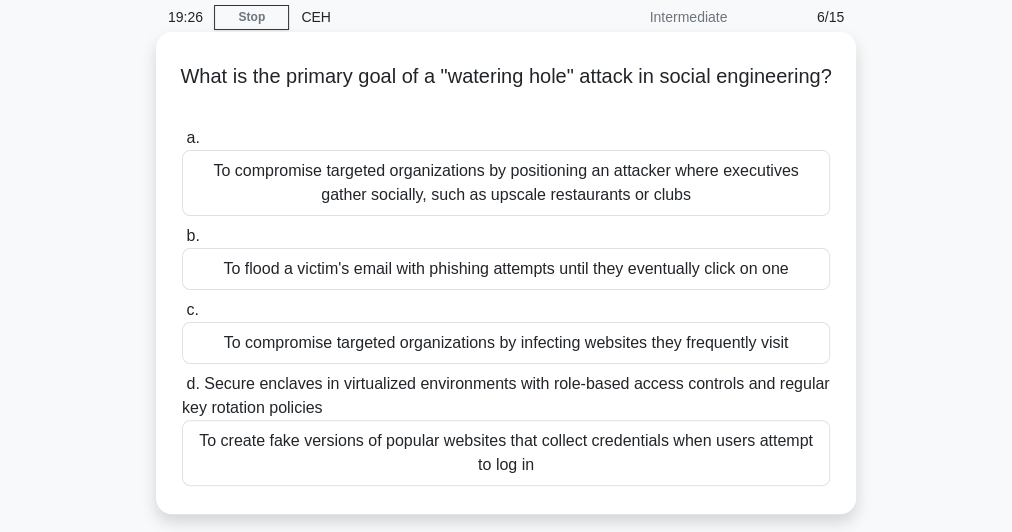 click on "To compromise targeted organizations by positioning an attacker where executives gather socially, such as upscale restaurants or clubs" at bounding box center [506, 183] 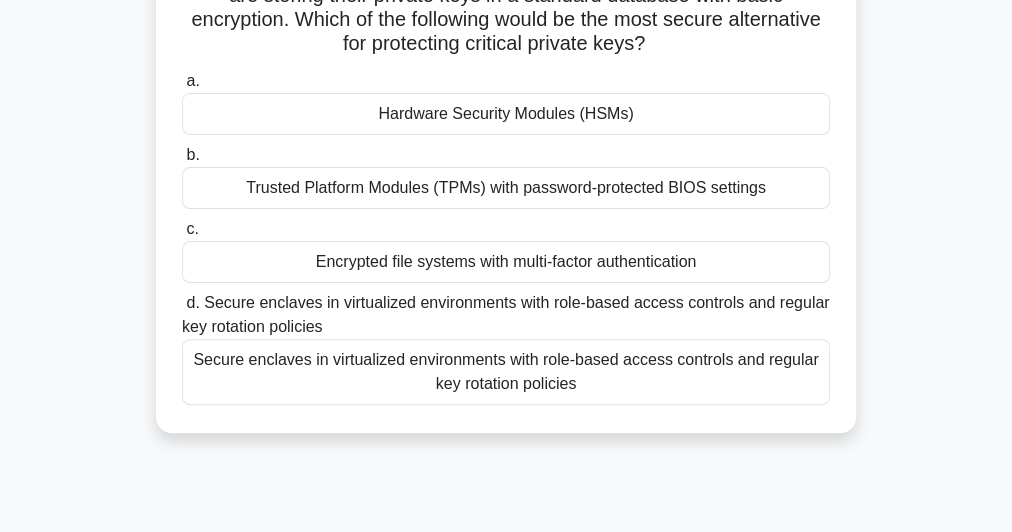 scroll, scrollTop: 160, scrollLeft: 0, axis: vertical 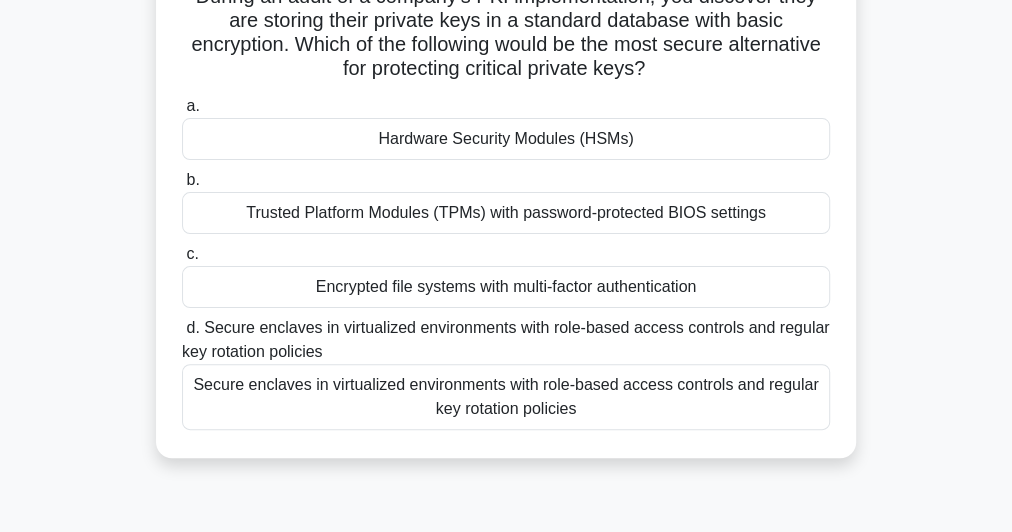 click on "Secure enclaves in virtualized environments with role-based access controls and regular key rotation policies" at bounding box center (506, 397) 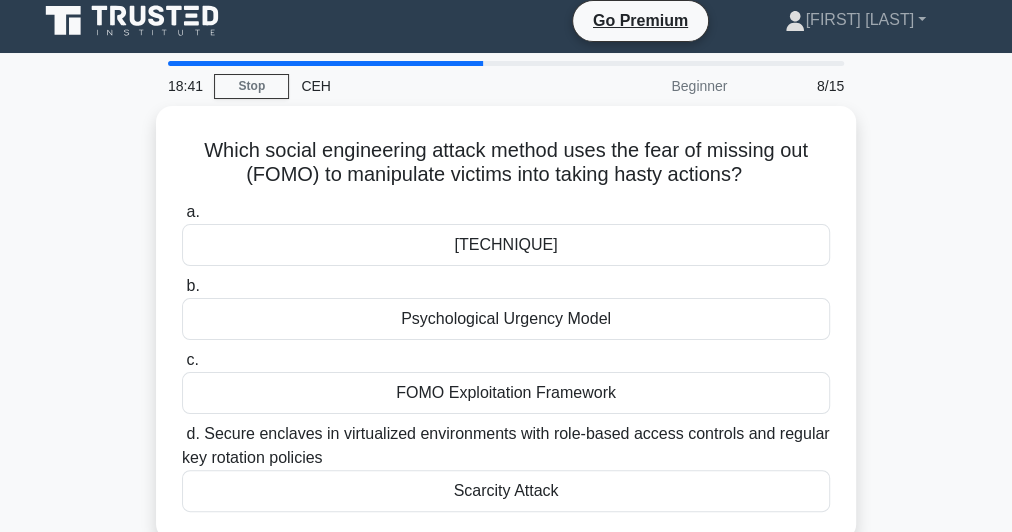 scroll, scrollTop: 0, scrollLeft: 0, axis: both 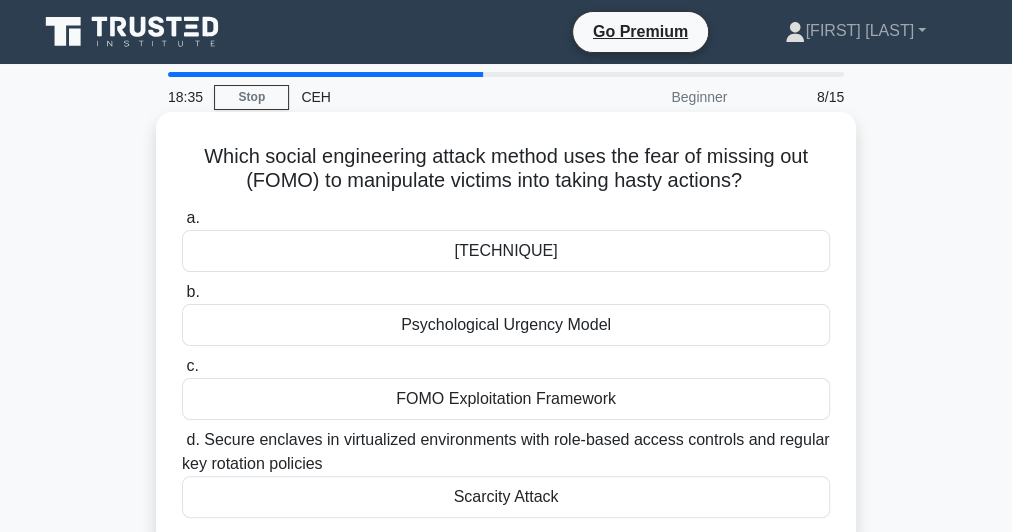 click on "Which social engineering attack method uses the fear of missing out (FOMO) to manipulate victims into taking hasty actions?
.spinner_0XTQ{transform-origin:center;animation:spinner_y6GP .75s linear infinite}@keyframes spinner_y6GP{100%{transform:rotate(360deg)}}" at bounding box center (506, 169) 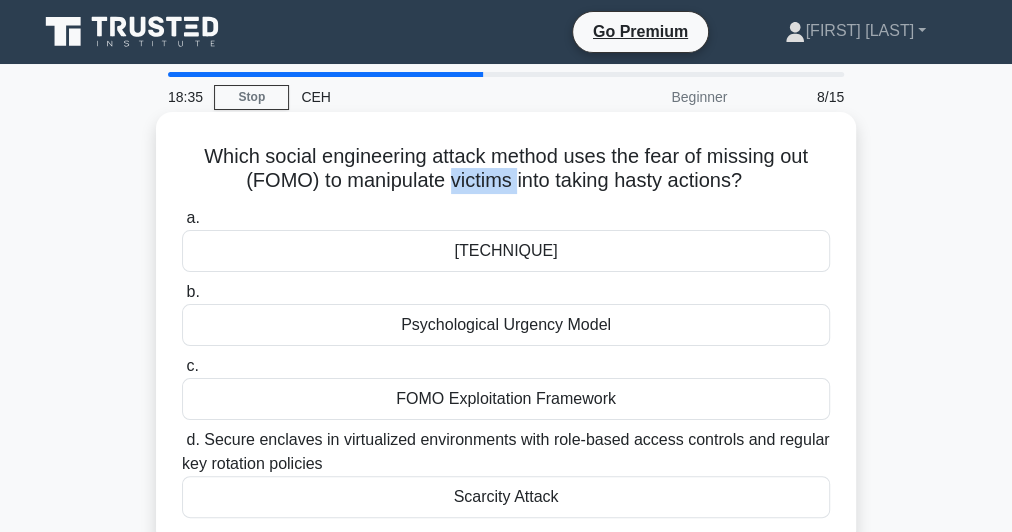 click on "Which social engineering attack method uses the fear of missing out (FOMO) to manipulate victims into taking hasty actions?
.spinner_0XTQ{transform-origin:center;animation:spinner_y6GP .75s linear infinite}@keyframes spinner_y6GP{100%{transform:rotate(360deg)}}" at bounding box center [506, 169] 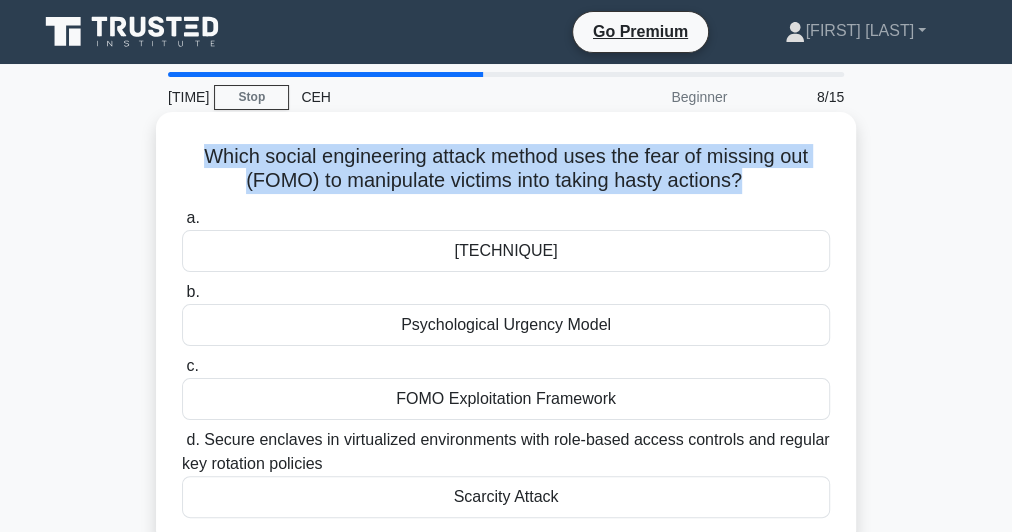 click on "Which social engineering attack method uses the fear of missing out (FOMO) to manipulate victims into taking hasty actions?
.spinner_0XTQ{transform-origin:center;animation:spinner_y6GP .75s linear infinite}@keyframes spinner_y6GP{100%{transform:rotate(360deg)}}" at bounding box center [506, 169] 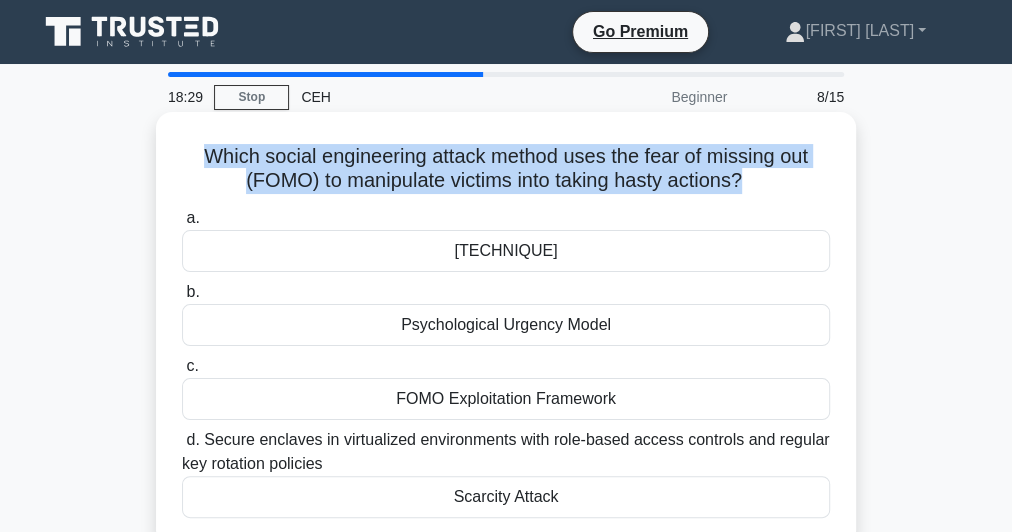 click on "Which social engineering attack method uses the fear of missing out (FOMO) to manipulate victims into taking hasty actions?
.spinner_0XTQ{transform-origin:center;animation:spinner_y6GP .75s linear infinite}@keyframes spinner_y6GP{100%{transform:rotate(360deg)}}" at bounding box center (506, 169) 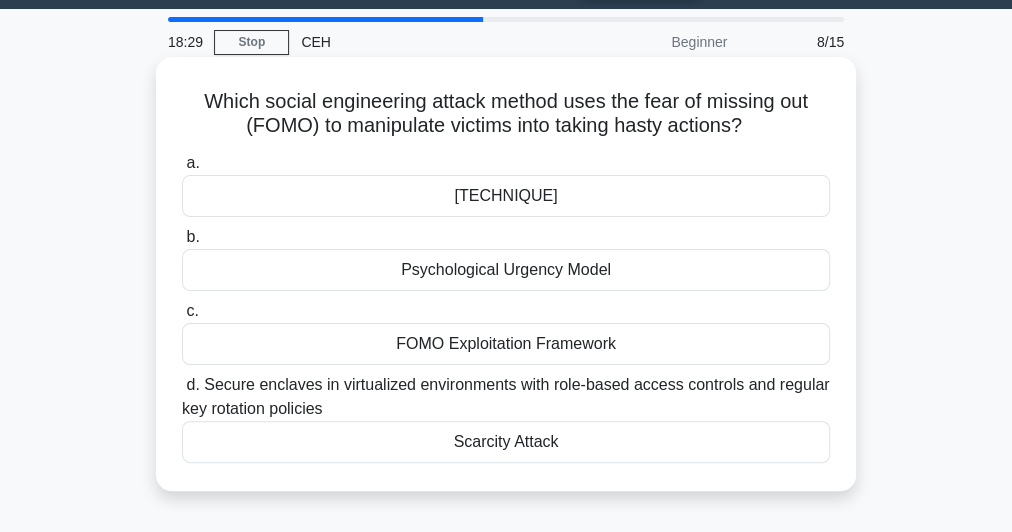 scroll, scrollTop: 80, scrollLeft: 0, axis: vertical 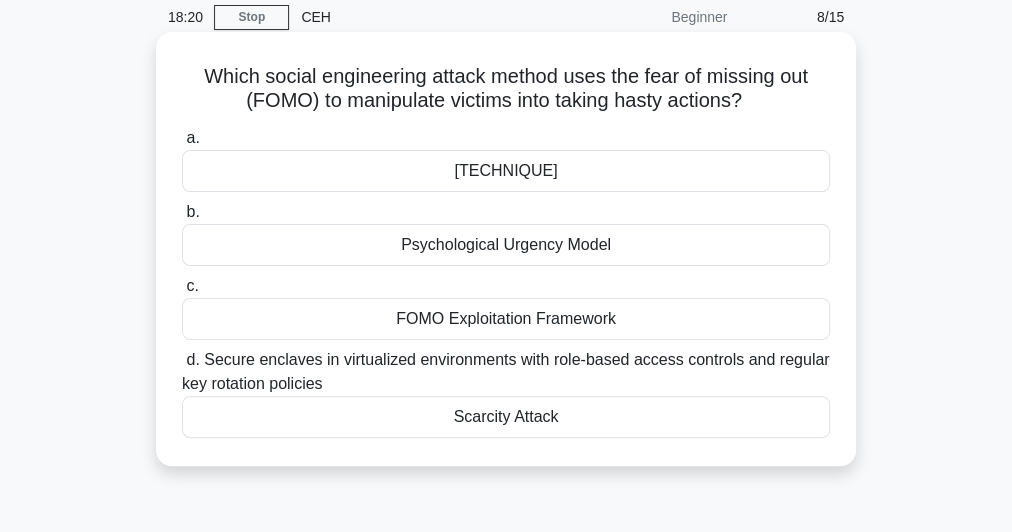 click on "Which social engineering attack method uses the fear of missing out (FOMO) to manipulate victims into taking hasty actions?
.spinner_0XTQ{transform-origin:center;animation:spinner_y6GP .75s linear infinite}@keyframes spinner_y6GP{100%{transform:rotate(360deg)}}" at bounding box center (506, 89) 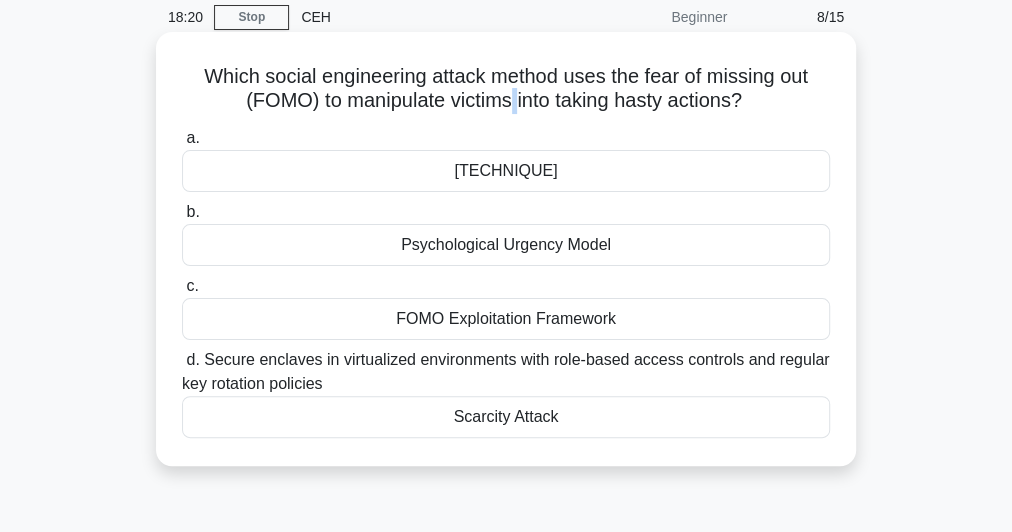click on "Which social engineering attack method uses the fear of missing out (FOMO) to manipulate victims into taking hasty actions?
.spinner_0XTQ{transform-origin:center;animation:spinner_y6GP .75s linear infinite}@keyframes spinner_y6GP{100%{transform:rotate(360deg)}}" at bounding box center (506, 89) 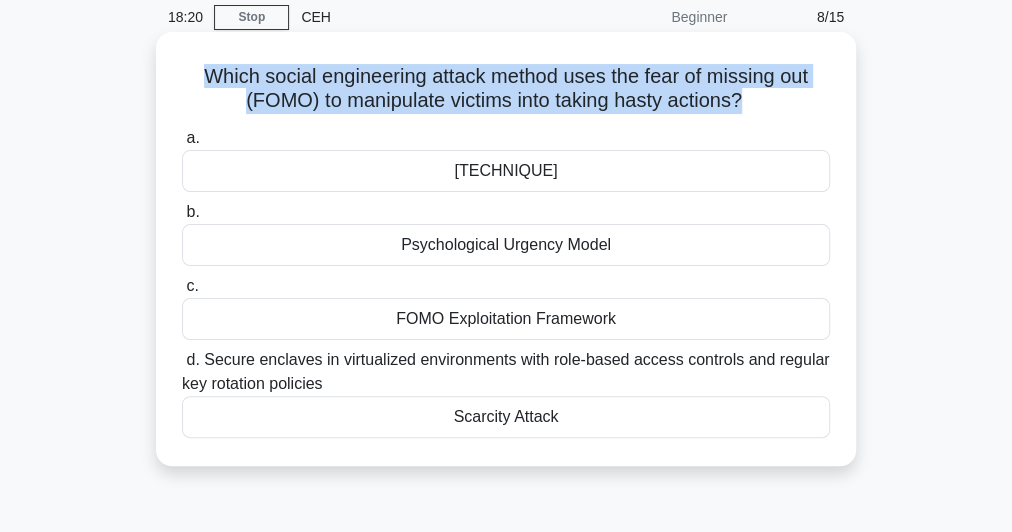 click on "Which social engineering attack method uses the fear of missing out (FOMO) to manipulate victims into taking hasty actions?
.spinner_0XTQ{transform-origin:center;animation:spinner_y6GP .75s linear infinite}@keyframes spinner_y6GP{100%{transform:rotate(360deg)}}" at bounding box center (506, 89) 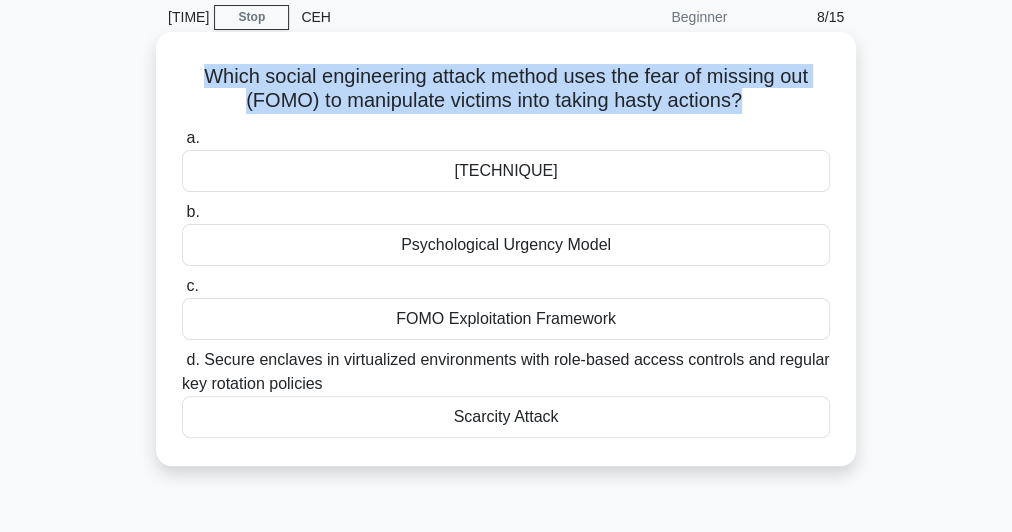 copy on "Which social engineering attack method uses the fear of missing out (FOMO) to manipulate victims into taking hasty actions?
.spinner_0XTQ{transform-origin:center;animation:spinner_y6GP .75s linear infinite}@keyframes spinner_y6GP{100%{transform:rotate(360deg)}}" 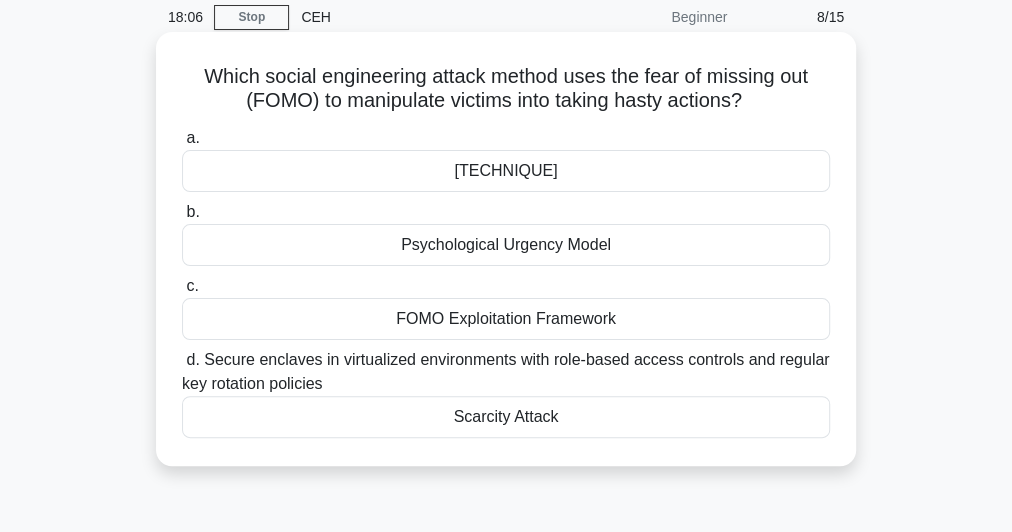 click on "Scarcity Attack" at bounding box center (506, 417) 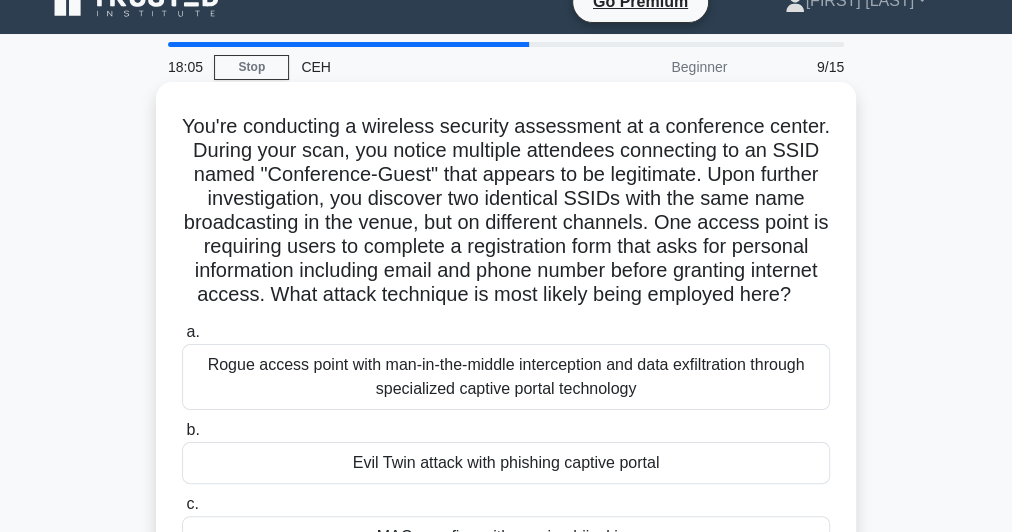 scroll, scrollTop: 0, scrollLeft: 0, axis: both 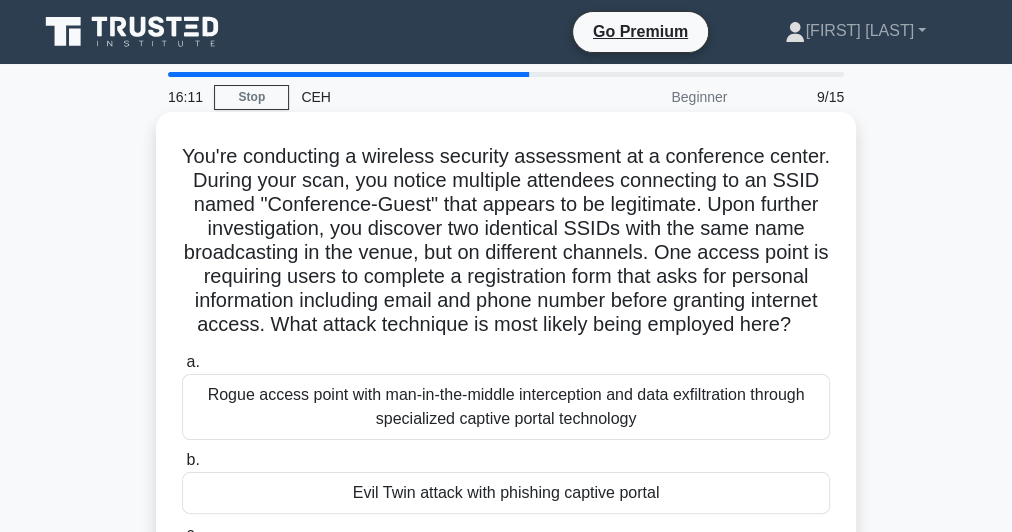 click on "You're conducting a wireless security assessment at a conference center. During your scan, you notice multiple attendees connecting to an SSID named "Conference-Guest" that appears to be legitimate. Upon further investigation, you discover two identical SSIDs with the same name broadcasting in the venue, but on different channels. One access point is requiring users to complete a registration form that asks for personal information including email and phone number before granting internet access. What attack technique is most likely being employed here?
.spinner_0XTQ{transform-origin:center;animation:spinner_y6GP .75s linear infinite}@keyframes spinner_y6GP{100%{transform:rotate(360deg)}}" at bounding box center (506, 241) 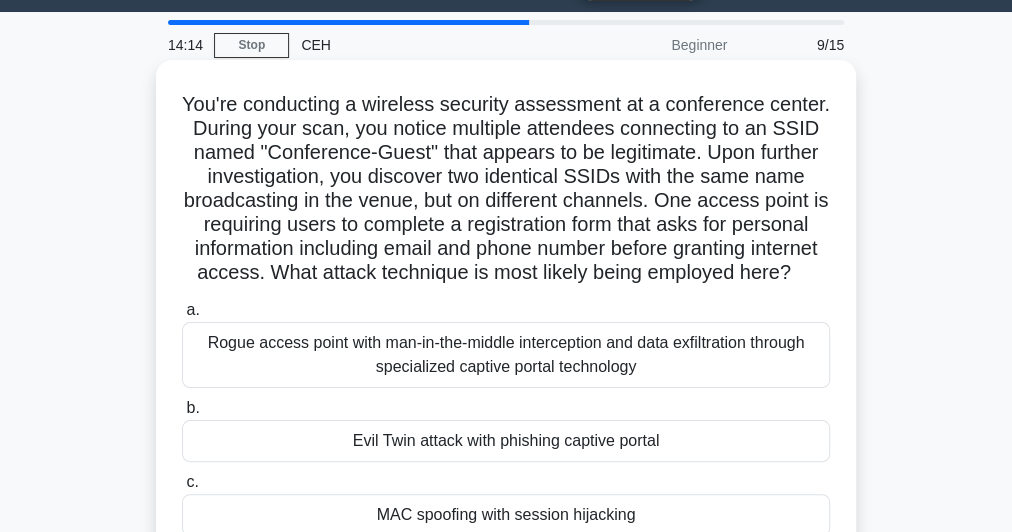 scroll, scrollTop: 0, scrollLeft: 0, axis: both 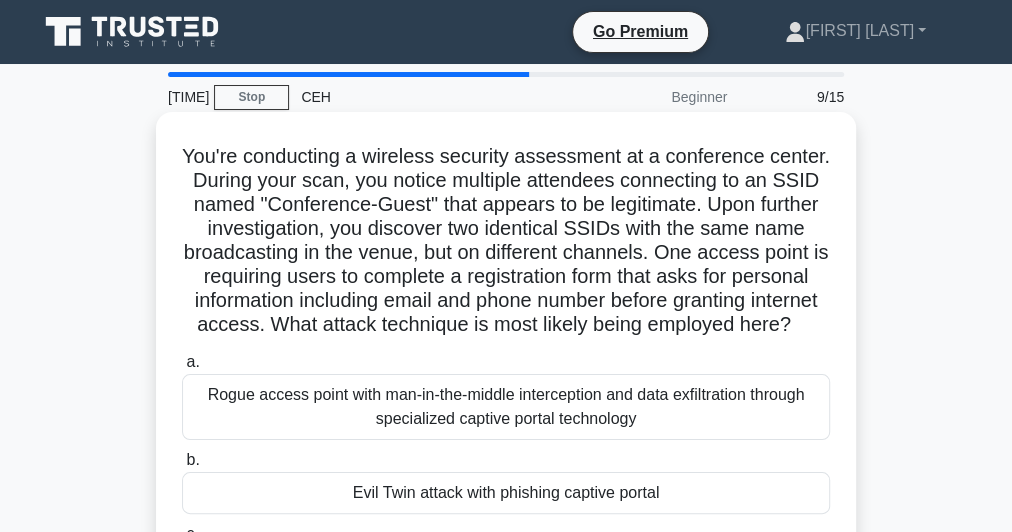 click on "You're conducting a wireless security assessment at a conference center. During your scan, you notice multiple attendees connecting to an SSID named "Conference-Guest" that appears to be legitimate. Upon further investigation, you discover two identical SSIDs with the same name broadcasting in the venue, but on different channels. One access point is requiring users to complete a registration form that asks for personal information including email and phone number before granting internet access. What attack technique is most likely being employed here?
.spinner_0XTQ{transform-origin:center;animation:spinner_y6GP .75s linear infinite}@keyframes spinner_y6GP{100%{transform:rotate(360deg)}}" at bounding box center [506, 241] 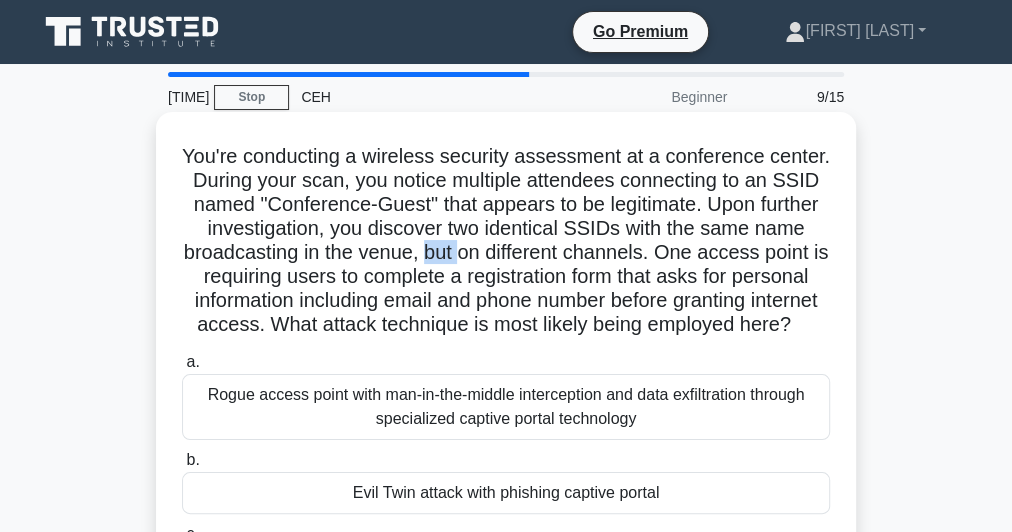 click on "You're conducting a wireless security assessment at a conference center. During your scan, you notice multiple attendees connecting to an SSID named "Conference-Guest" that appears to be legitimate. Upon further investigation, you discover two identical SSIDs with the same name broadcasting in the venue, but on different channels. One access point is requiring users to complete a registration form that asks for personal information including email and phone number before granting internet access. What attack technique is most likely being employed here?
.spinner_0XTQ{transform-origin:center;animation:spinner_y6GP .75s linear infinite}@keyframes spinner_y6GP{100%{transform:rotate(360deg)}}" at bounding box center (506, 241) 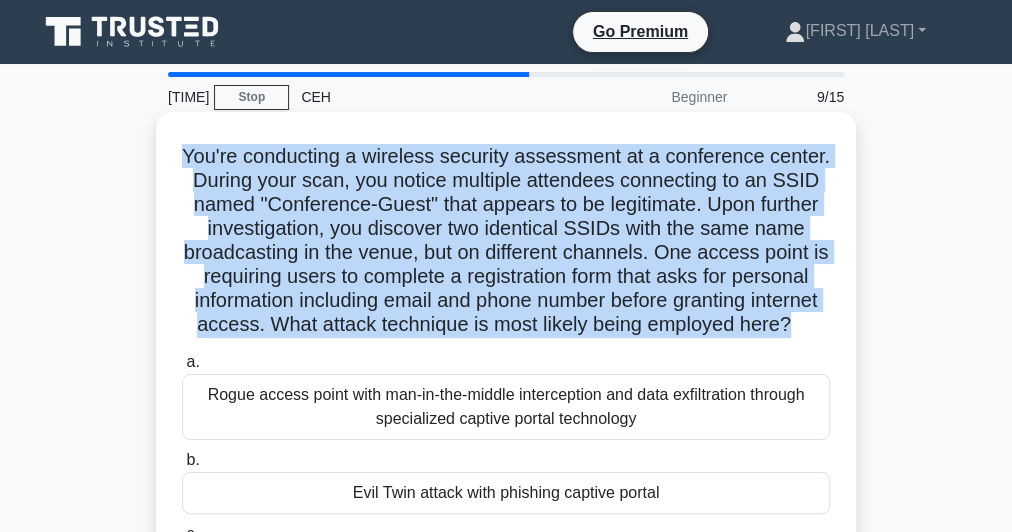 click on "You're conducting a wireless security assessment at a conference center. During your scan, you notice multiple attendees connecting to an SSID named "Conference-Guest" that appears to be legitimate. Upon further investigation, you discover two identical SSIDs with the same name broadcasting in the venue, but on different channels. One access point is requiring users to complete a registration form that asks for personal information including email and phone number before granting internet access. What attack technique is most likely being employed here?
.spinner_0XTQ{transform-origin:center;animation:spinner_y6GP .75s linear infinite}@keyframes spinner_y6GP{100%{transform:rotate(360deg)}}" at bounding box center (506, 241) 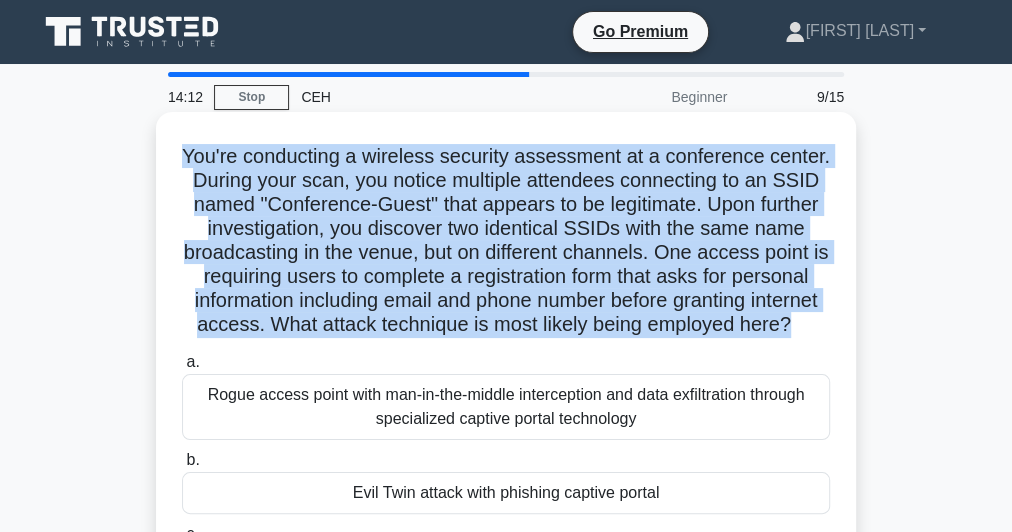 copy on "You're conducting a wireless security assessment at a conference center. During your scan, you notice multiple attendees connecting to an SSID named "Conference-Guest" that appears to be legitimate. Upon further investigation, you discover two identical SSIDs with the same name broadcasting in the venue, but on different channels. One access point is requiring users to complete a registration form that asks for personal information including email and phone number before granting internet access. What attack technique is most likely being employed here?
.spinner_0XTQ{transform-origin:center;animation:spinner_y6GP .75s linear infinite}@keyframes spinner_y6GP{100%{transform:rotate(360deg)}}" 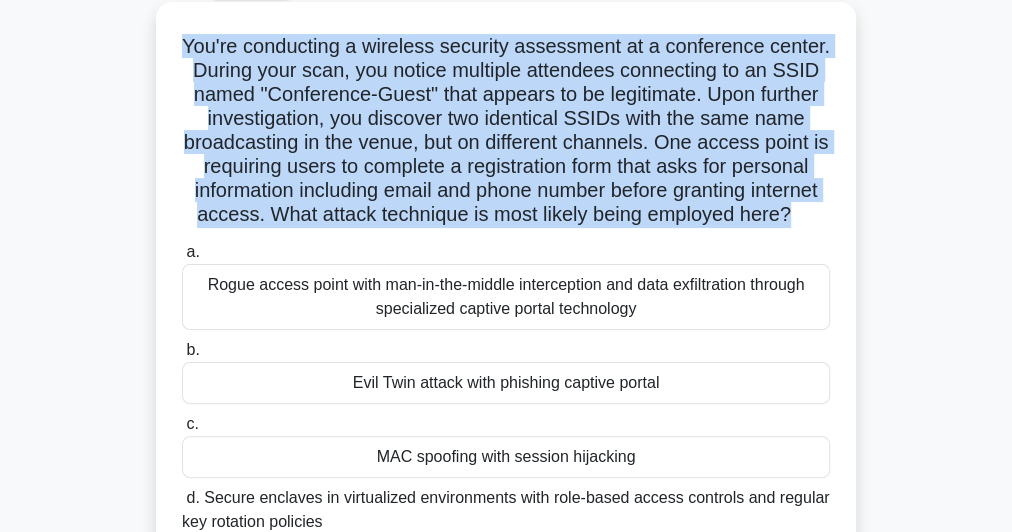 scroll, scrollTop: 240, scrollLeft: 0, axis: vertical 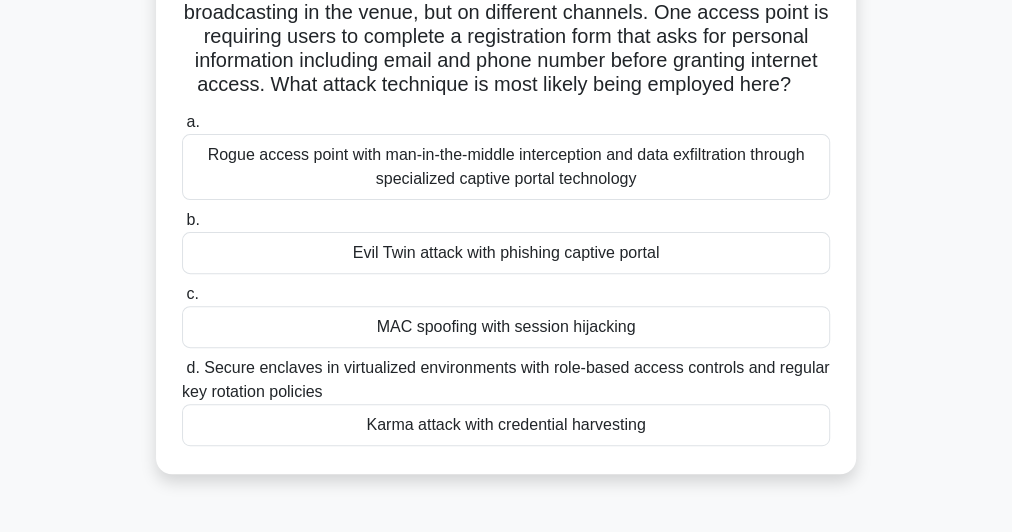 click on "Evil Twin attack with phishing captive portal" at bounding box center [506, 253] 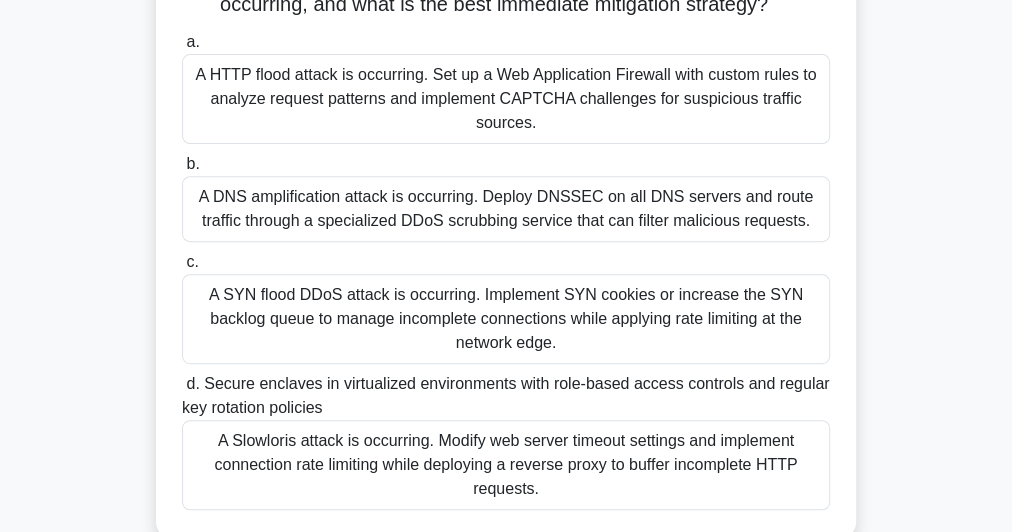 scroll, scrollTop: 0, scrollLeft: 0, axis: both 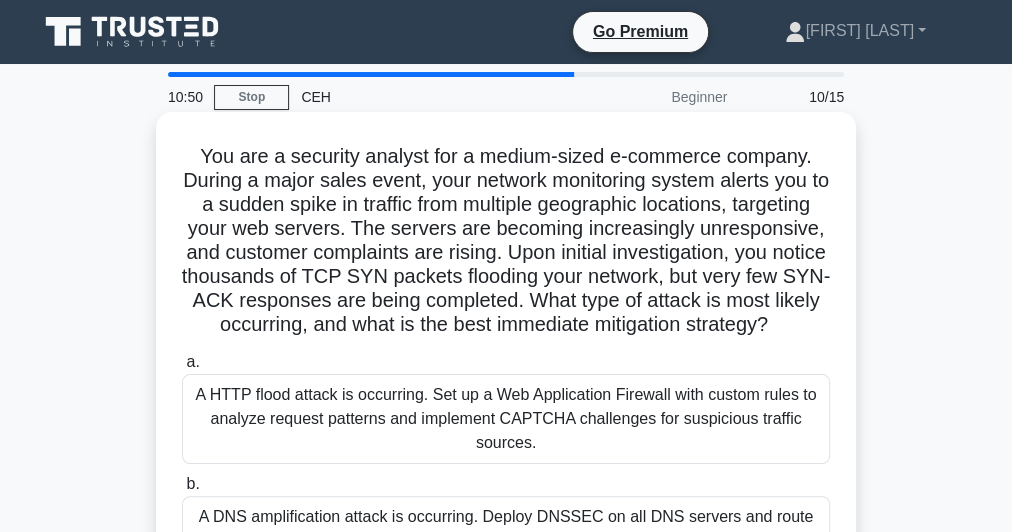 click on "You are a security analyst for a medium-sized e-commerce company. During a major sales event, your network monitoring system alerts you to a sudden spike in traffic from multiple geographic locations, targeting your web servers. The servers are becoming increasingly unresponsive, and customer complaints are rising. Upon initial investigation, you notice thousands of TCP SYN packets flooding your network, but very few SYN-ACK responses are being completed. What type of attack is most likely occurring, and what is the best immediate mitigation strategy?
.spinner_0XTQ{transform-origin:center;animation:spinner_y6GP .75s linear infinite}@keyframes spinner_y6GP{100%{transform:rotate(360deg)}}" at bounding box center [506, 241] 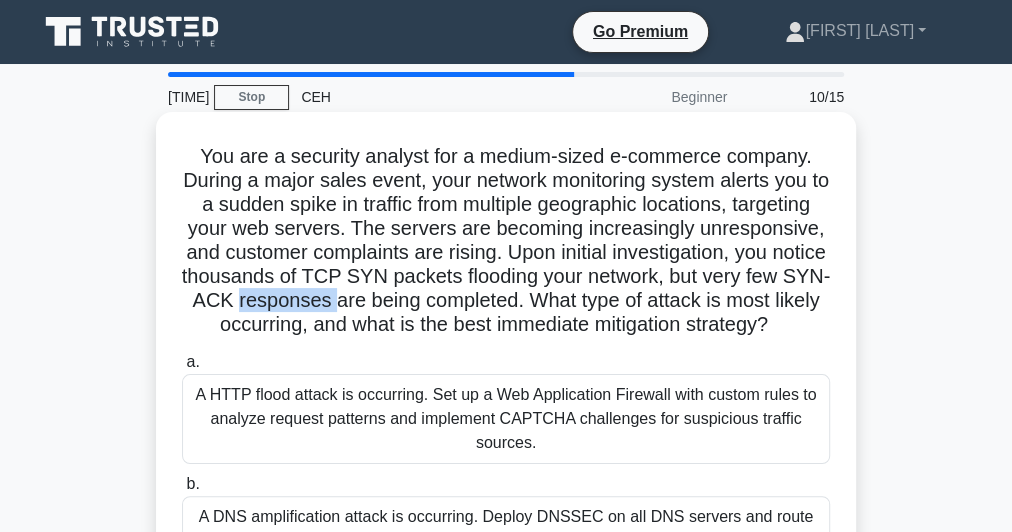 click on "You are a security analyst for a medium-sized e-commerce company. During a major sales event, your network monitoring system alerts you to a sudden spike in traffic from multiple geographic locations, targeting your web servers. The servers are becoming increasingly unresponsive, and customer complaints are rising. Upon initial investigation, you notice thousands of TCP SYN packets flooding your network, but very few SYN-ACK responses are being completed. What type of attack is most likely occurring, and what is the best immediate mitigation strategy?
.spinner_0XTQ{transform-origin:center;animation:spinner_y6GP .75s linear infinite}@keyframes spinner_y6GP{100%{transform:rotate(360deg)}}" at bounding box center (506, 241) 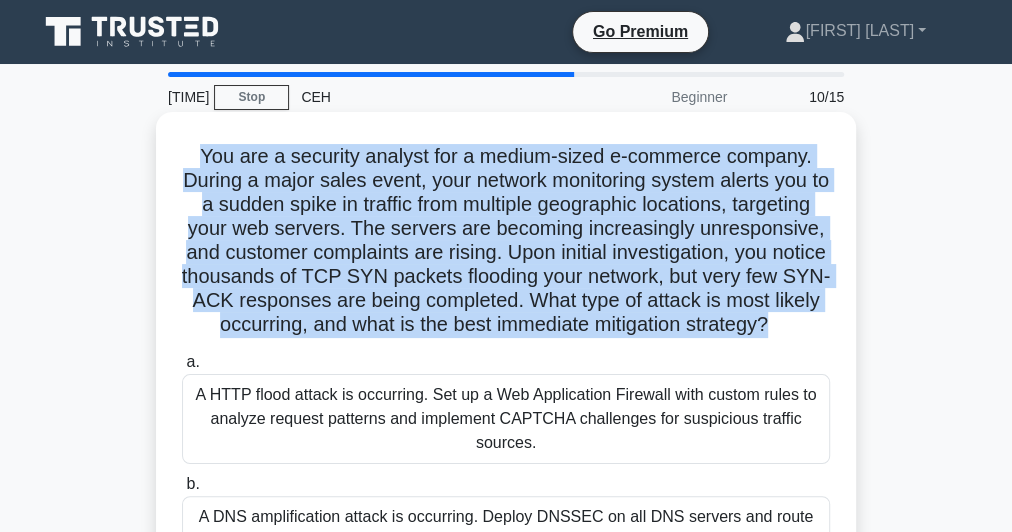 click on "You are a security analyst for a medium-sized e-commerce company. During a major sales event, your network monitoring system alerts you to a sudden spike in traffic from multiple geographic locations, targeting your web servers. The servers are becoming increasingly unresponsive, and customer complaints are rising. Upon initial investigation, you notice thousands of TCP SYN packets flooding your network, but very few SYN-ACK responses are being completed. What type of attack is most likely occurring, and what is the best immediate mitigation strategy?
.spinner_0XTQ{transform-origin:center;animation:spinner_y6GP .75s linear infinite}@keyframes spinner_y6GP{100%{transform:rotate(360deg)}}" at bounding box center [506, 241] 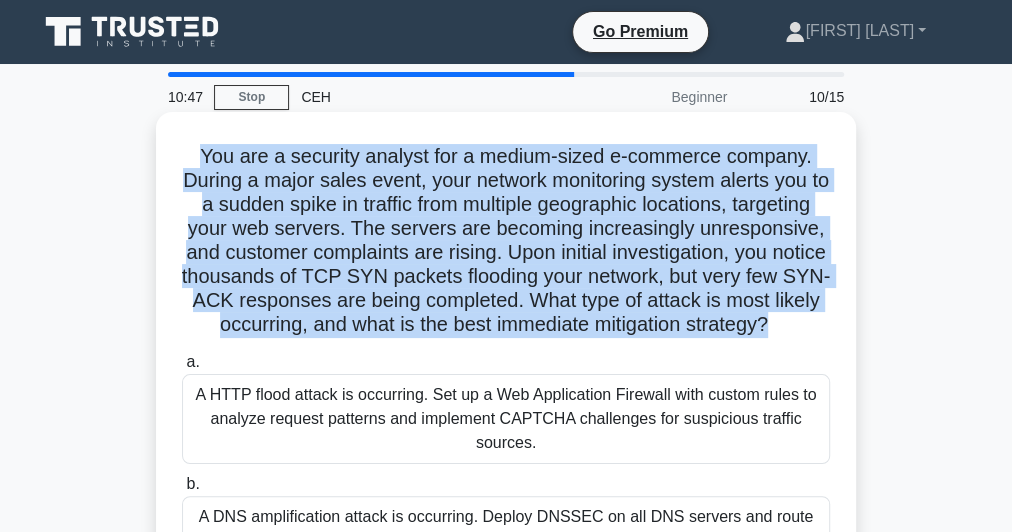copy on "You are a security analyst for a medium-sized e-commerce company. During a major sales event, your network monitoring system alerts you to a sudden spike in traffic from multiple geographic locations, targeting your web servers. The servers are becoming increasingly unresponsive, and customer complaints are rising. Upon initial investigation, you notice thousands of TCP SYN packets flooding your network, but very few SYN-ACK responses are being completed. What type of attack is most likely occurring, and what is the best immediate mitigation strategy?
.spinner_0XTQ{transform-origin:center;animation:spinner_y6GP .75s linear infinite}@keyframes spinner_y6GP{100%{transform:rotate(360deg)}}" 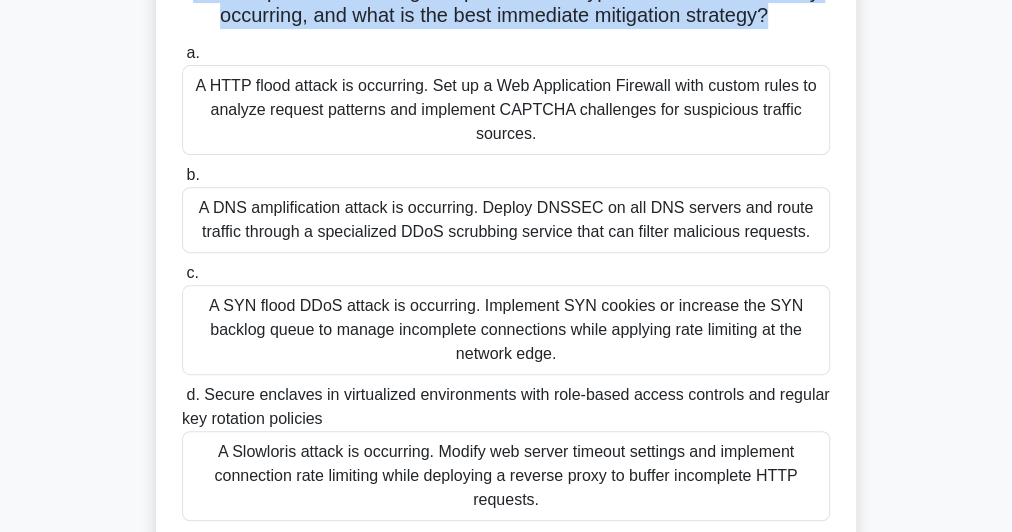 scroll, scrollTop: 305, scrollLeft: 0, axis: vertical 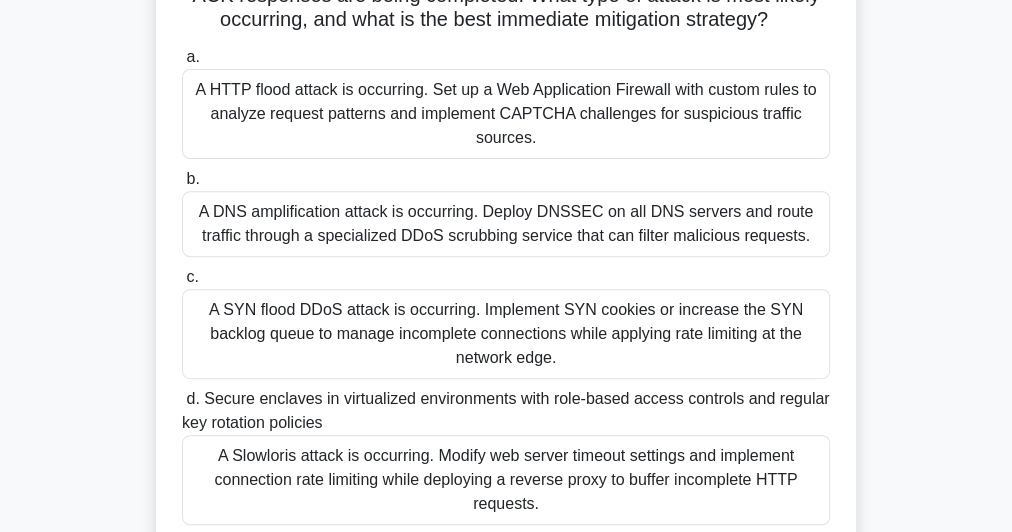 click on "A SYN flood DDoS attack is occurring. Implement SYN cookies or increase the SYN backlog queue to manage incomplete connections while applying rate limiting at the network edge." at bounding box center (506, 334) 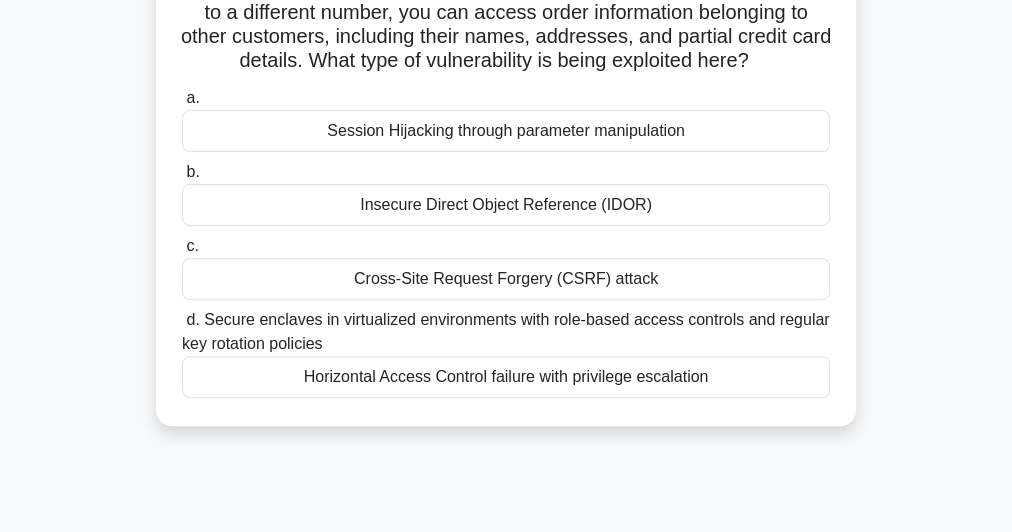scroll, scrollTop: 80, scrollLeft: 0, axis: vertical 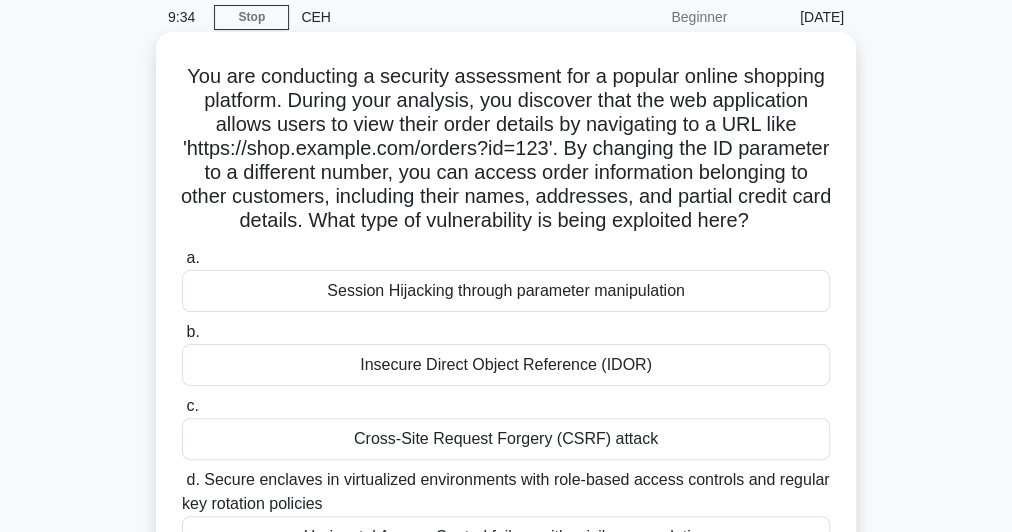 click on "You are conducting a security assessment for a popular online shopping platform. During your analysis, you discover that the web application allows users to view their order details by navigating to a URL like 'https://shop.example.com/orders?id=123'. By changing the ID parameter to a different number, you can access order information belonging to other customers, including their names, addresses, and partial credit card details. What type of vulnerability is being exploited here?
.spinner_0XTQ{transform-origin:center;animation:spinner_y6GP .75s linear infinite}@keyframes spinner_y6GP{100%{transform:rotate(360deg)}}" at bounding box center (506, 149) 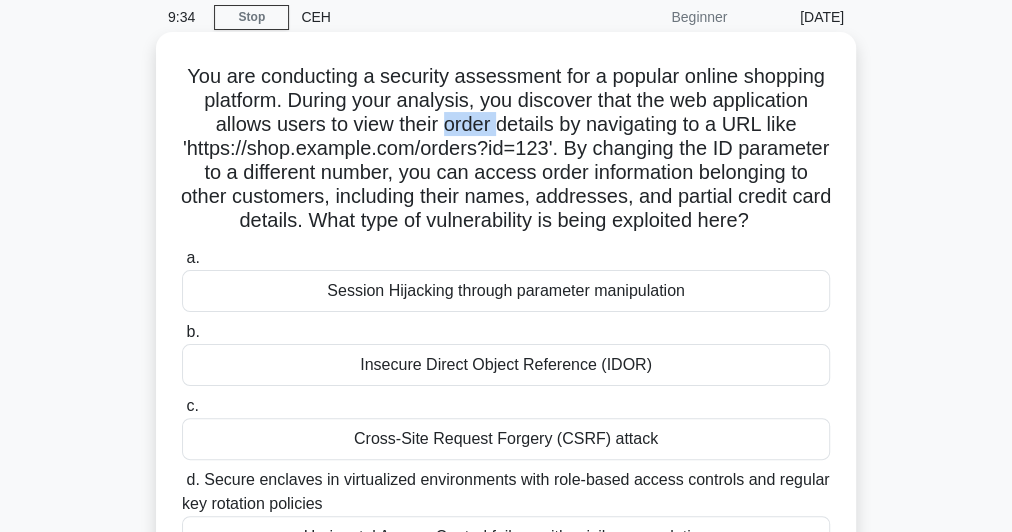click on "You are conducting a security assessment for a popular online shopping platform. During your analysis, you discover that the web application allows users to view their order details by navigating to a URL like 'https://shop.example.com/orders?id=123'. By changing the ID parameter to a different number, you can access order information belonging to other customers, including their names, addresses, and partial credit card details. What type of vulnerability is being exploited here?
.spinner_0XTQ{transform-origin:center;animation:spinner_y6GP .75s linear infinite}@keyframes spinner_y6GP{100%{transform:rotate(360deg)}}" at bounding box center [506, 149] 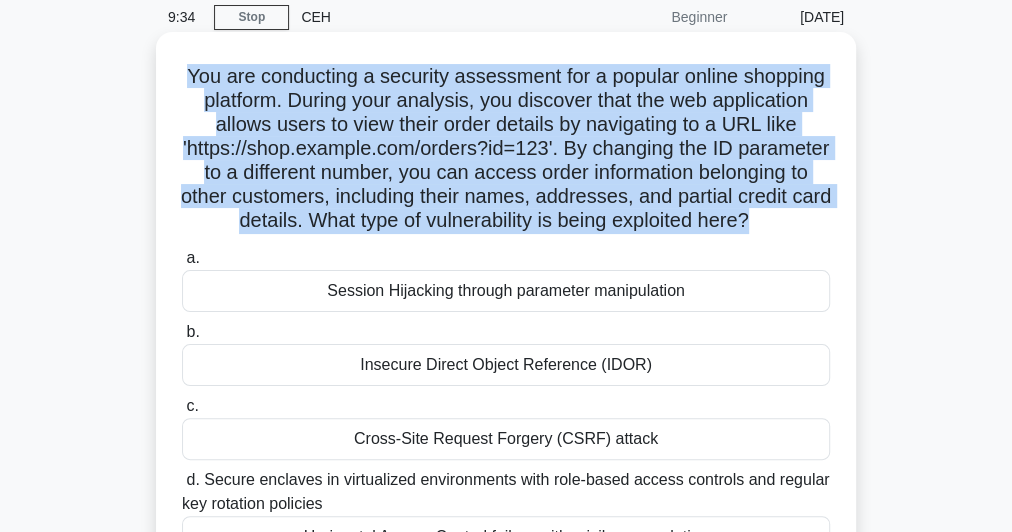 click on "You are conducting a security assessment for a popular online shopping platform. During your analysis, you discover that the web application allows users to view their order details by navigating to a URL like 'https://shop.example.com/orders?id=123'. By changing the ID parameter to a different number, you can access order information belonging to other customers, including their names, addresses, and partial credit card details. What type of vulnerability is being exploited here?
.spinner_0XTQ{transform-origin:center;animation:spinner_y6GP .75s linear infinite}@keyframes spinner_y6GP{100%{transform:rotate(360deg)}}" at bounding box center [506, 149] 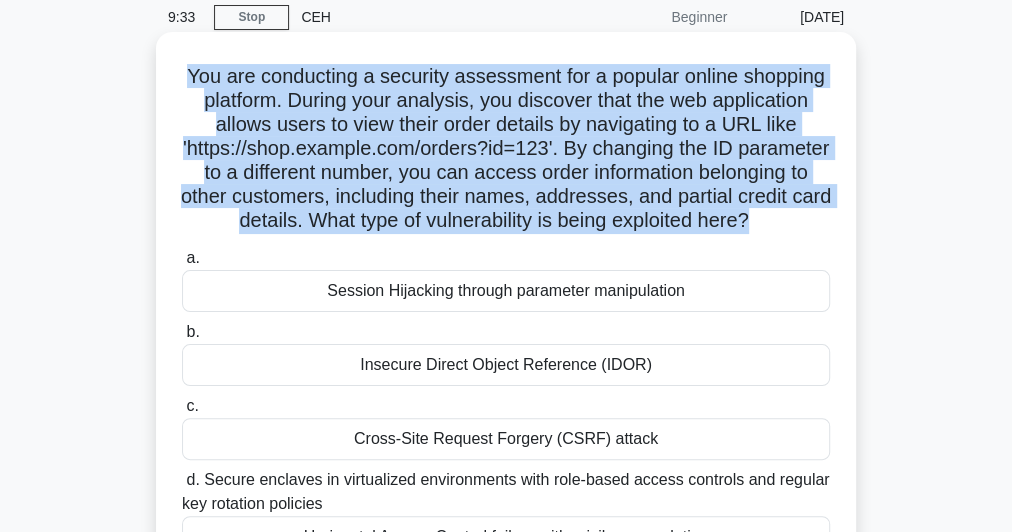 copy on "You are conducting a security assessment for a popular online shopping platform. During your analysis, you discover that the web application allows users to view their order details by navigating to a URL like 'https://shop.example.com/orders?id=123'. By changing the ID parameter to a different number, you can access order information belonging to other customers, including their names, addresses, and partial credit card details. What type of vulnerability is being exploited here?
.spinner_0XTQ{transform-origin:center;animation:spinner_y6GP .75s linear infinite}@keyframes spinner_y6GP{100%{transform:rotate(360deg)}}" 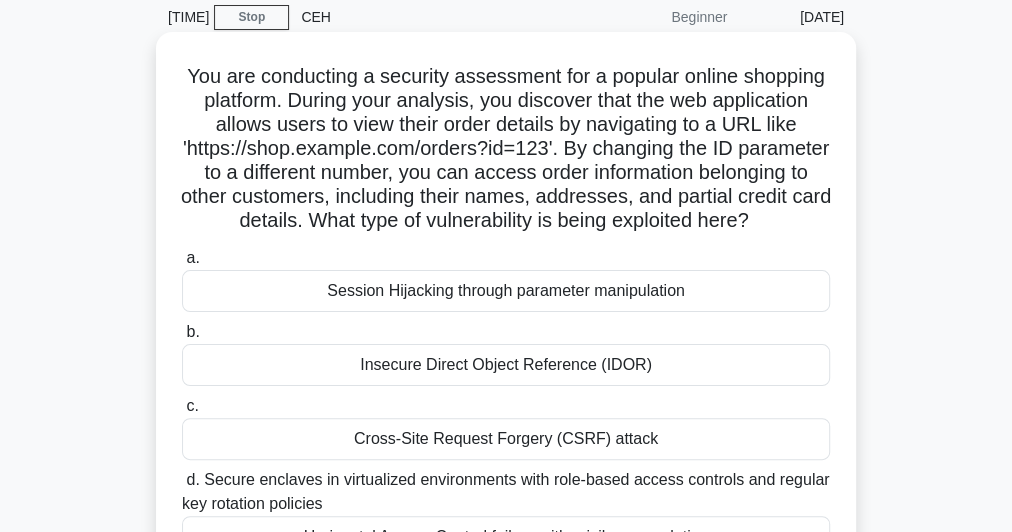 click on "Insecure Direct Object Reference (IDOR)" at bounding box center (506, 365) 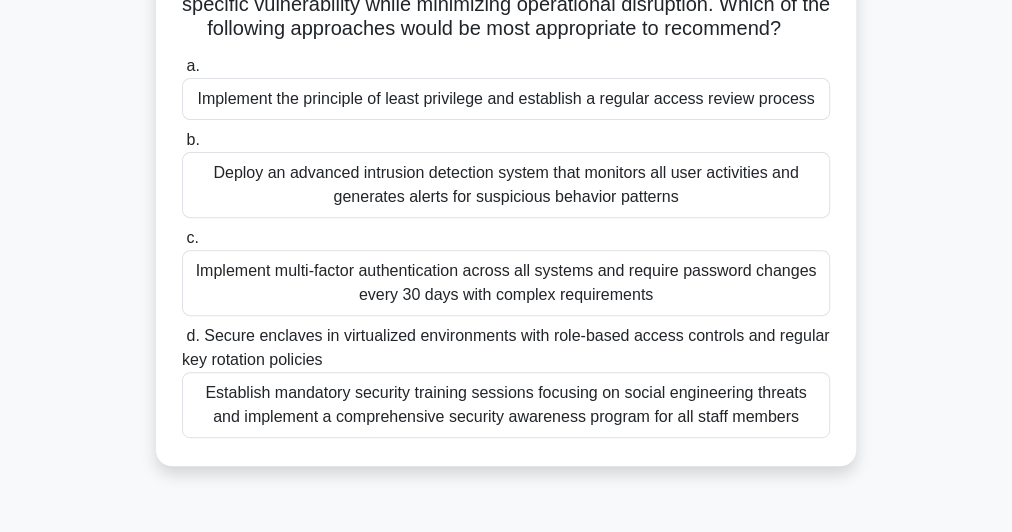 scroll, scrollTop: 80, scrollLeft: 0, axis: vertical 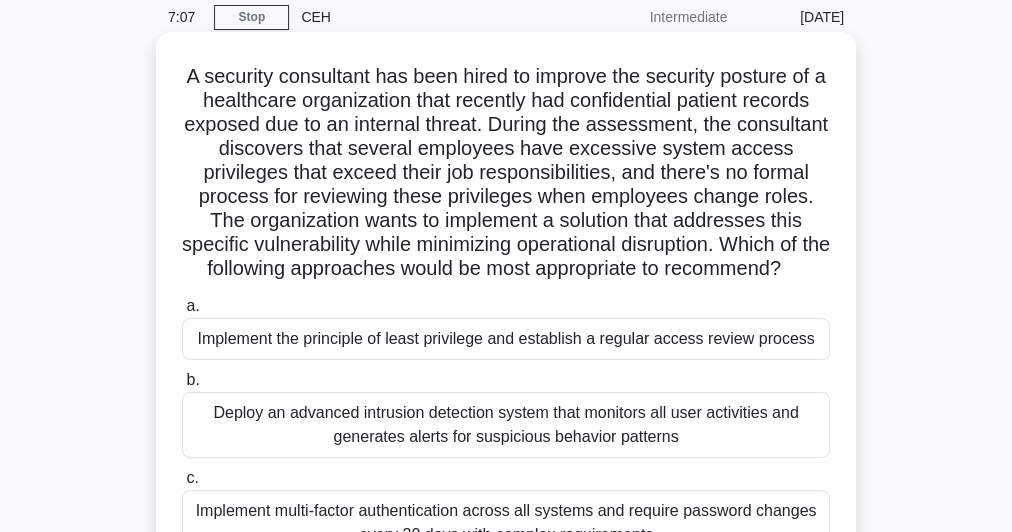 click on "Implement the principle of least privilege and establish a regular access review process" at bounding box center [506, 339] 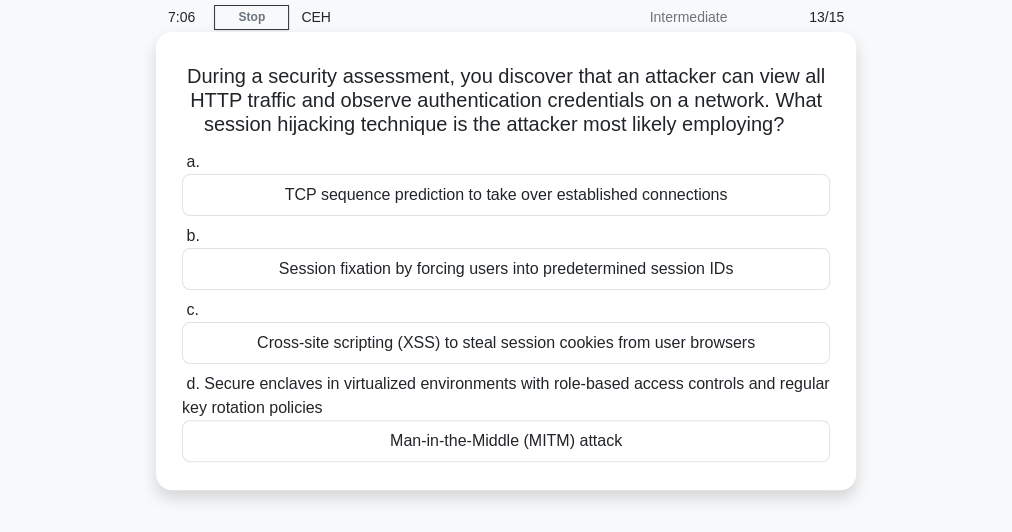 scroll, scrollTop: 0, scrollLeft: 0, axis: both 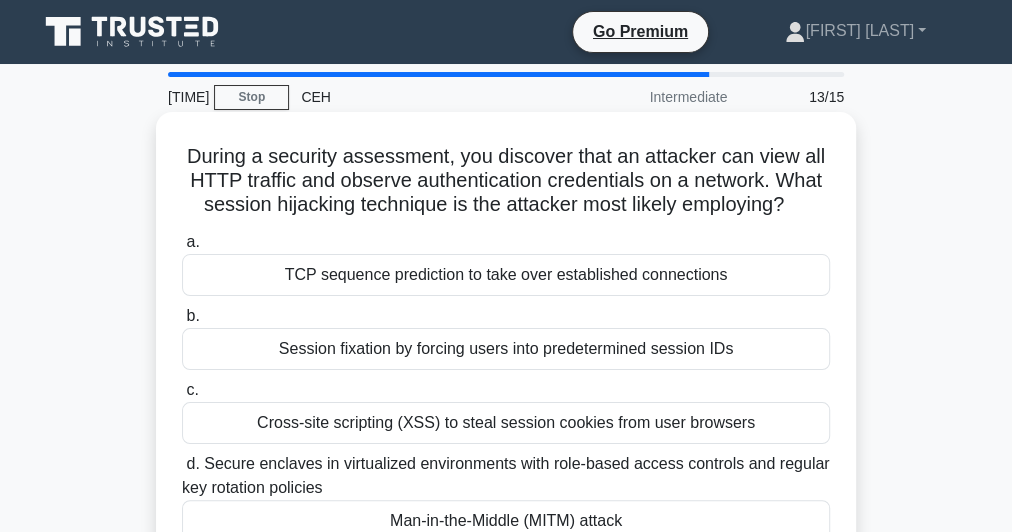 click on "During a security assessment, you discover that an attacker can view all HTTP traffic and observe authentication credentials on a network. What session hijacking technique is the attacker most likely employing?
.spinner_0XTQ{transform-origin:center;animation:spinner_y6GP .75s linear infinite}@keyframes spinner_y6GP{100%{transform:rotate(360deg)}}" at bounding box center [506, 181] 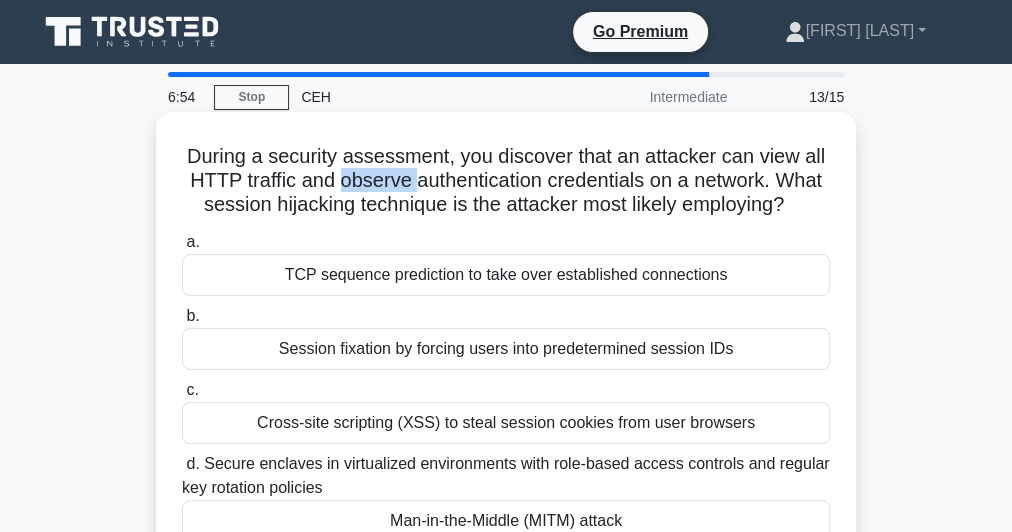 click on "During a security assessment, you discover that an attacker can view all HTTP traffic and observe authentication credentials on a network. What session hijacking technique is the attacker most likely employing?
.spinner_0XTQ{transform-origin:center;animation:spinner_y6GP .75s linear infinite}@keyframes spinner_y6GP{100%{transform:rotate(360deg)}}" at bounding box center [506, 181] 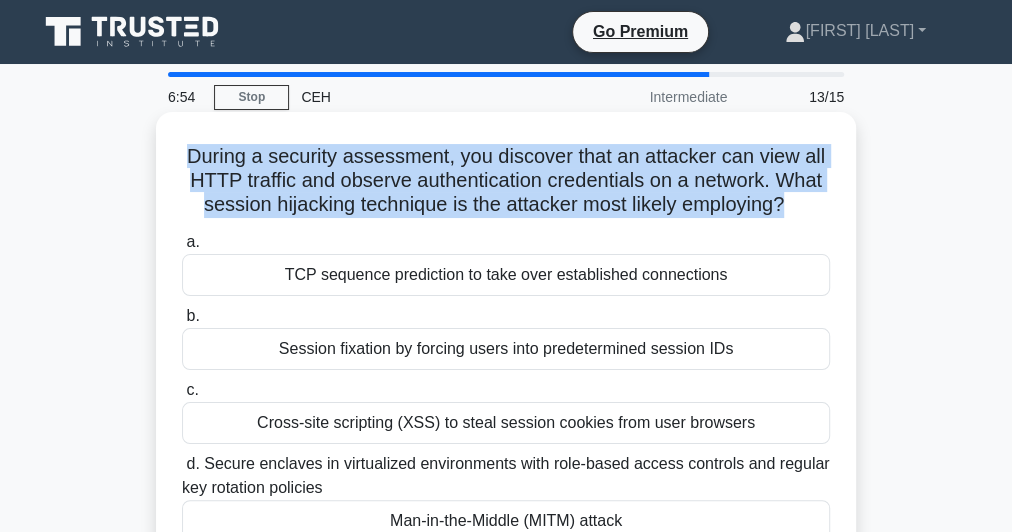 click on "During a security assessment, you discover that an attacker can view all HTTP traffic and observe authentication credentials on a network. What session hijacking technique is the attacker most likely employing?
.spinner_0XTQ{transform-origin:center;animation:spinner_y6GP .75s linear infinite}@keyframes spinner_y6GP{100%{transform:rotate(360deg)}}" at bounding box center [506, 181] 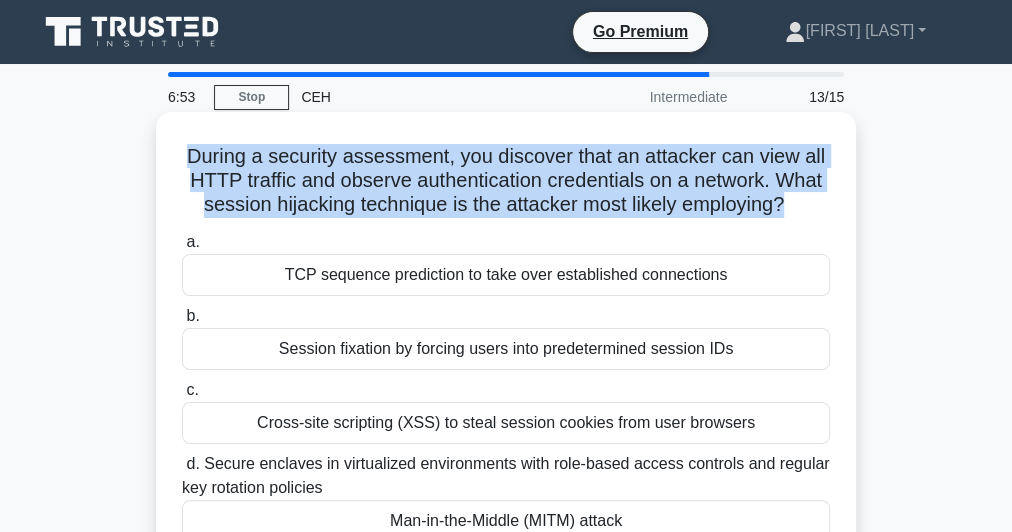 copy on "During a security assessment, you discover that an attacker can view all HTTP traffic and observe authentication credentials on a network. What session hijacking technique is the attacker most likely employing?
.spinner_0XTQ{transform-origin:center;animation:spinner_y6GP .75s linear infinite}@keyframes spinner_y6GP{100%{transform:rotate(360deg)}}" 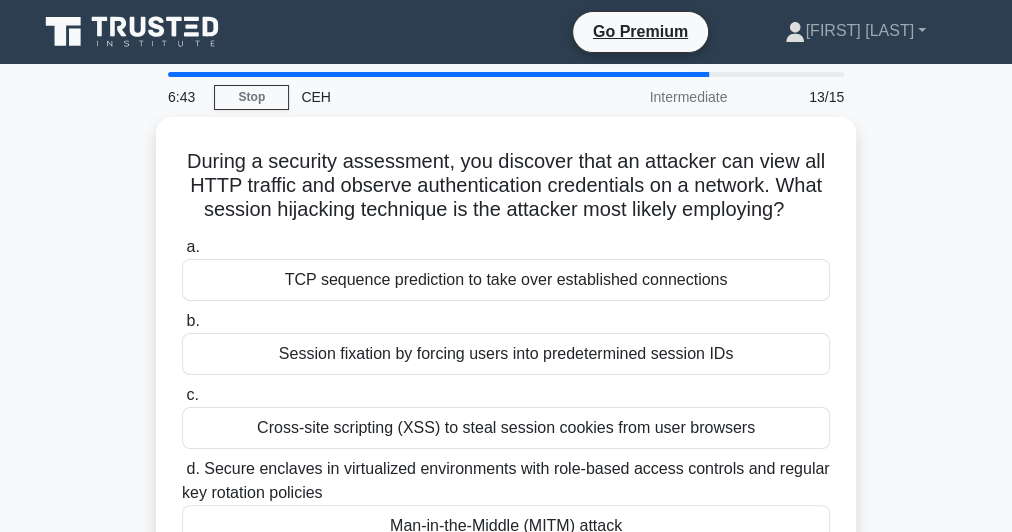 click on "During a security assessment, you discover that an attacker can view all HTTP traffic and observe authentication credentials on a network. What session hijacking technique is the attacker most likely employing?
.spinner_0XTQ{transform-origin:center;animation:spinner_y6GP .75s linear infinite}@keyframes spinner_y6GP{100%{transform:rotate(360deg)}}
a.
b. c. d." at bounding box center [506, 358] 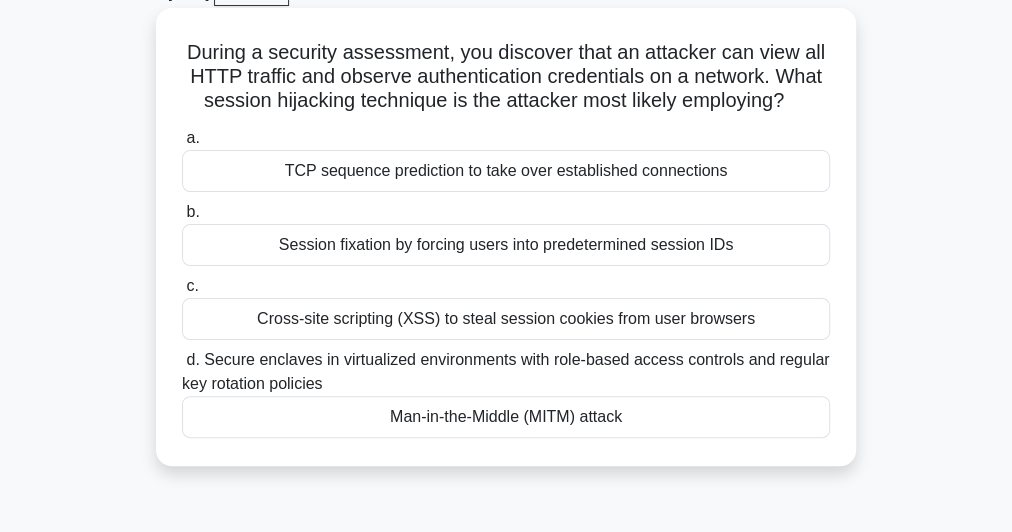 scroll, scrollTop: 160, scrollLeft: 0, axis: vertical 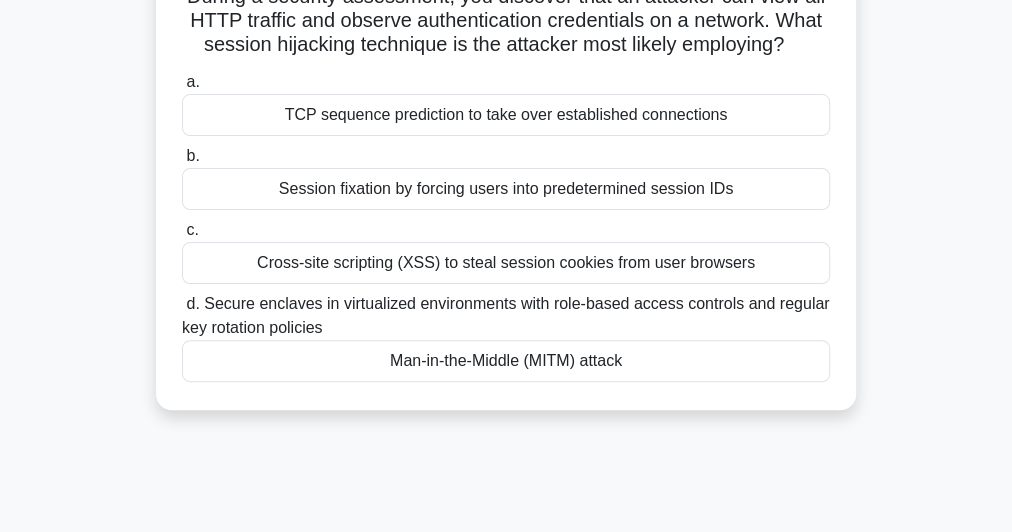 drag, startPoint x: 278, startPoint y: 97, endPoint x: 631, endPoint y: 335, distance: 425.7382 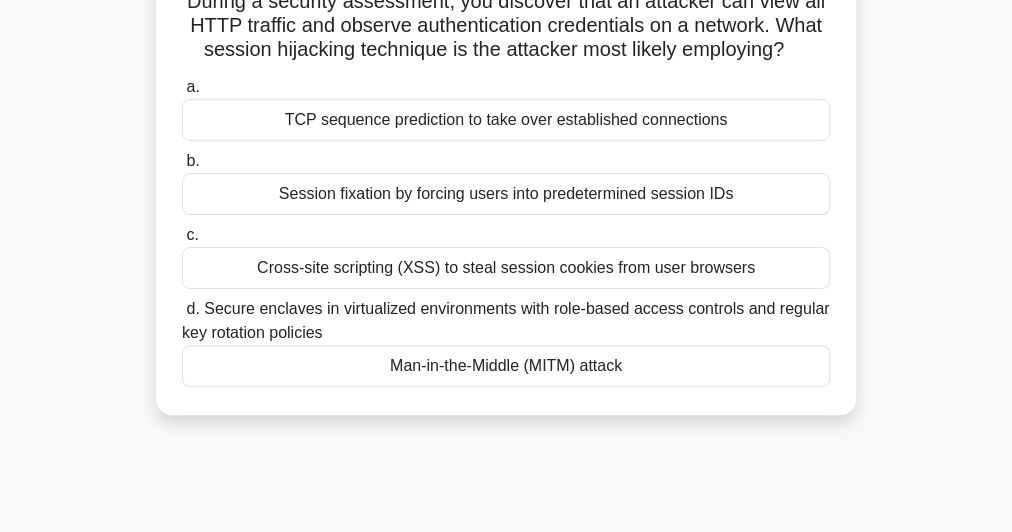 click on "During a security assessment, you discover that an attacker can view all HTTP traffic and observe authentication credentials on a network. What session hijacking technique is the attacker most likely employing?
.spinner_0XTQ{transform-origin:center;animation:spinner_y6GP .75s linear infinite}@keyframes spinner_y6GP{100%{transform:rotate(360deg)}}
a.
b. c. d." at bounding box center [506, 198] 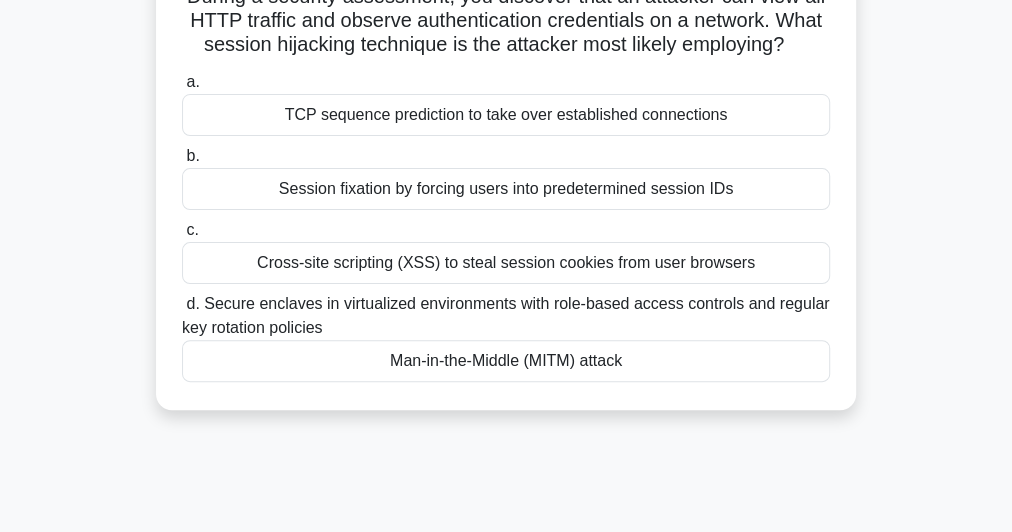 click on "Man-in-the-Middle (MITM) attack" at bounding box center (506, 361) 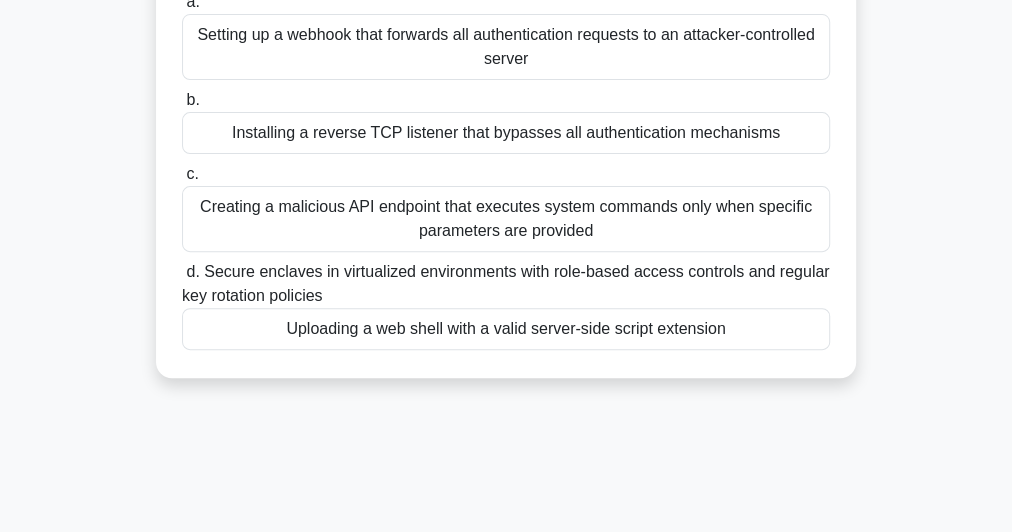 scroll, scrollTop: 0, scrollLeft: 0, axis: both 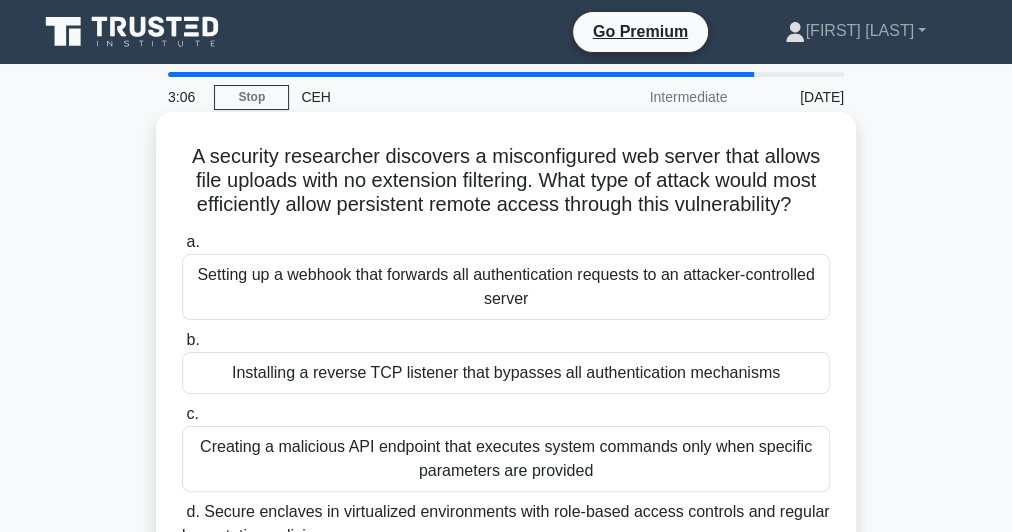 click on "A security researcher discovers a misconfigured web server that allows file uploads with no extension filtering. What type of attack would most efficiently allow persistent remote access through this vulnerability?
.spinner_0XTQ{transform-origin:center;animation:spinner_y6GP .75s linear infinite}@keyframes spinner_y6GP{100%{transform:rotate(360deg)}}" at bounding box center (506, 181) 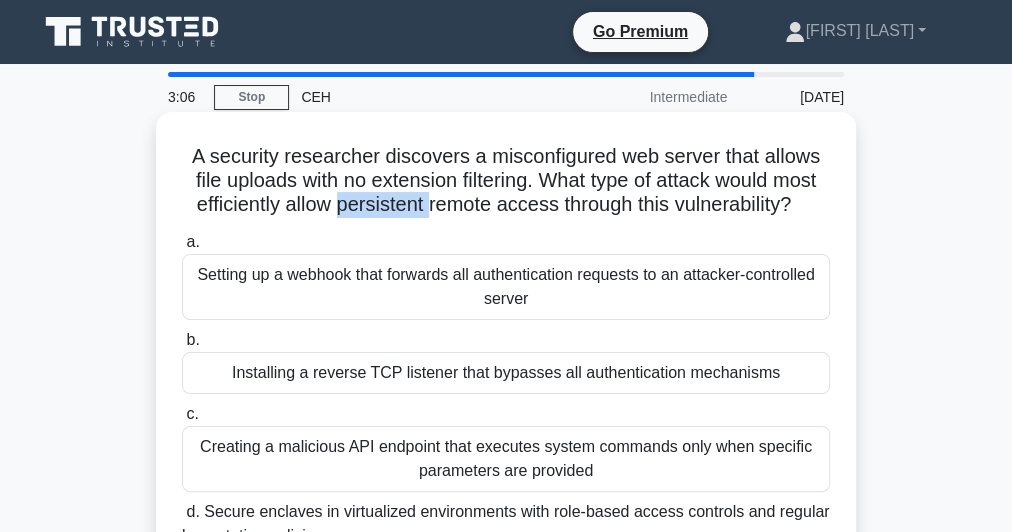 click on "A security researcher discovers a misconfigured web server that allows file uploads with no extension filtering. What type of attack would most efficiently allow persistent remote access through this vulnerability?
.spinner_0XTQ{transform-origin:center;animation:spinner_y6GP .75s linear infinite}@keyframes spinner_y6GP{100%{transform:rotate(360deg)}}" at bounding box center (506, 181) 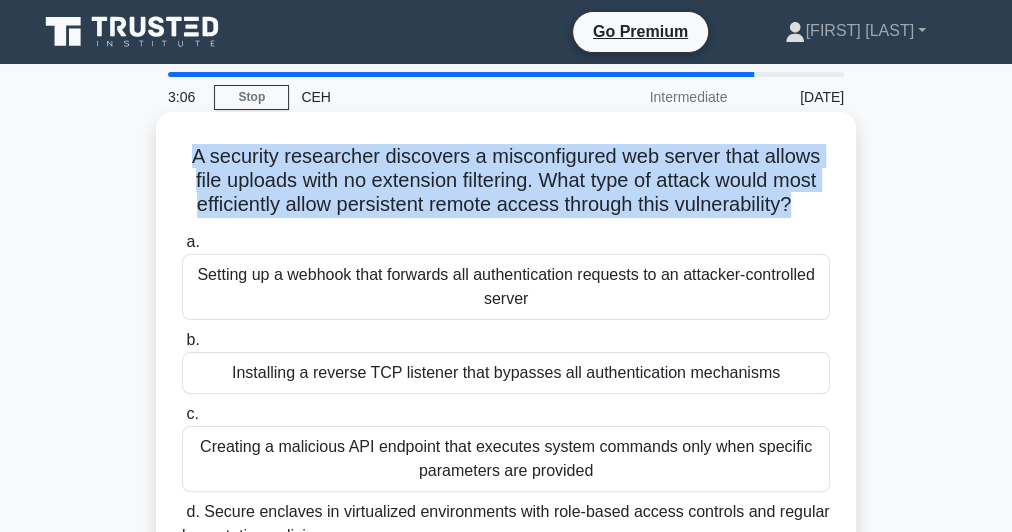 click on "A security researcher discovers a misconfigured web server that allows file uploads with no extension filtering. What type of attack would most efficiently allow persistent remote access through this vulnerability?
.spinner_0XTQ{transform-origin:center;animation:spinner_y6GP .75s linear infinite}@keyframes spinner_y6GP{100%{transform:rotate(360deg)}}" at bounding box center [506, 181] 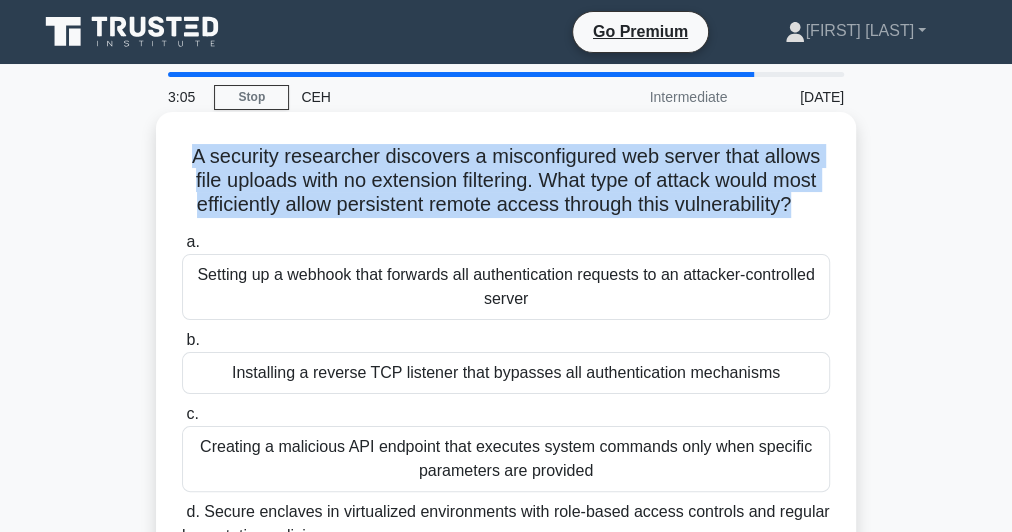 copy on "A security researcher discovers a misconfigured web server that allows file uploads with no extension filtering. What type of attack would most efficiently allow persistent remote access through this vulnerability?
.spinner_0XTQ{transform-origin:center;animation:spinner_y6GP .75s linear infinite}@keyframes spinner_y6GP{100%{transform:rotate(360deg)}}" 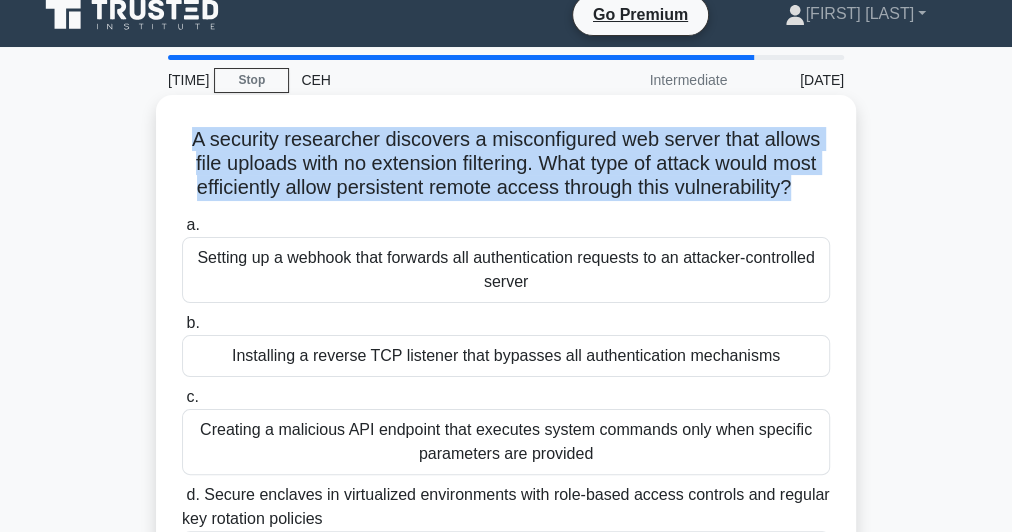 scroll, scrollTop: 240, scrollLeft: 0, axis: vertical 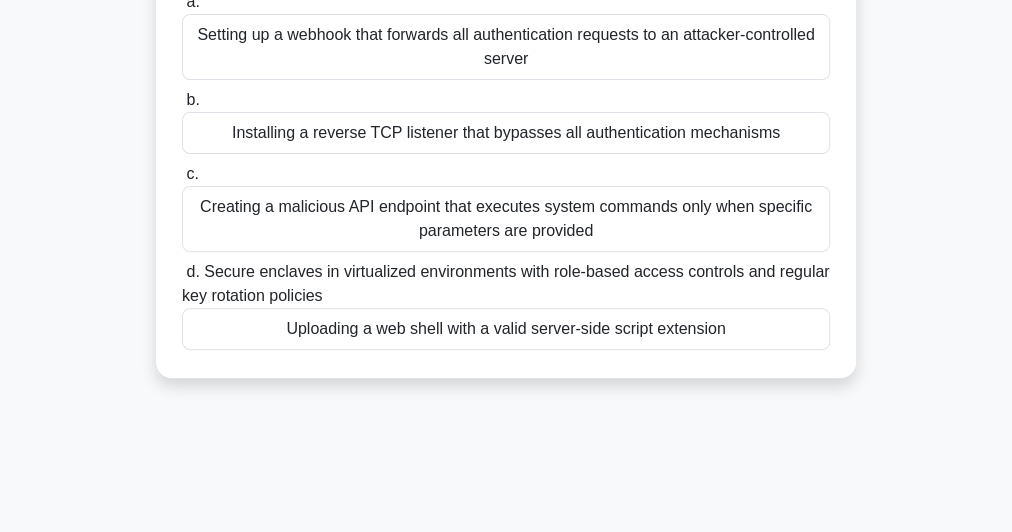 click on "Uploading a web shell with a valid server-side script extension" at bounding box center [506, 329] 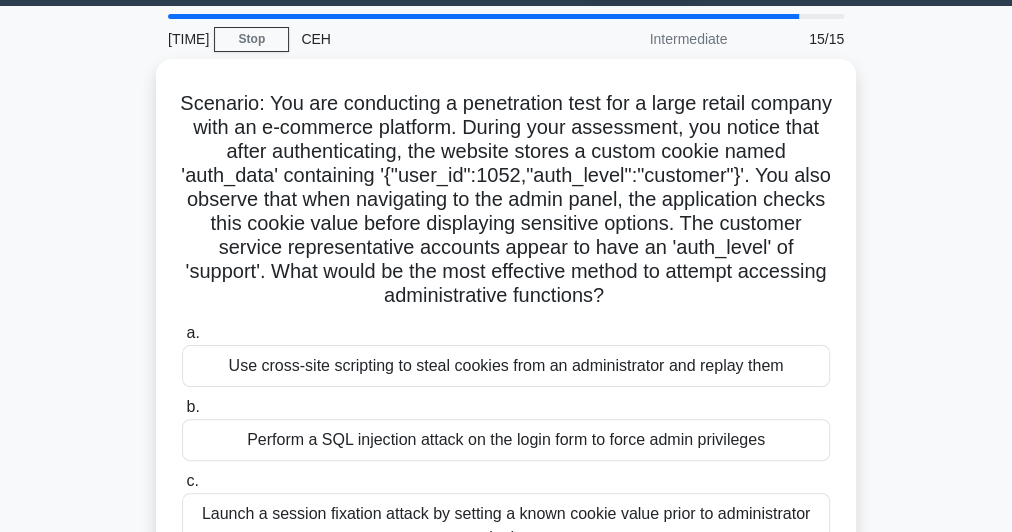 scroll, scrollTop: 0, scrollLeft: 0, axis: both 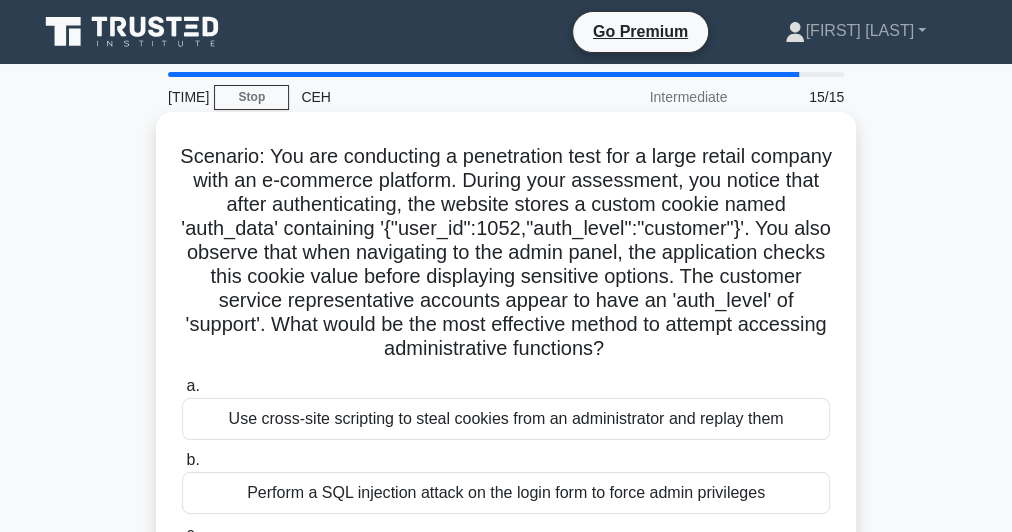 click on "Scenario: You are conducting a penetration test for a large retail company with an e-commerce platform. During your assessment, you notice that after authenticating, the website stores a custom cookie named 'auth_data' containing '{"user_id":1052,"auth_level":"customer"}'. You also observe that when navigating to the admin panel, the application checks this cookie value before displaying sensitive options. The customer service representative accounts appear to have an 'auth_level' of 'support'. What would be the most effective method to attempt accessing administrative functions?
.spinner_0XTQ{transform-origin:center;animation:spinner_y6GP .75s linear infinite}@keyframes spinner_y6GP{100%{transform:rotate(360deg)}}" at bounding box center (506, 253) 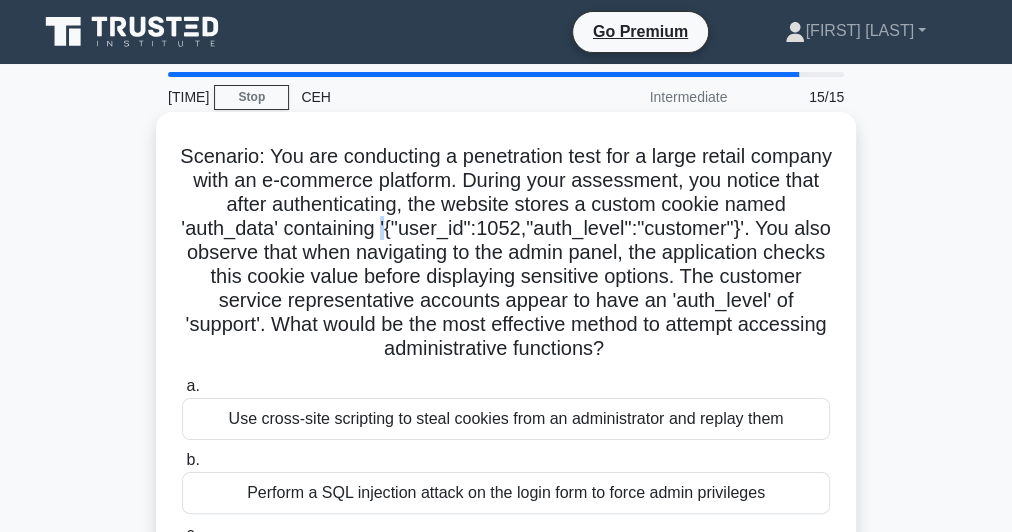 click on "Scenario: You are conducting a penetration test for a large retail company with an e-commerce platform. During your assessment, you notice that after authenticating, the website stores a custom cookie named 'auth_data' containing '{"user_id":1052,"auth_level":"customer"}'. You also observe that when navigating to the admin panel, the application checks this cookie value before displaying sensitive options. The customer service representative accounts appear to have an 'auth_level' of 'support'. What would be the most effective method to attempt accessing administrative functions?
.spinner_0XTQ{transform-origin:center;animation:spinner_y6GP .75s linear infinite}@keyframes spinner_y6GP{100%{transform:rotate(360deg)}}" at bounding box center [506, 253] 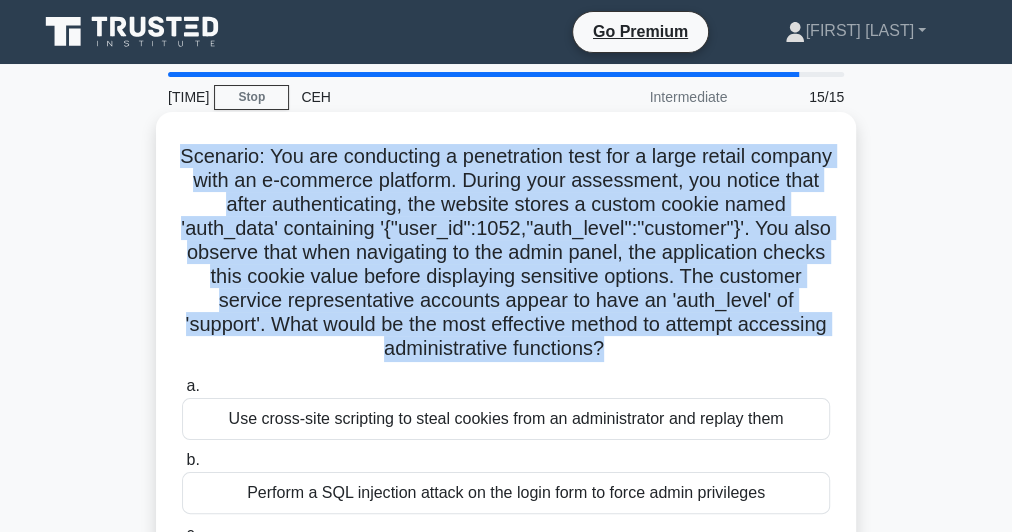 click on "Scenario: You are conducting a penetration test for a large retail company with an e-commerce platform. During your assessment, you notice that after authenticating, the website stores a custom cookie named 'auth_data' containing '{"user_id":1052,"auth_level":"customer"}'. You also observe that when navigating to the admin panel, the application checks this cookie value before displaying sensitive options. The customer service representative accounts appear to have an 'auth_level' of 'support'. What would be the most effective method to attempt accessing administrative functions?
.spinner_0XTQ{transform-origin:center;animation:spinner_y6GP .75s linear infinite}@keyframes spinner_y6GP{100%{transform:rotate(360deg)}}" at bounding box center [506, 253] 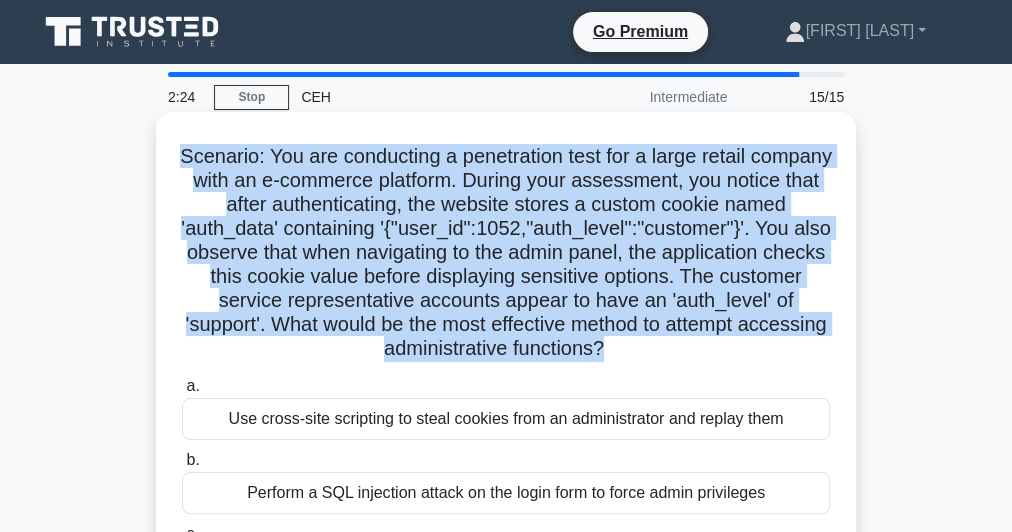 copy on "Scenario: You are conducting a penetration test for a large retail company with an e-commerce platform. During your assessment, you notice that after authenticating, the website stores a custom cookie named 'auth_data' containing '{"user_id":1052,"auth_level":"customer"}'. You also observe that when navigating to the admin panel, the application checks this cookie value before displaying sensitive options. The customer service representative accounts appear to have an 'auth_level' of 'support'. What would be the most effective method to attempt accessing administrative functions?
.spinner_0XTQ{transform-origin:center;animation:spinner_y6GP .75s linear infinite}@keyframes spinner_y6GP{100%{transform:rotate(360deg)}}" 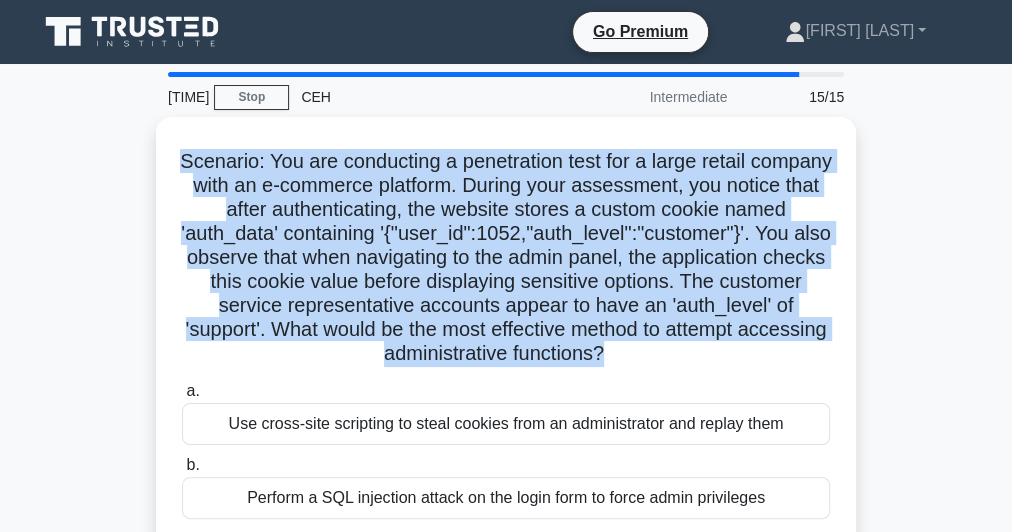click on "2:12
Stop
CEH
Intermediate
15/15
Scenario: You are conducting a penetration test for a large retail company with an e-commerce platform. During your assessment, you notice that after authenticating, the website stores a custom cookie named 'auth_data' containing '{"user_id":1052,"auth_level":"customer"}'. You also observe that when navigating to the admin panel, the application checks this cookie value before displaying sensitive options. The customer service representative accounts appear to have an 'auth_level' of 'support'. What would be the most effective method to attempt accessing administrative functions?
a." at bounding box center [506, 572] 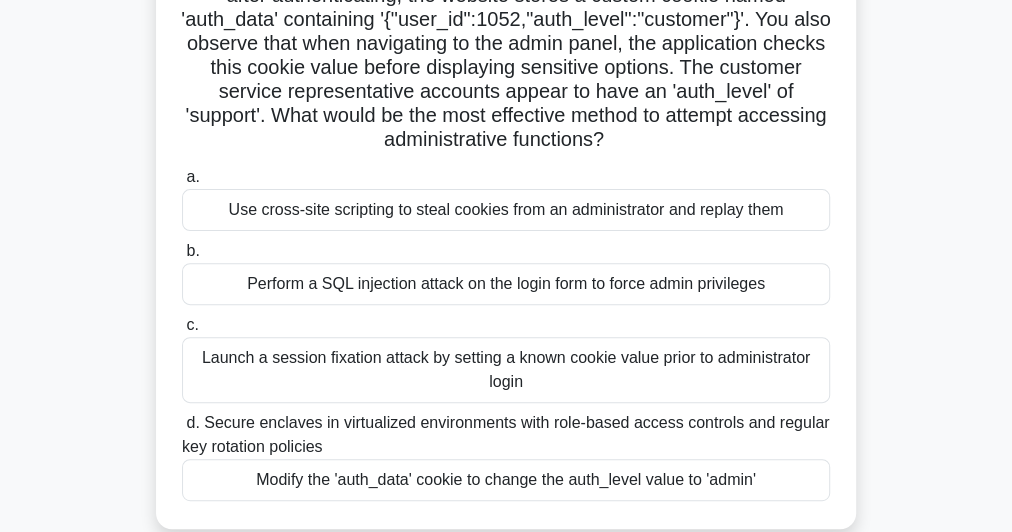 scroll, scrollTop: 240, scrollLeft: 0, axis: vertical 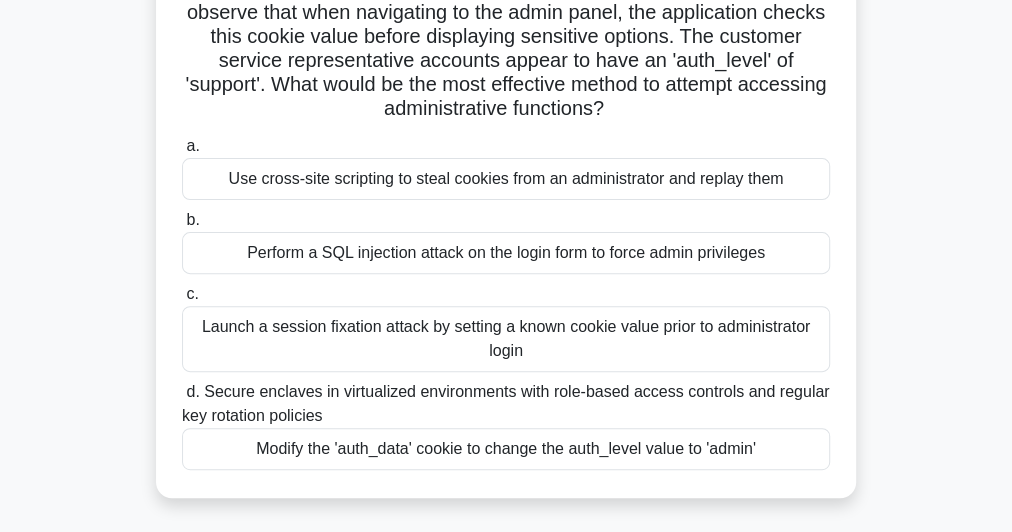 click on "Modify the 'auth_data' cookie to change the auth_level value to 'admin'" at bounding box center [506, 449] 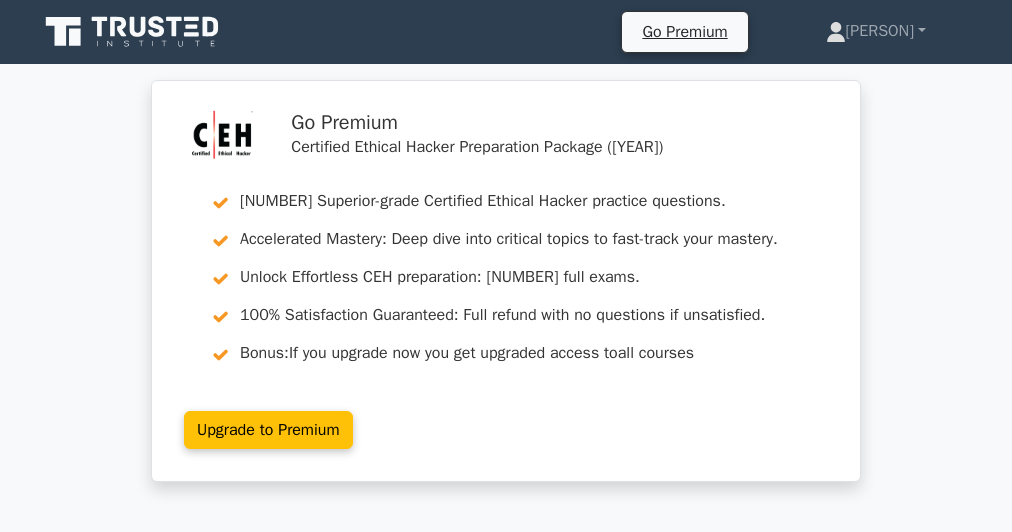 scroll, scrollTop: 237, scrollLeft: 0, axis: vertical 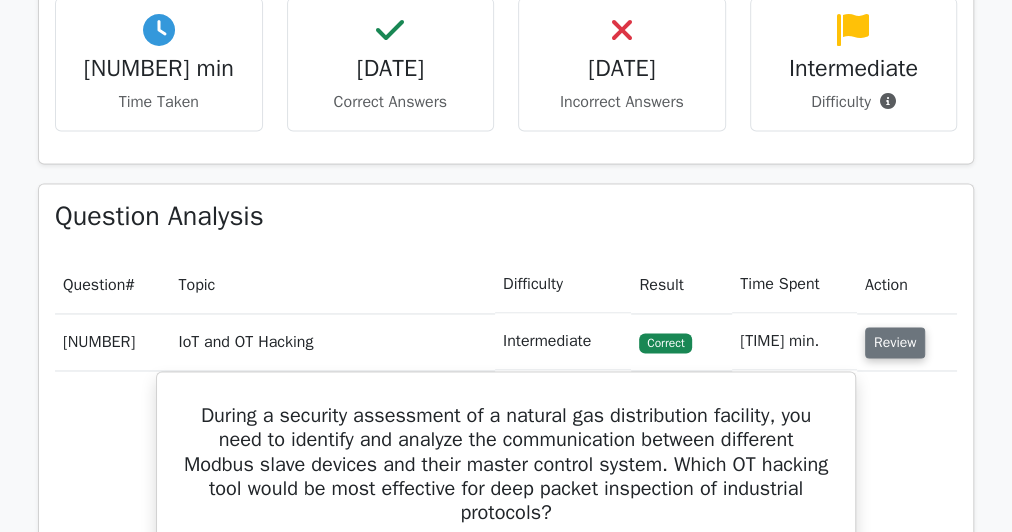 click on "Review" at bounding box center [895, 342] 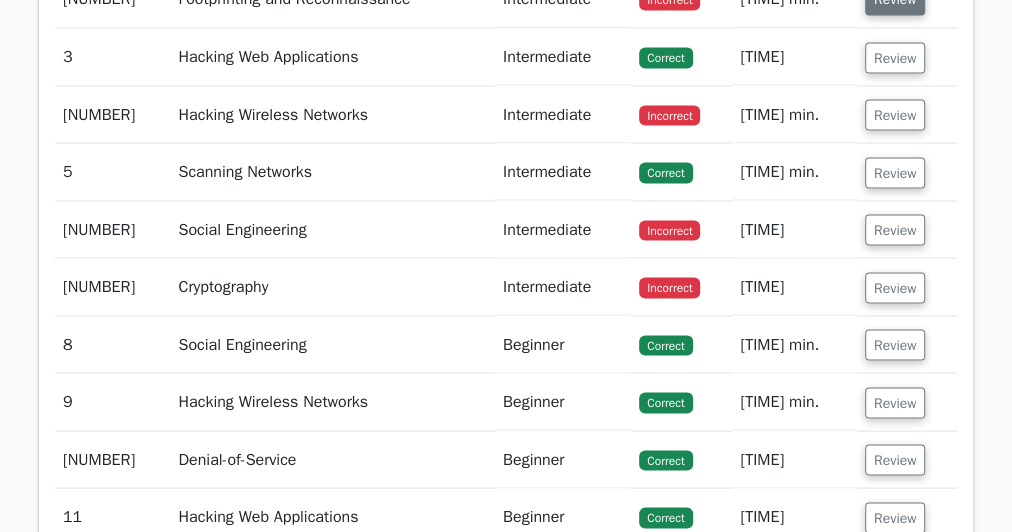 scroll, scrollTop: 1600, scrollLeft: 0, axis: vertical 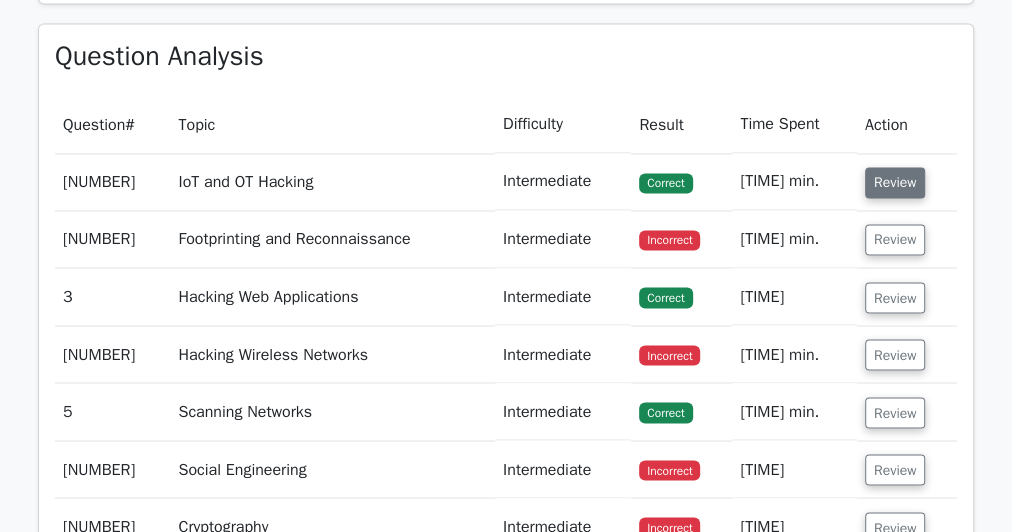 click on "Review" at bounding box center (895, 182) 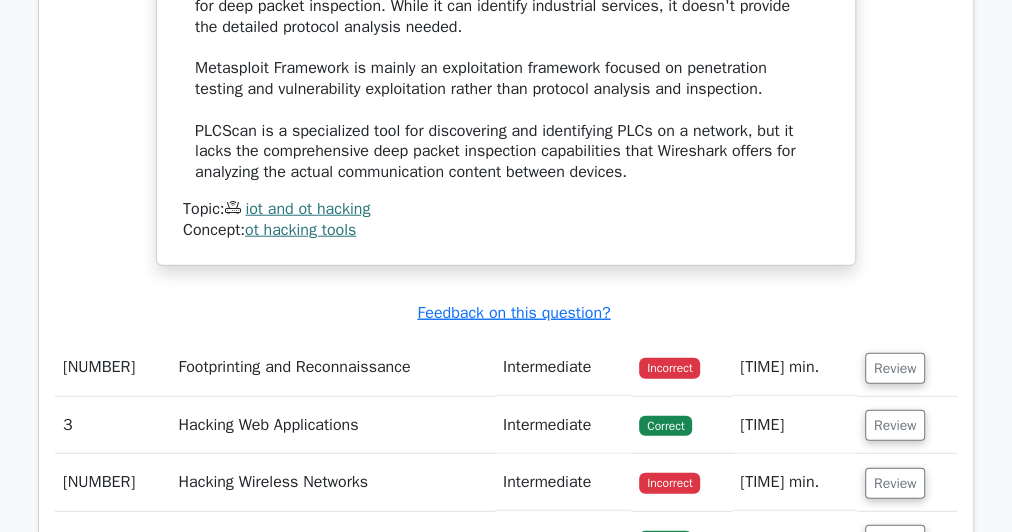 scroll, scrollTop: 2080, scrollLeft: 0, axis: vertical 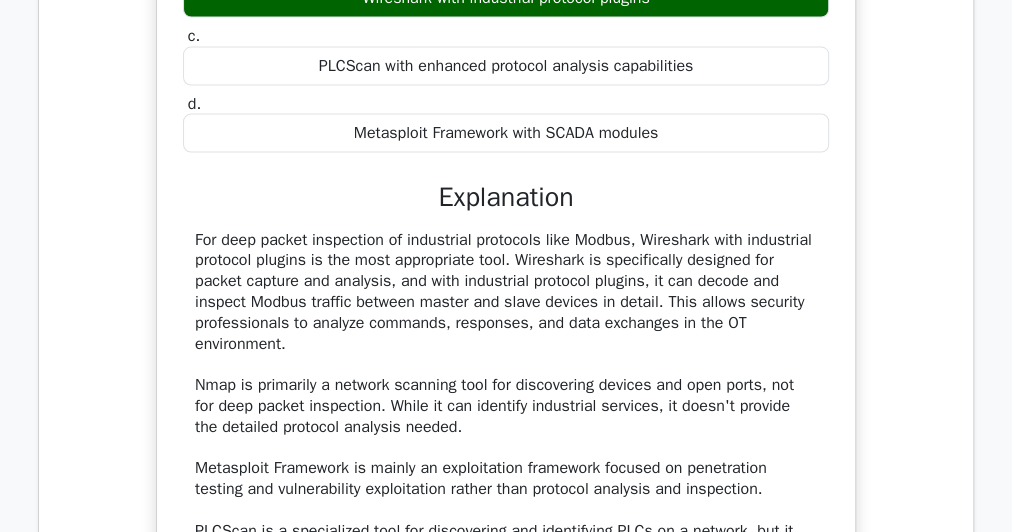 click on "For deep packet inspection of industrial protocols like Modbus, Wireshark with industrial protocol plugins is the most appropriate tool. Wireshark is specifically designed for packet capture and analysis, and with industrial protocol plugins, it can decode and inspect Modbus traffic between master and slave devices in detail. This allows security professionals to analyze commands, responses, and data exchanges in the OT environment. Nmap is primarily a network scanning tool for discovering devices and open ports, not for deep packet inspection. While it can identify industrial services, it doesn't provide the detailed protocol analysis needed. Metasploit Framework is mainly an exploitation framework focused on penetration testing and vulnerability exploitation rather than protocol analysis and inspection." at bounding box center (506, 407) 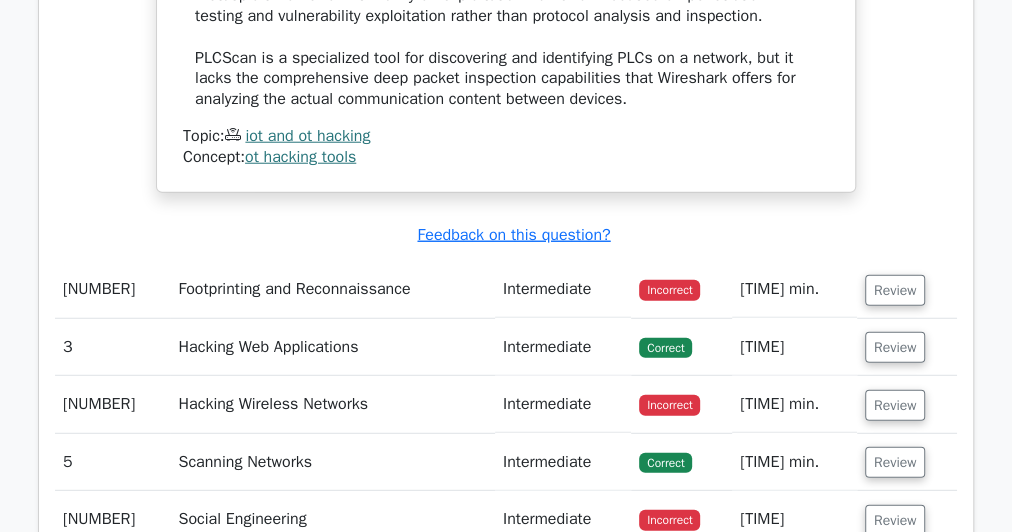 scroll, scrollTop: 2560, scrollLeft: 0, axis: vertical 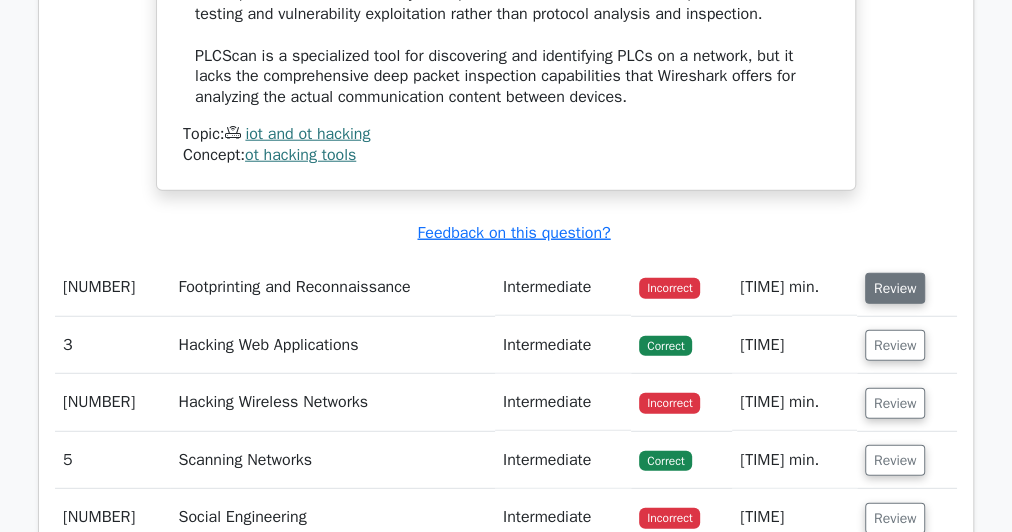 click on "Review" at bounding box center (895, 288) 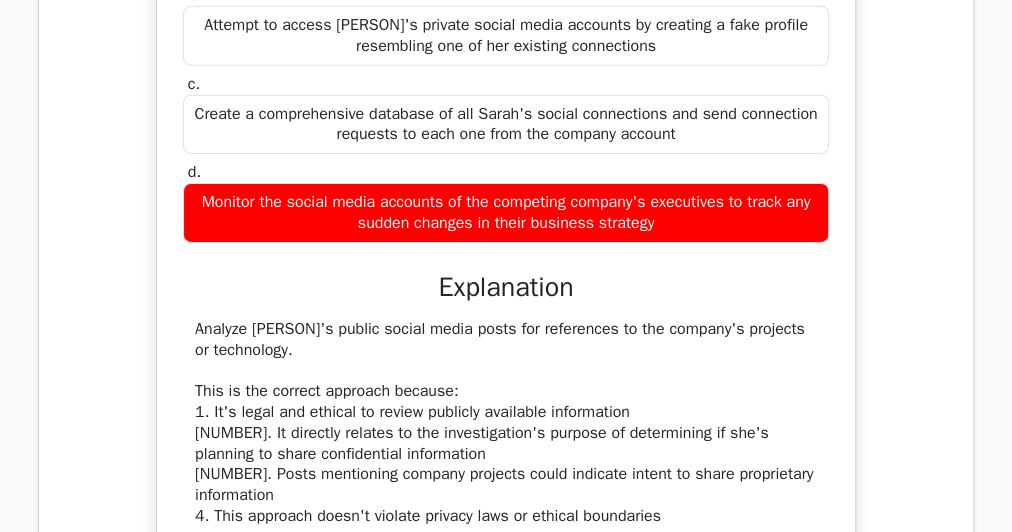 scroll, scrollTop: 3280, scrollLeft: 0, axis: vertical 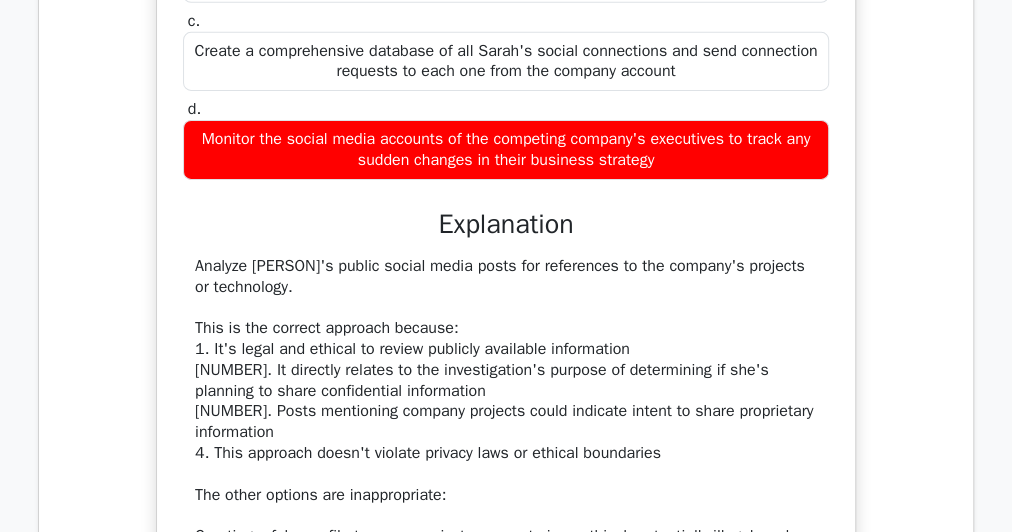 click on "The most appropriate next step in gathering evidence through social networking sites is to analyze [PERSON]'s public social media posts for references to the company's projects or technology. This is the correct approach because: 1. It's legal and ethical to review publicly available information 2. It directly relates to the investigation's purpose of determining if she's planning to share confidential information 3. Posts mentioning company projects could indicate intent to share proprietary information 4. This approach doesn't violate privacy laws or ethical boundaries The other options are inappropriate: Creating a fake profile to access private accounts is unethical, potentially illegal, and violates social engineering principles that ethical hackers must follow. Monitoring the competing company's executives' social media is less direct evidence of [PERSON]'s actions and could raise legal concerns depending on how the monitoring is conducted." at bounding box center [506, 495] 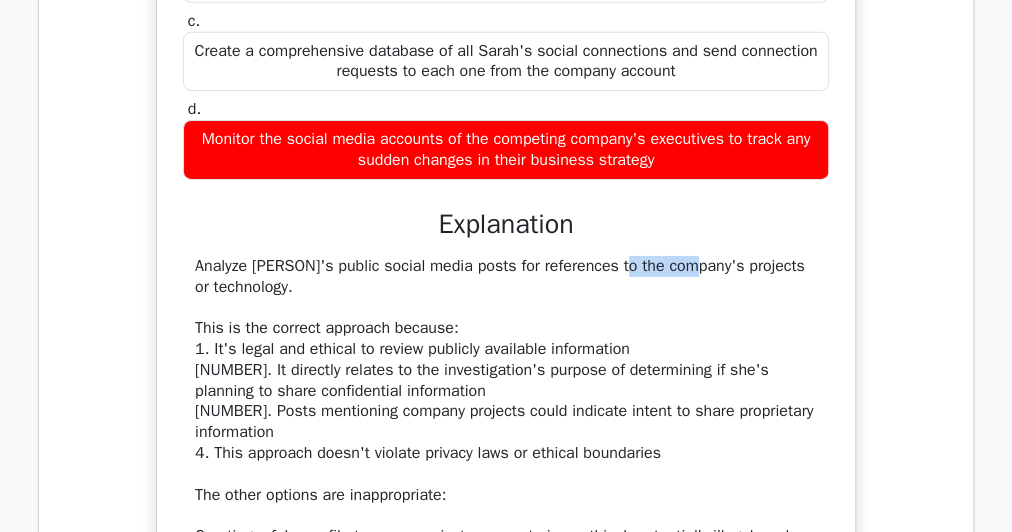 click on "The most appropriate next step in gathering evidence through social networking sites is to analyze [PERSON]'s public social media posts for references to the company's projects or technology. This is the correct approach because: 1. It's legal and ethical to review publicly available information 2. It directly relates to the investigation's purpose of determining if she's planning to share confidential information 3. Posts mentioning company projects could indicate intent to share proprietary information 4. This approach doesn't violate privacy laws or ethical boundaries The other options are inappropriate: Creating a fake profile to access private accounts is unethical, potentially illegal, and violates social engineering principles that ethical hackers must follow. Monitoring the competing company's executives' social media is less direct evidence of [PERSON]'s actions and could raise legal concerns depending on how the monitoring is conducted." at bounding box center [506, 495] 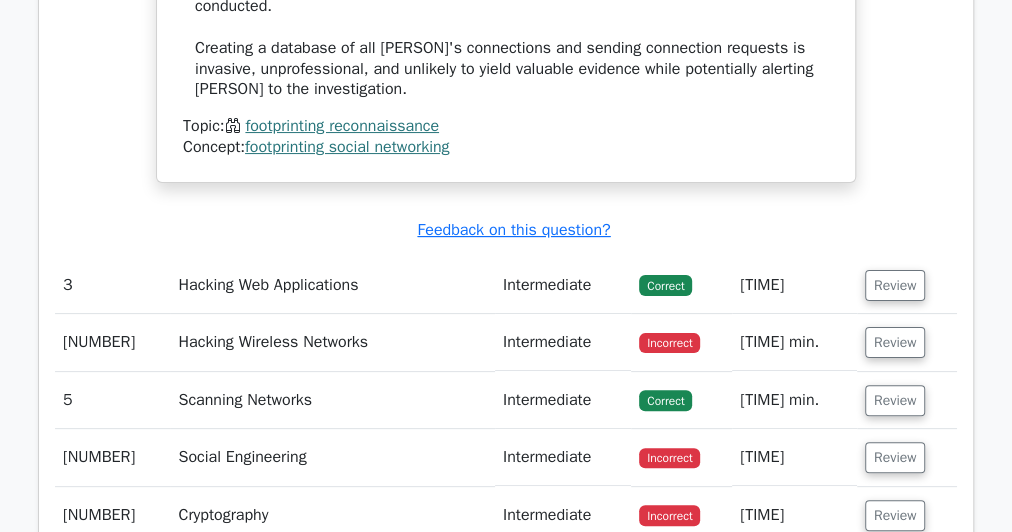 scroll, scrollTop: 4080, scrollLeft: 0, axis: vertical 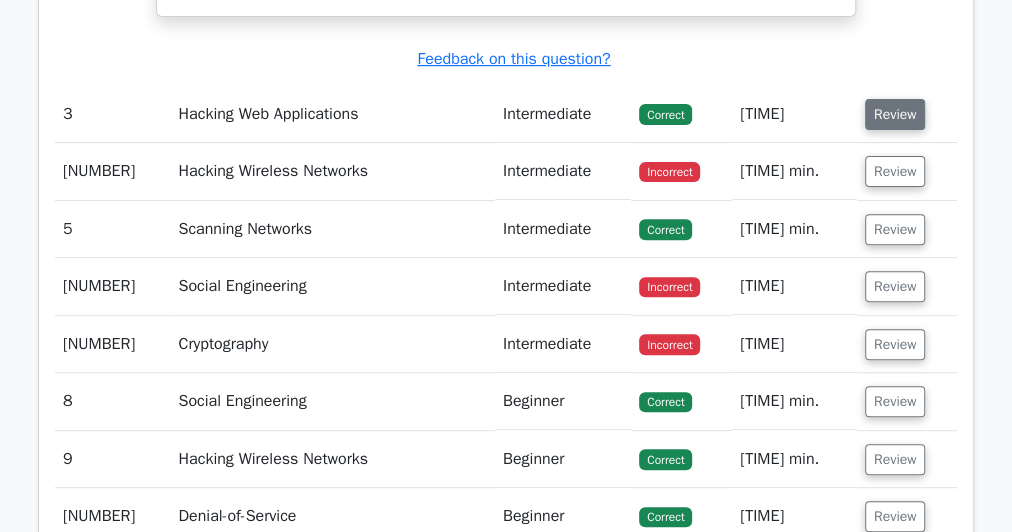 click on "Review" at bounding box center [895, 114] 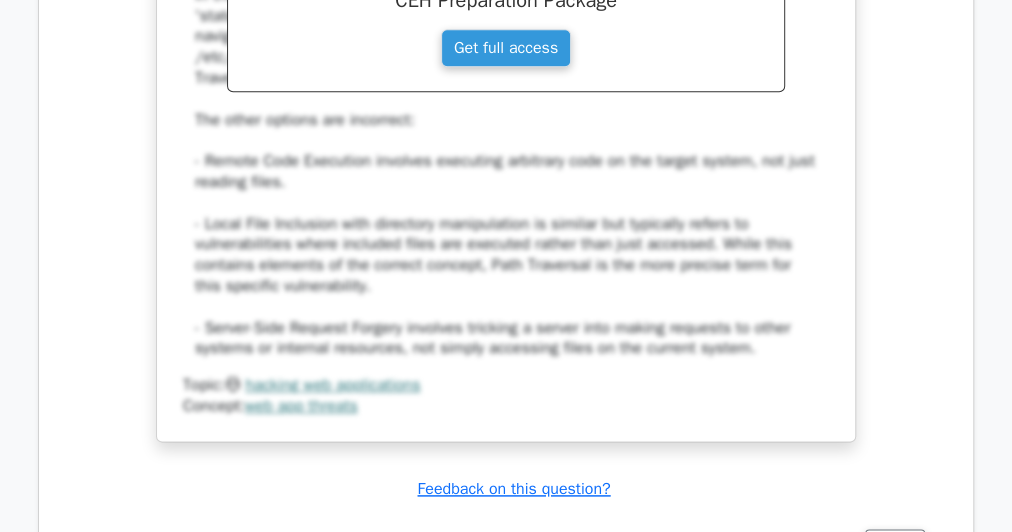 scroll, scrollTop: 4960, scrollLeft: 0, axis: vertical 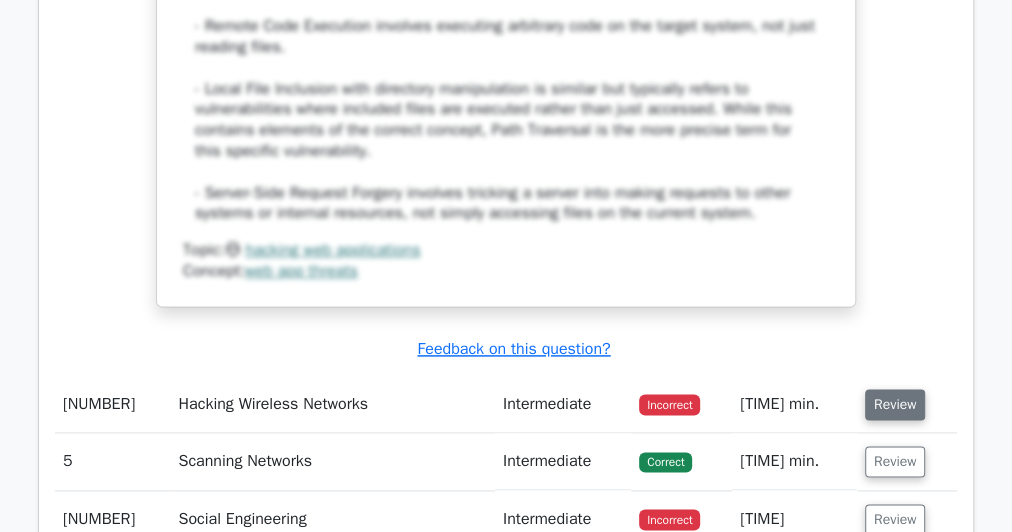 click on "Review" at bounding box center [895, 404] 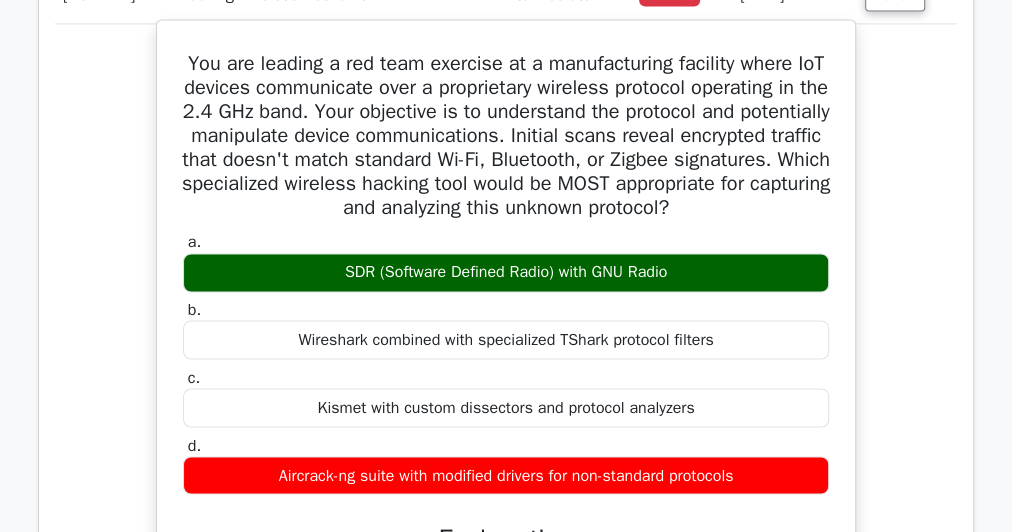 scroll, scrollTop: 5280, scrollLeft: 0, axis: vertical 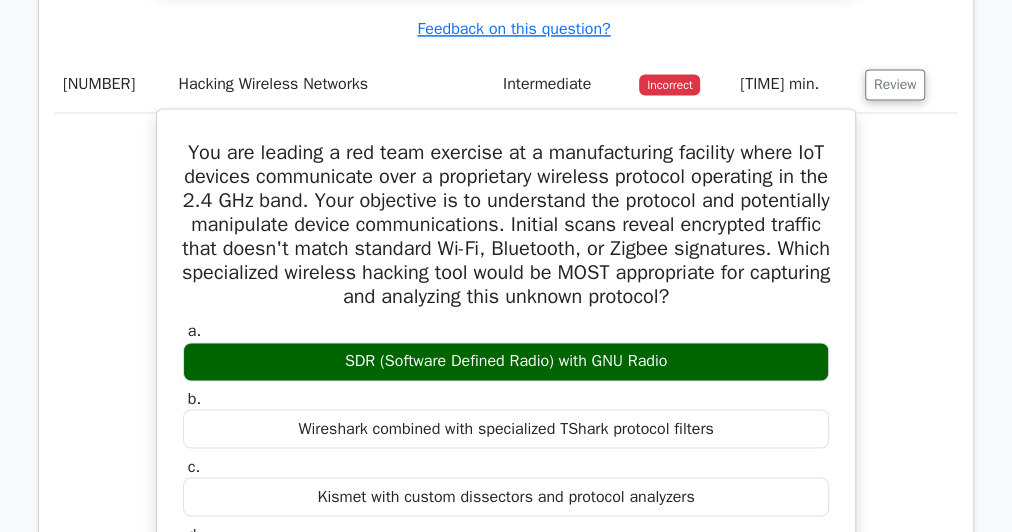 click on "You are leading a red team exercise at a manufacturing facility where IoT devices communicate over a proprietary wireless protocol operating in the 2.4 GHz band. Your objective is to understand the protocol and potentially manipulate device communications. Initial scans reveal encrypted traffic that doesn't match standard Wi-Fi, Bluetooth, or Zigbee signatures. Which specialized wireless hacking tool would be MOST appropriate for capturing and analyzing this unknown protocol?" at bounding box center [506, 225] 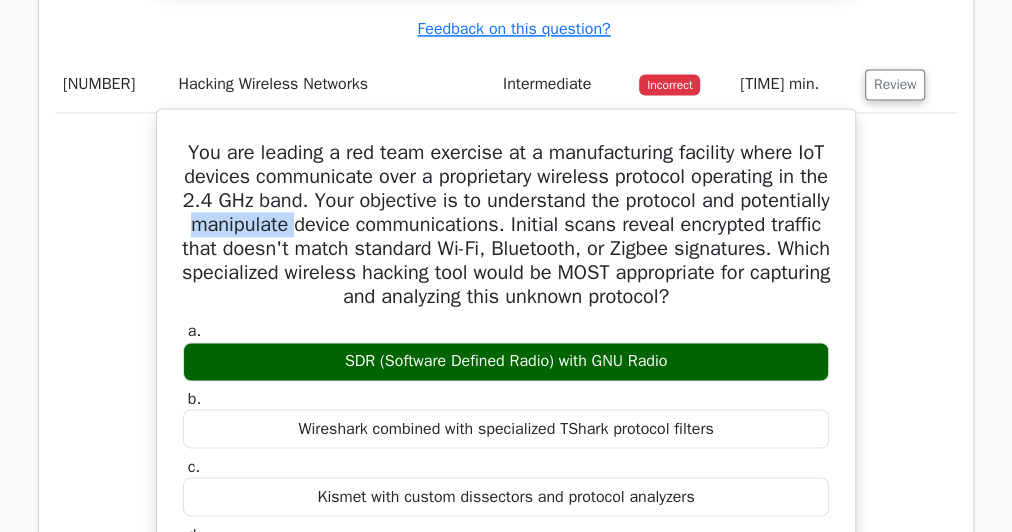 click on "You are leading a red team exercise at a manufacturing facility where IoT devices communicate over a proprietary wireless protocol operating in the 2.4 GHz band. Your objective is to understand the protocol and potentially manipulate device communications. Initial scans reveal encrypted traffic that doesn't match standard Wi-Fi, Bluetooth, or Zigbee signatures. Which specialized wireless hacking tool would be MOST appropriate for capturing and analyzing this unknown protocol?" at bounding box center [506, 225] 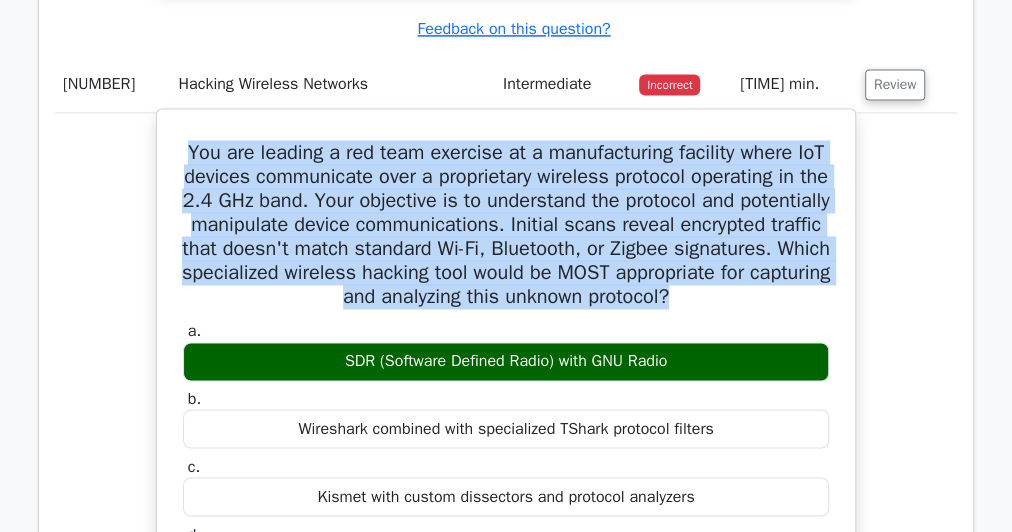 drag, startPoint x: 520, startPoint y: 198, endPoint x: 444, endPoint y: 316, distance: 140.35669 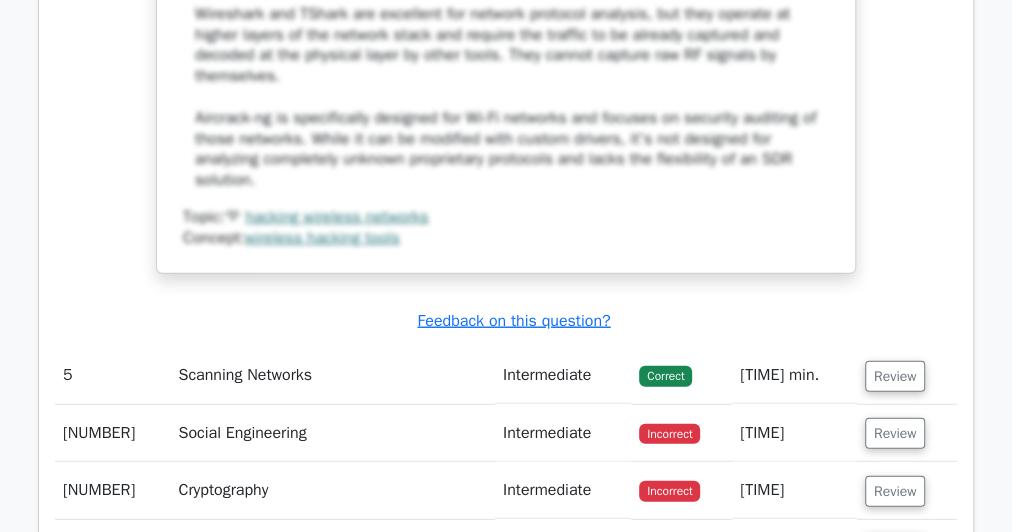 scroll, scrollTop: 6320, scrollLeft: 0, axis: vertical 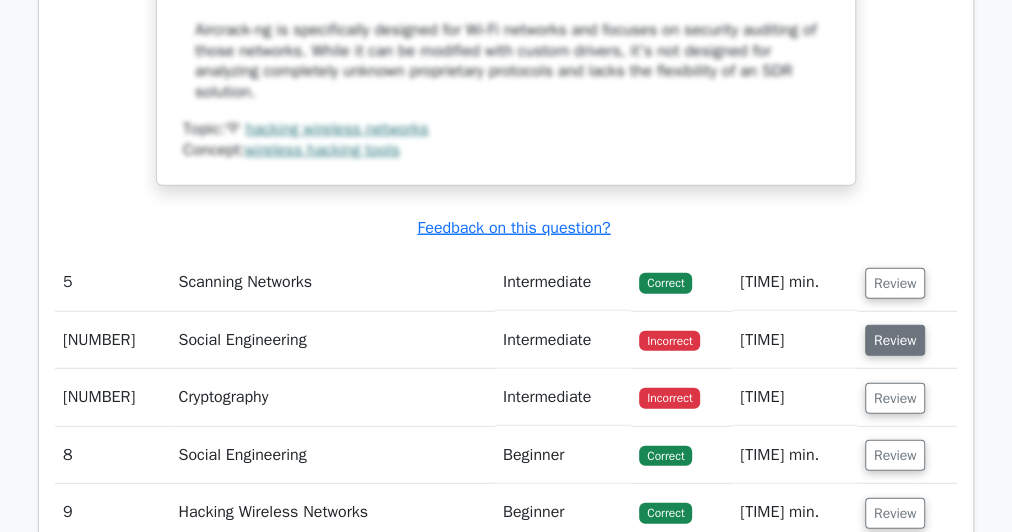 click on "Review" at bounding box center [895, 340] 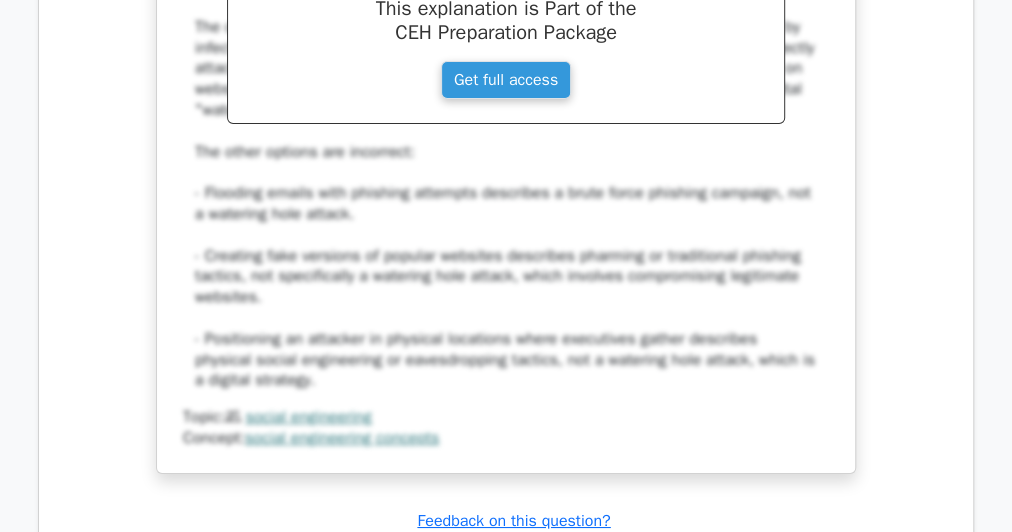scroll, scrollTop: 7680, scrollLeft: 0, axis: vertical 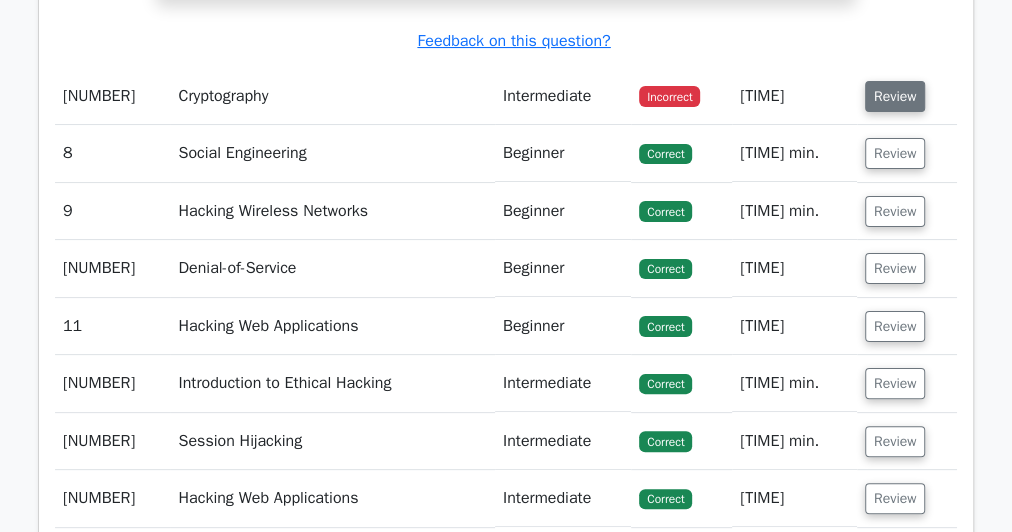 click on "Review" at bounding box center (895, 96) 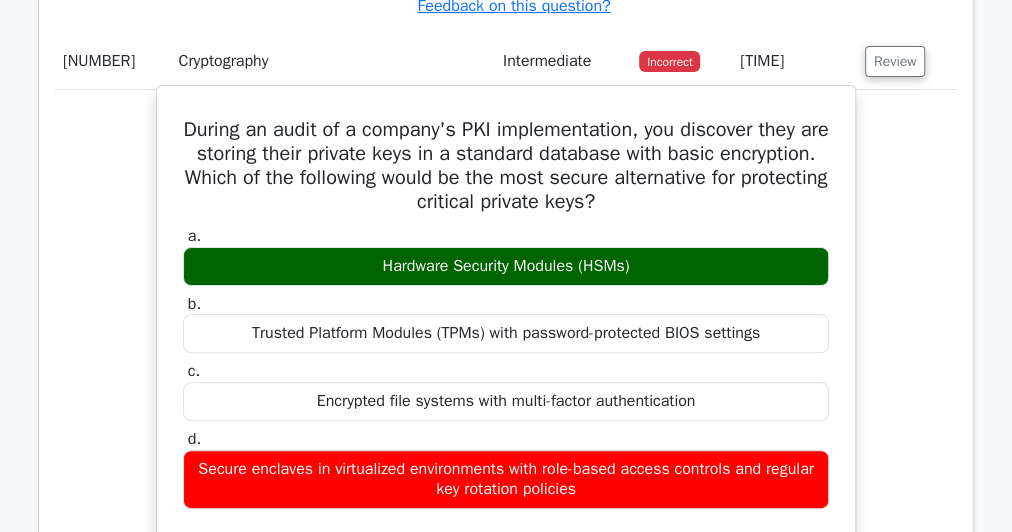 scroll, scrollTop: 7600, scrollLeft: 0, axis: vertical 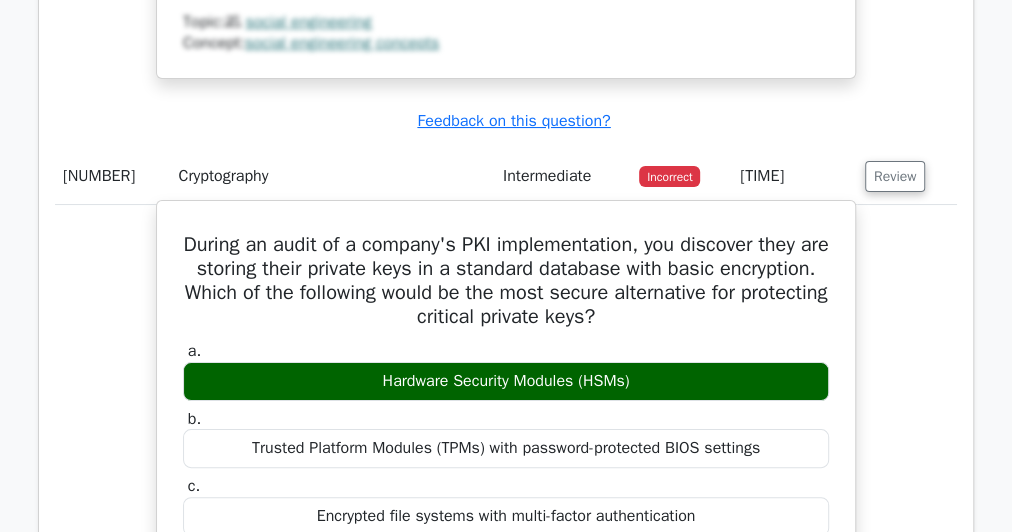 click on "During an audit of a company's PKI implementation, you discover they are storing their private keys in a standard database with basic encryption. Which of the following would be the most secure alternative for protecting critical private keys?" at bounding box center (506, 281) 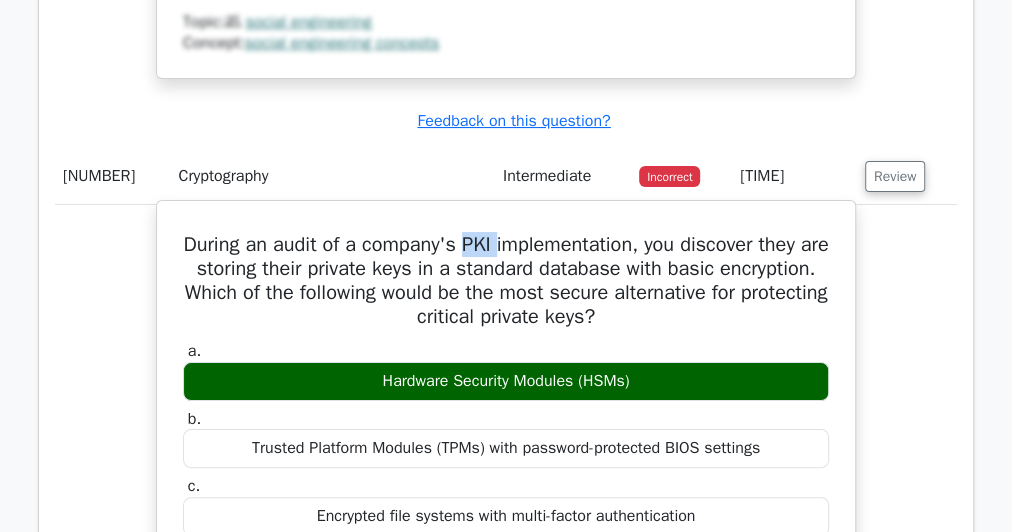 click on "During an audit of a company's PKI implementation, you discover they are storing their private keys in a standard database with basic encryption. Which of the following would be the most secure alternative for protecting critical private keys?" at bounding box center [506, 281] 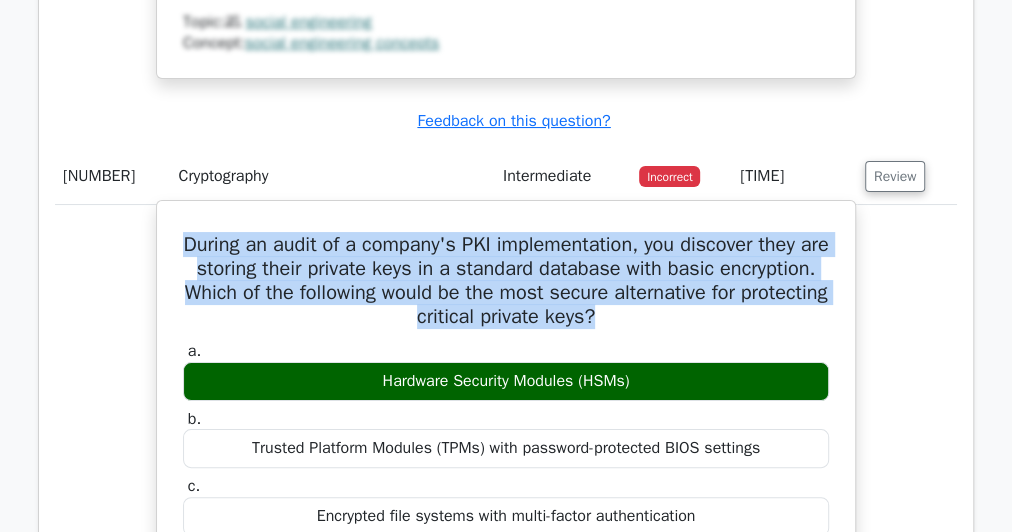 click on "During an audit of a company's PKI implementation, you discover they are storing their private keys in a standard database with basic encryption. Which of the following would be the most secure alternative for protecting critical private keys?" at bounding box center (506, 281) 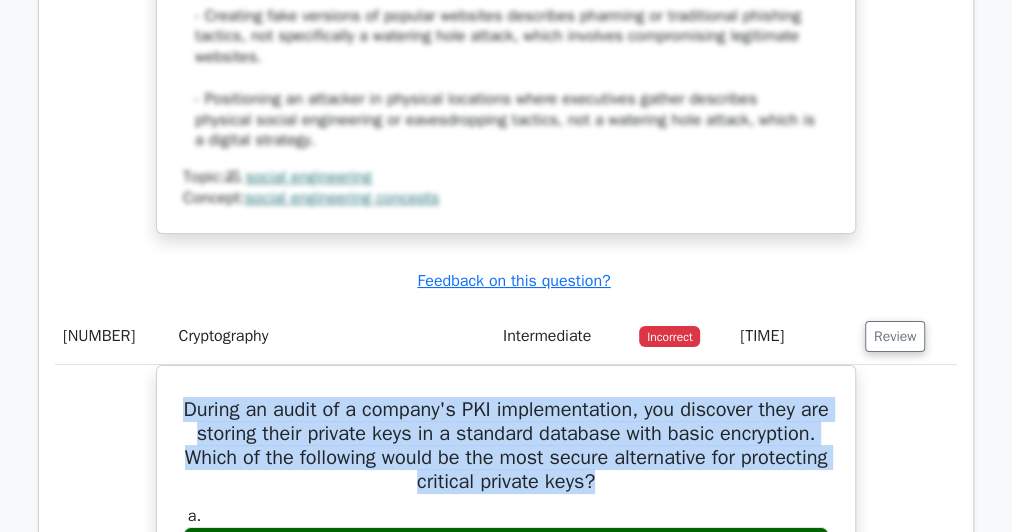 scroll, scrollTop: 6960, scrollLeft: 0, axis: vertical 